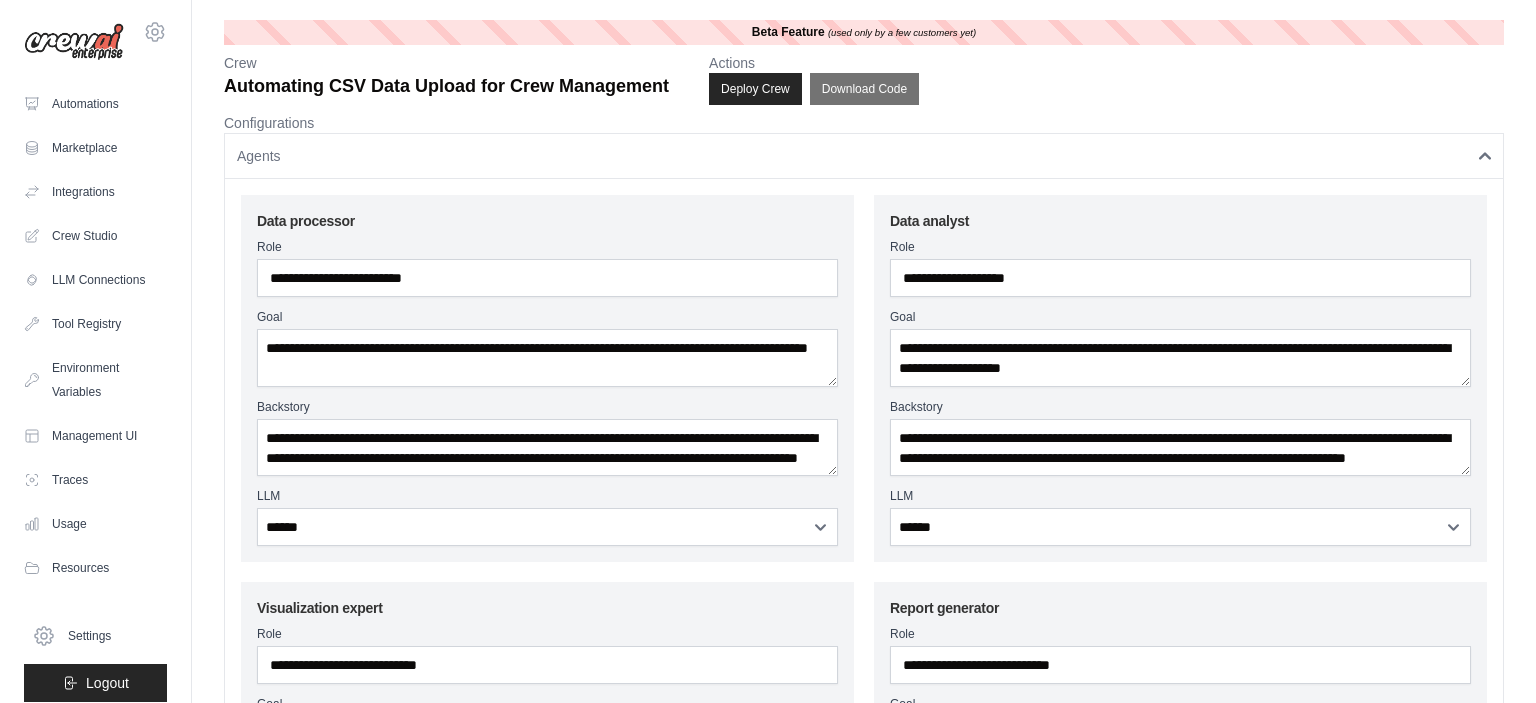 scroll, scrollTop: 144, scrollLeft: 0, axis: vertical 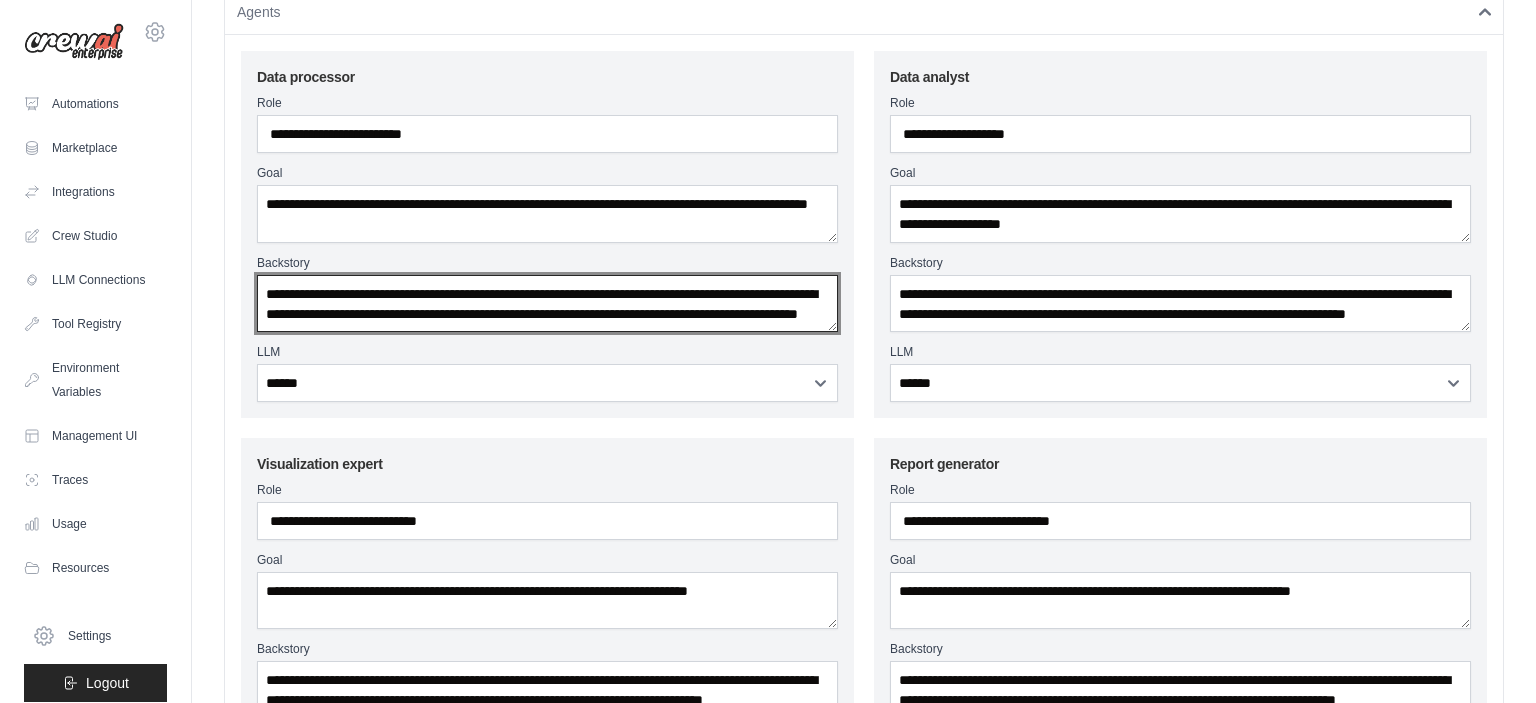 drag, startPoint x: 495, startPoint y: 314, endPoint x: 246, endPoint y: 264, distance: 253.97047 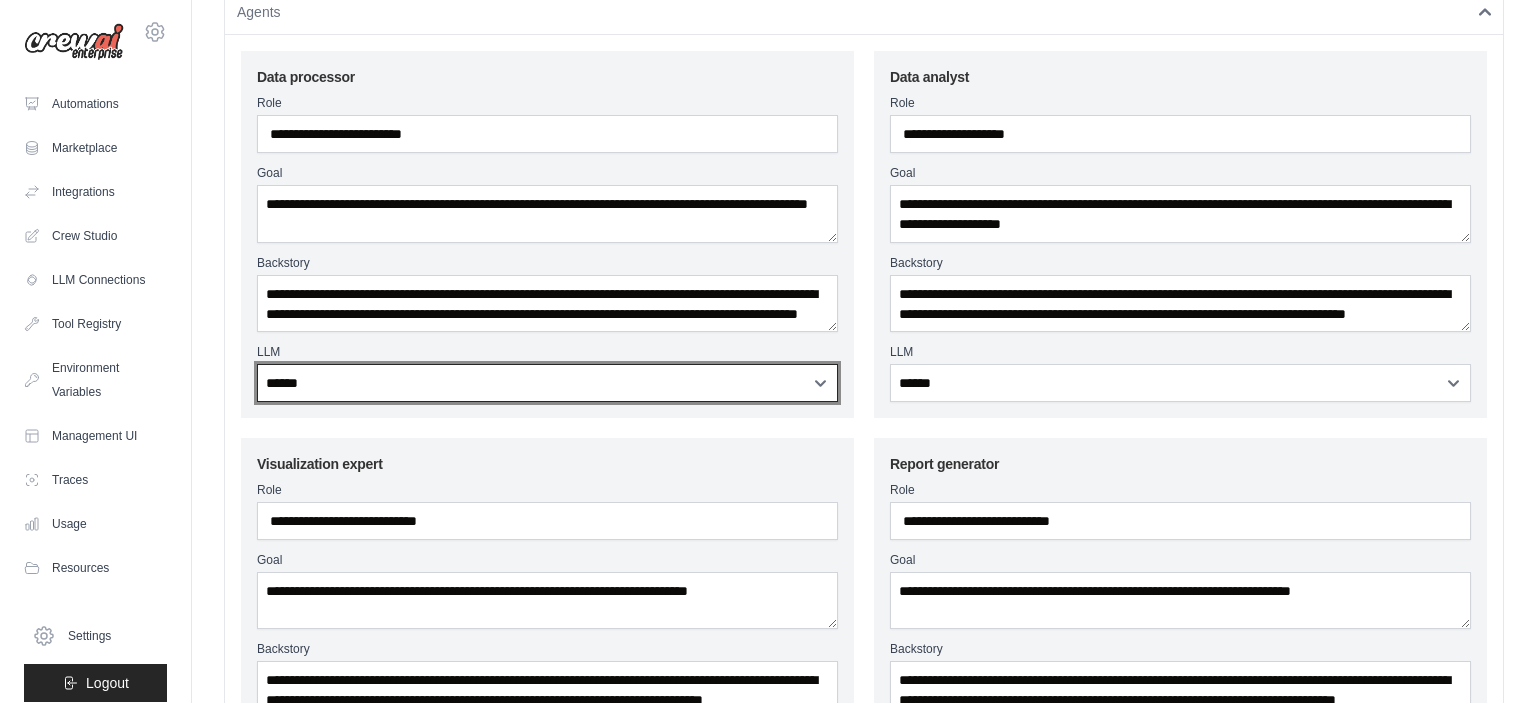 click on "**********" at bounding box center (547, 383) 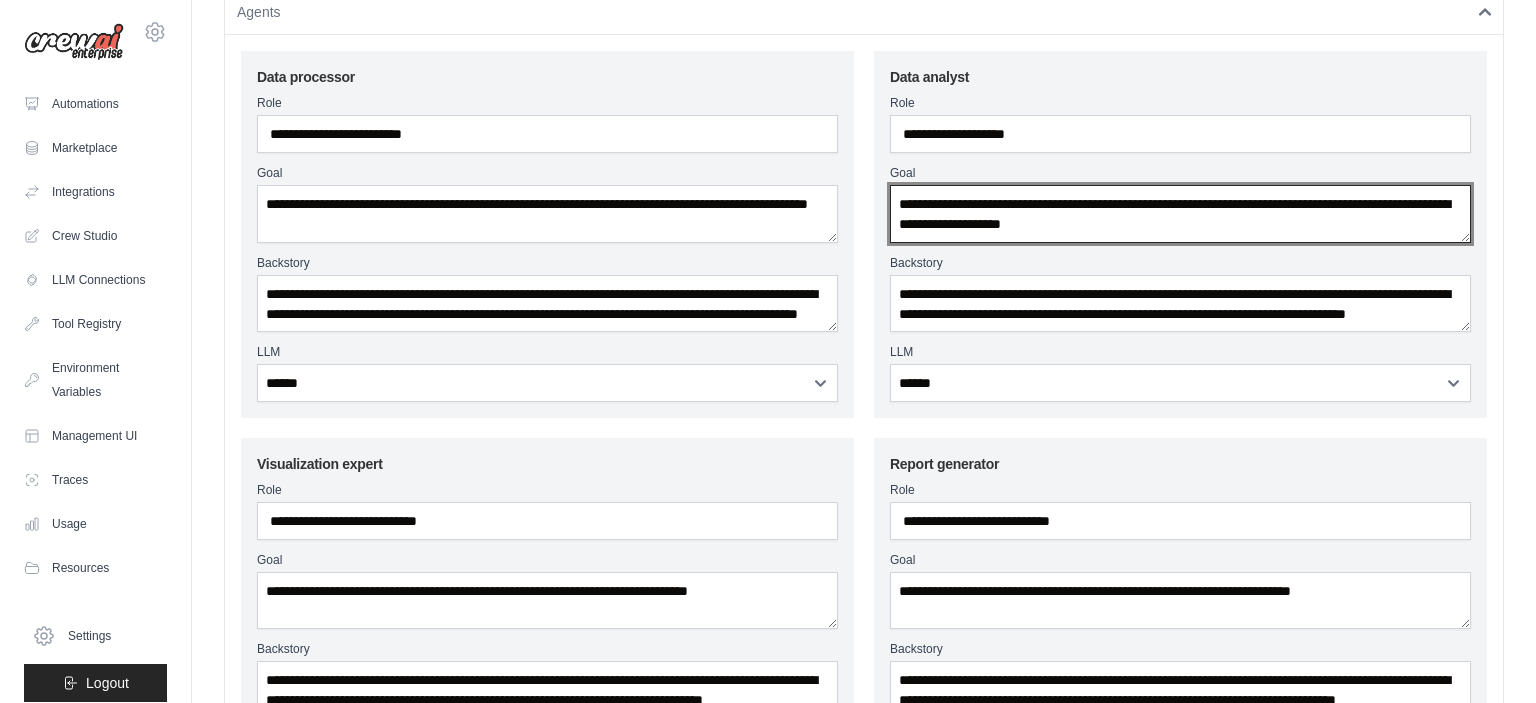 drag, startPoint x: 1153, startPoint y: 223, endPoint x: 886, endPoint y: 194, distance: 268.57028 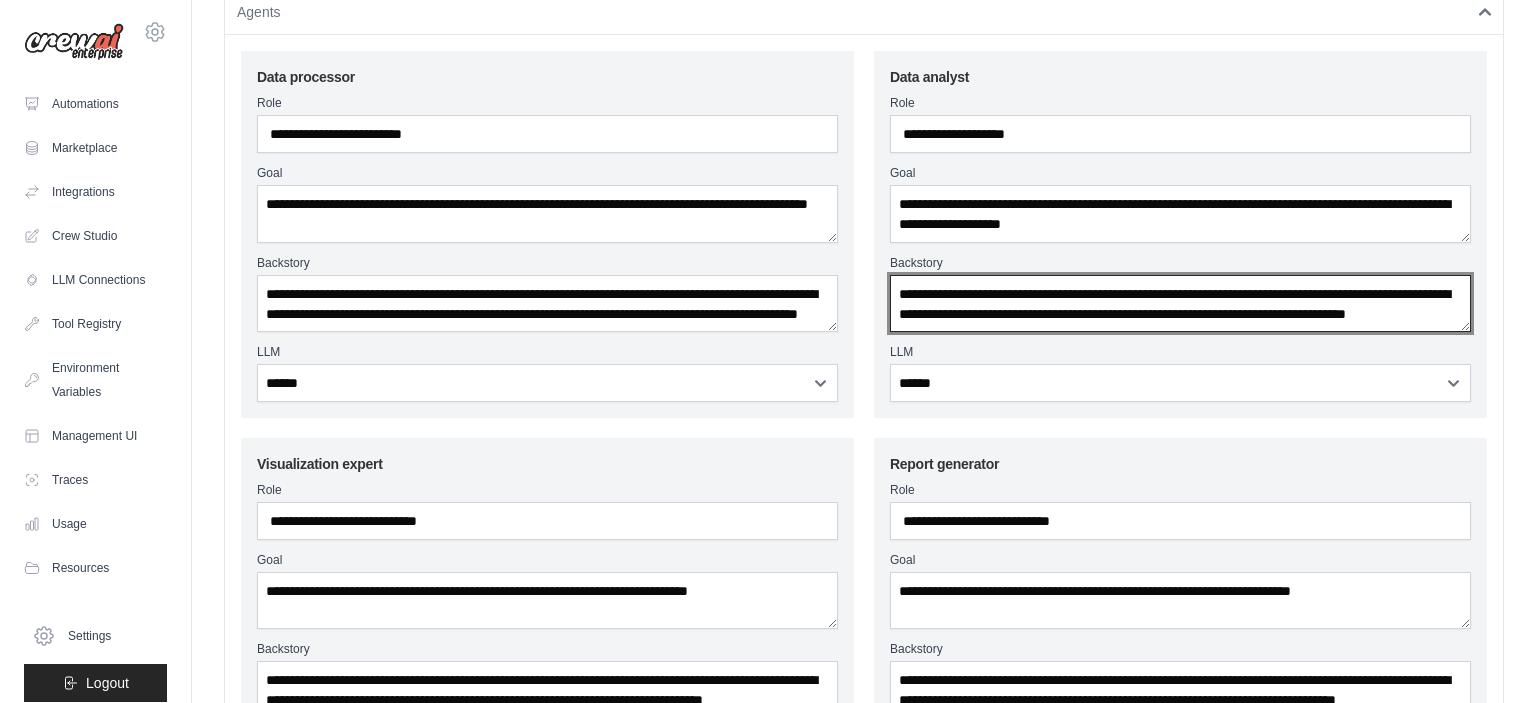 scroll, scrollTop: 20, scrollLeft: 0, axis: vertical 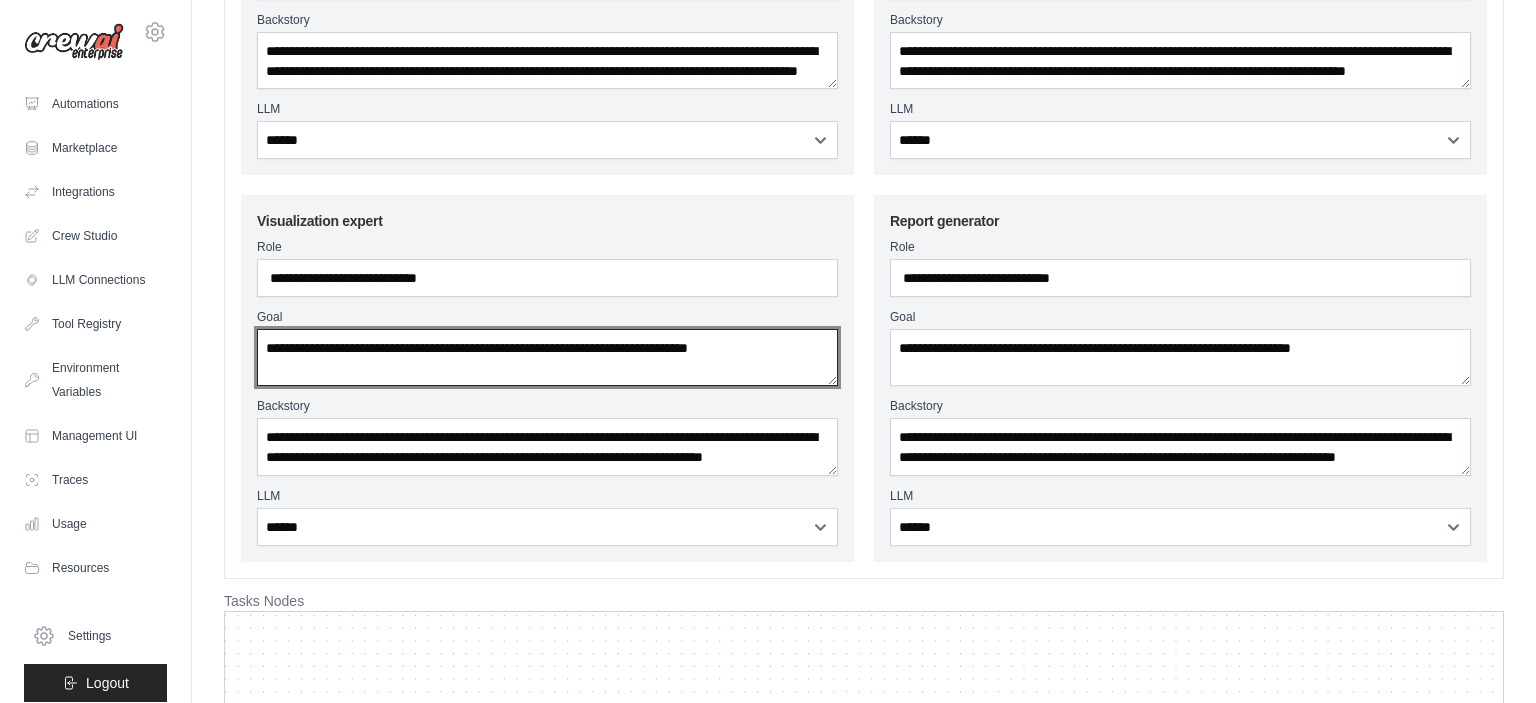 drag, startPoint x: 771, startPoint y: 351, endPoint x: 240, endPoint y: 335, distance: 531.241 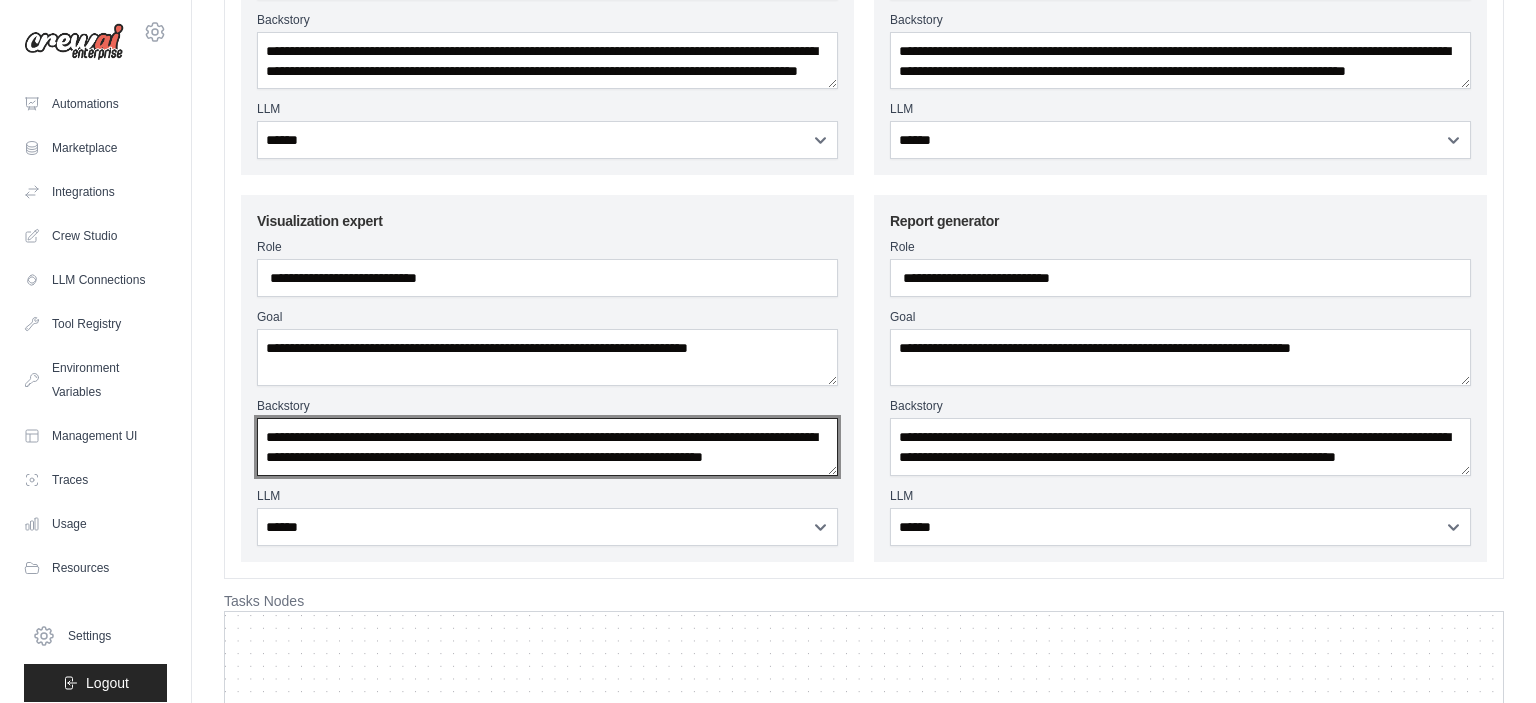 scroll, scrollTop: 20, scrollLeft: 0, axis: vertical 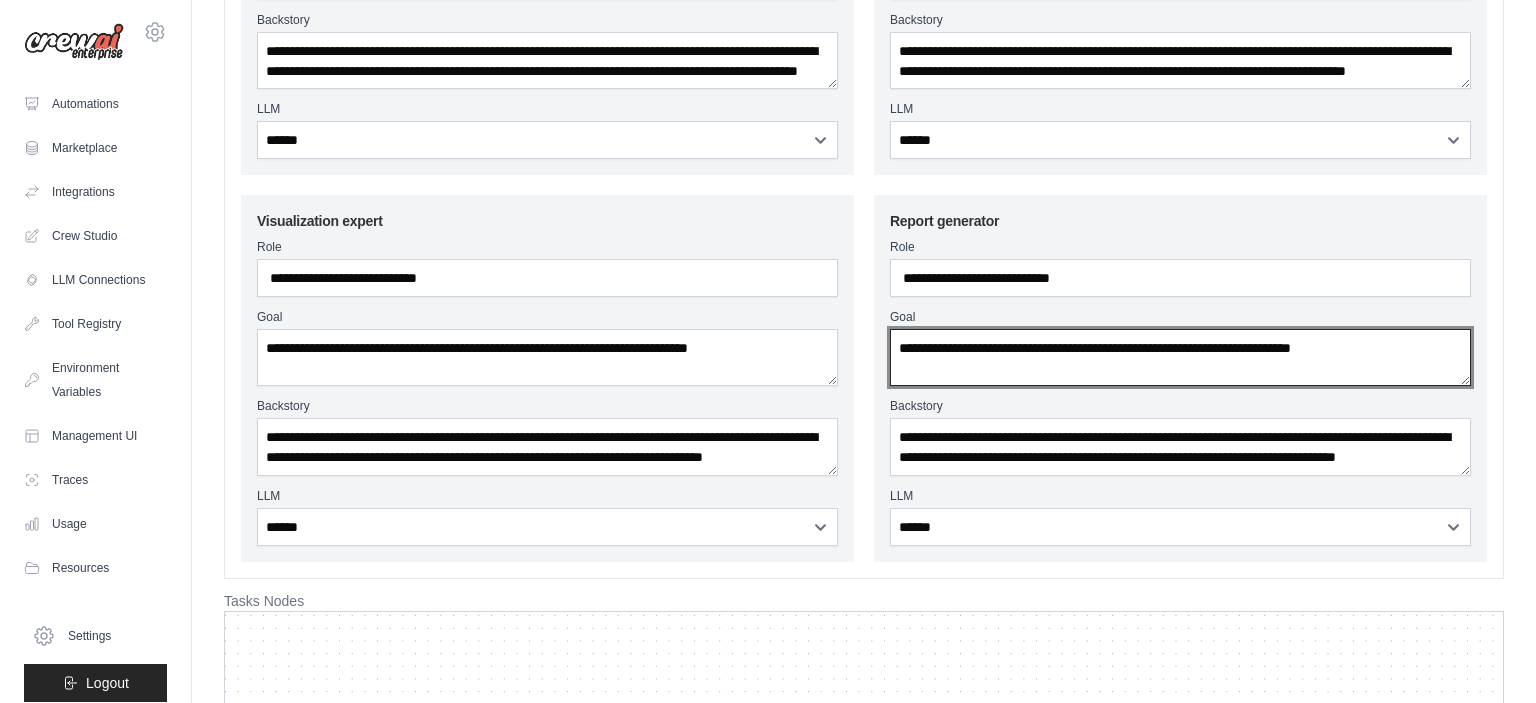 drag, startPoint x: 1414, startPoint y: 351, endPoint x: 858, endPoint y: 347, distance: 556.0144 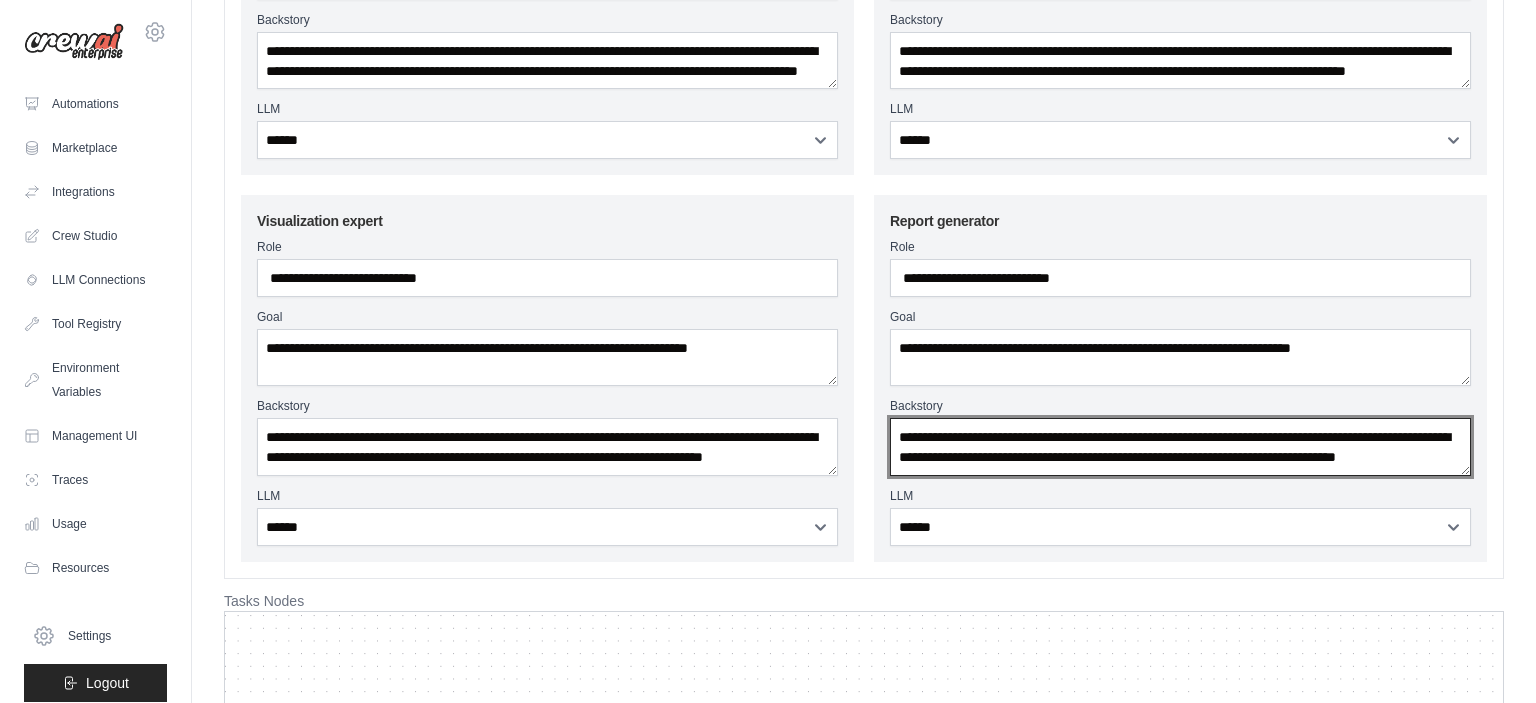 scroll, scrollTop: 20, scrollLeft: 0, axis: vertical 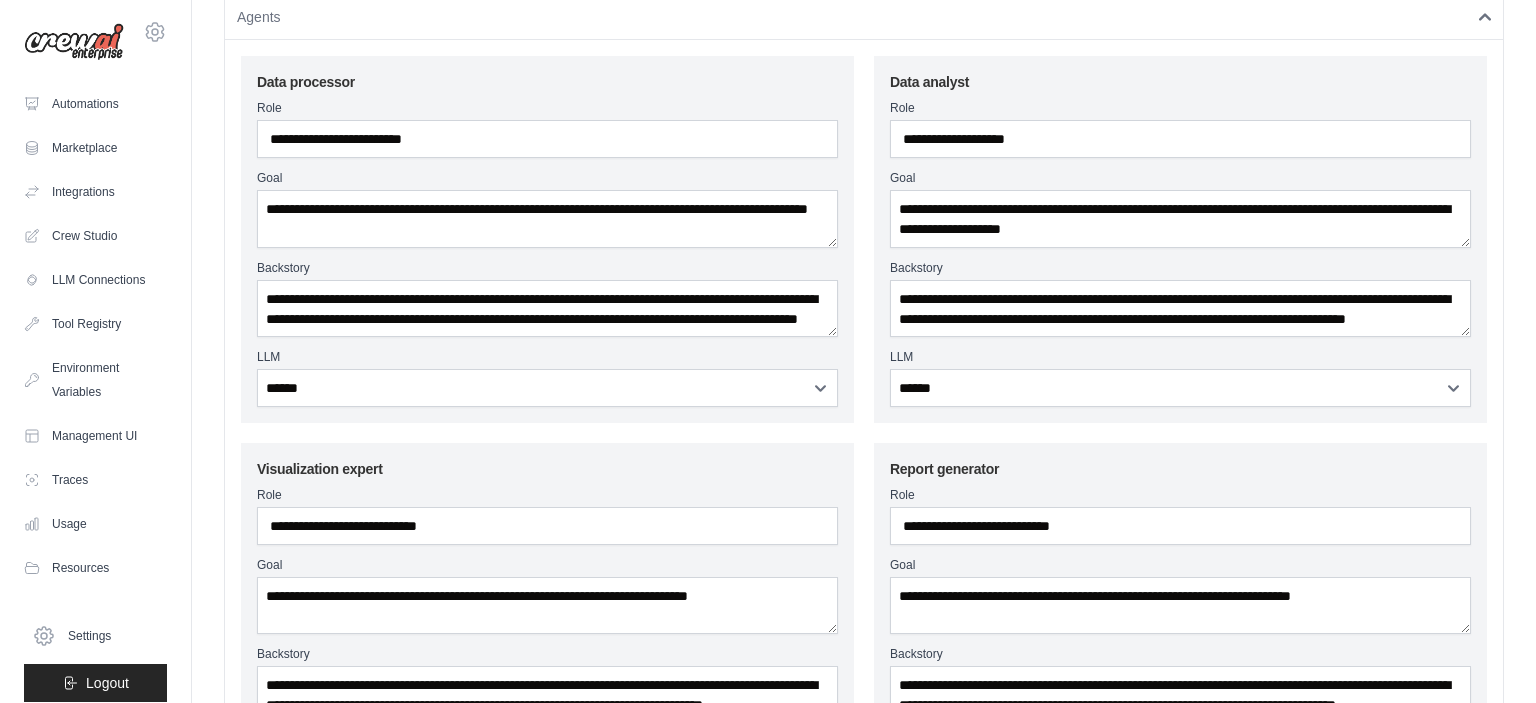 click 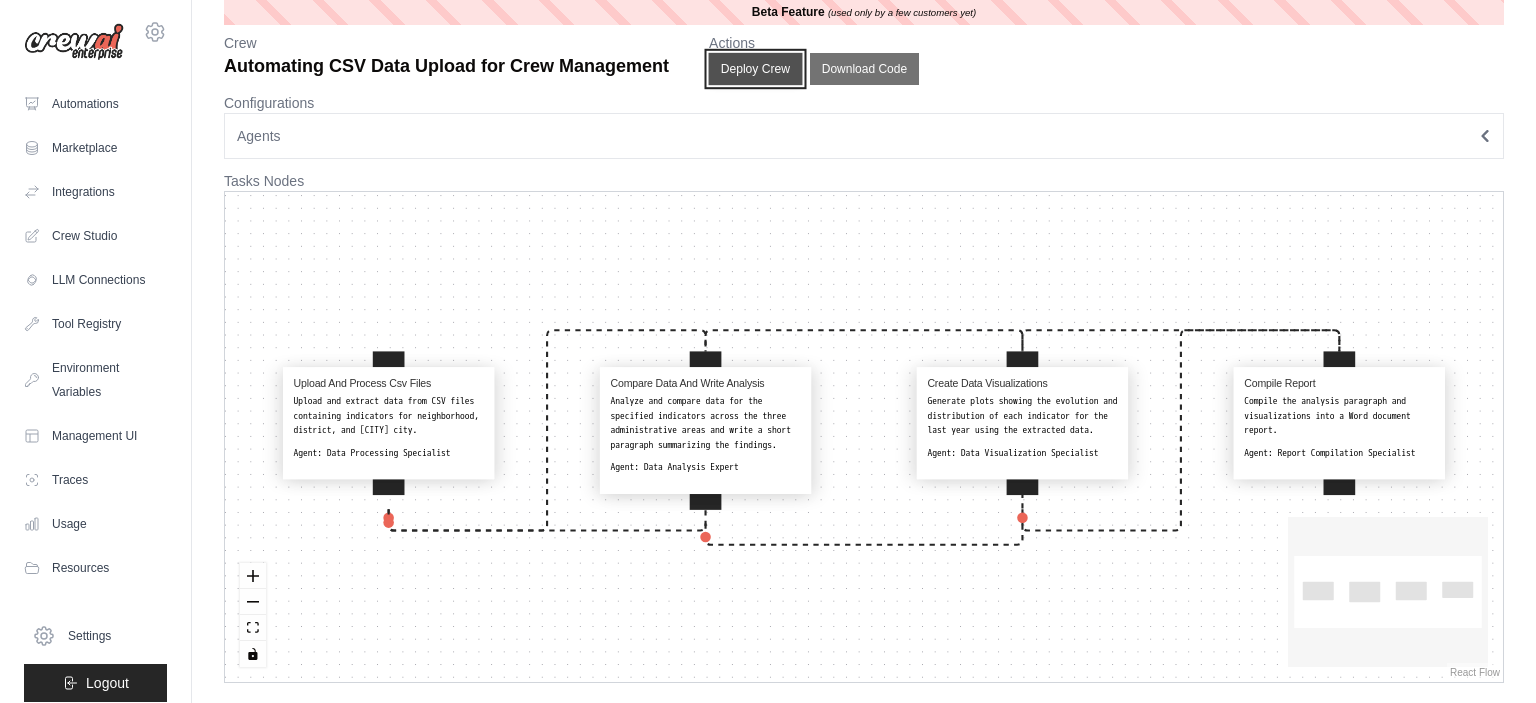 click on "Deploy Crew" at bounding box center [756, 69] 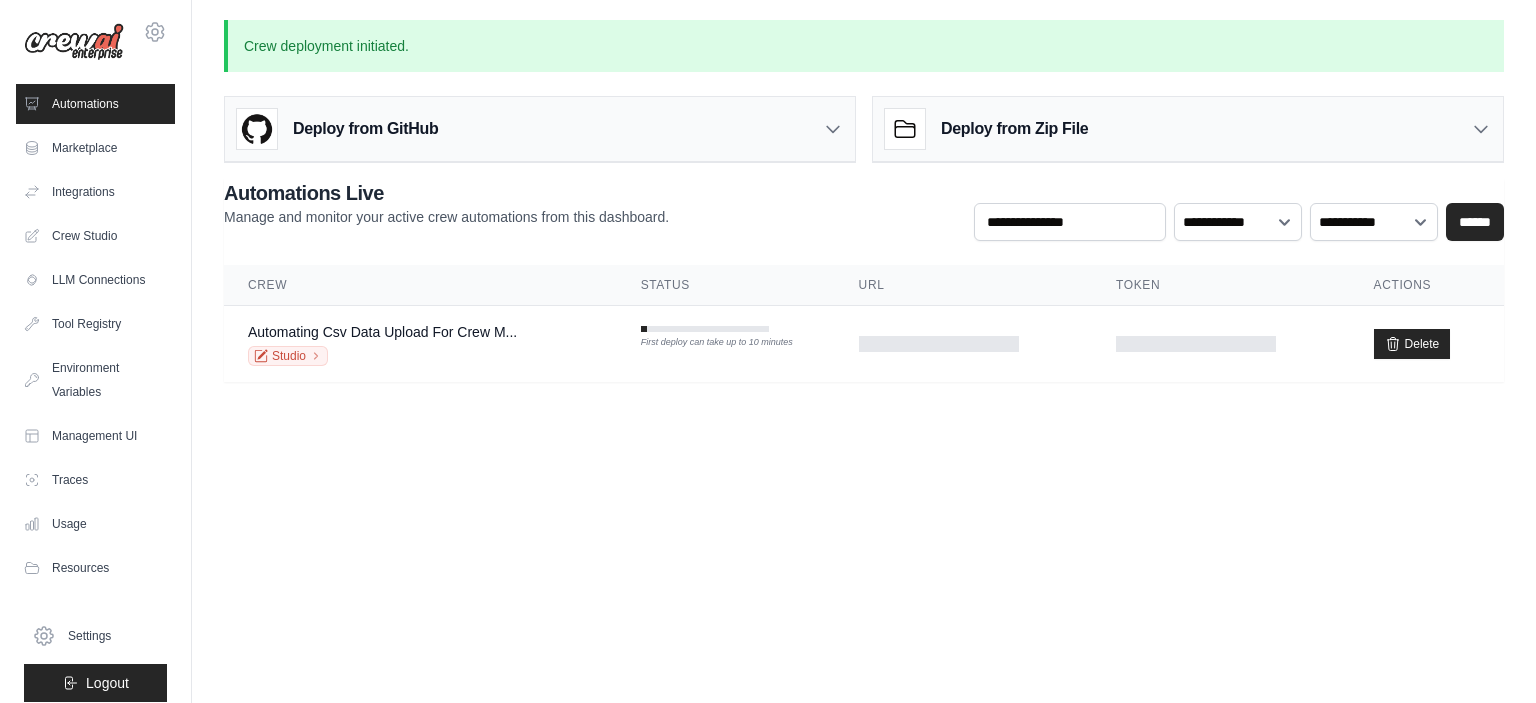 scroll, scrollTop: 0, scrollLeft: 0, axis: both 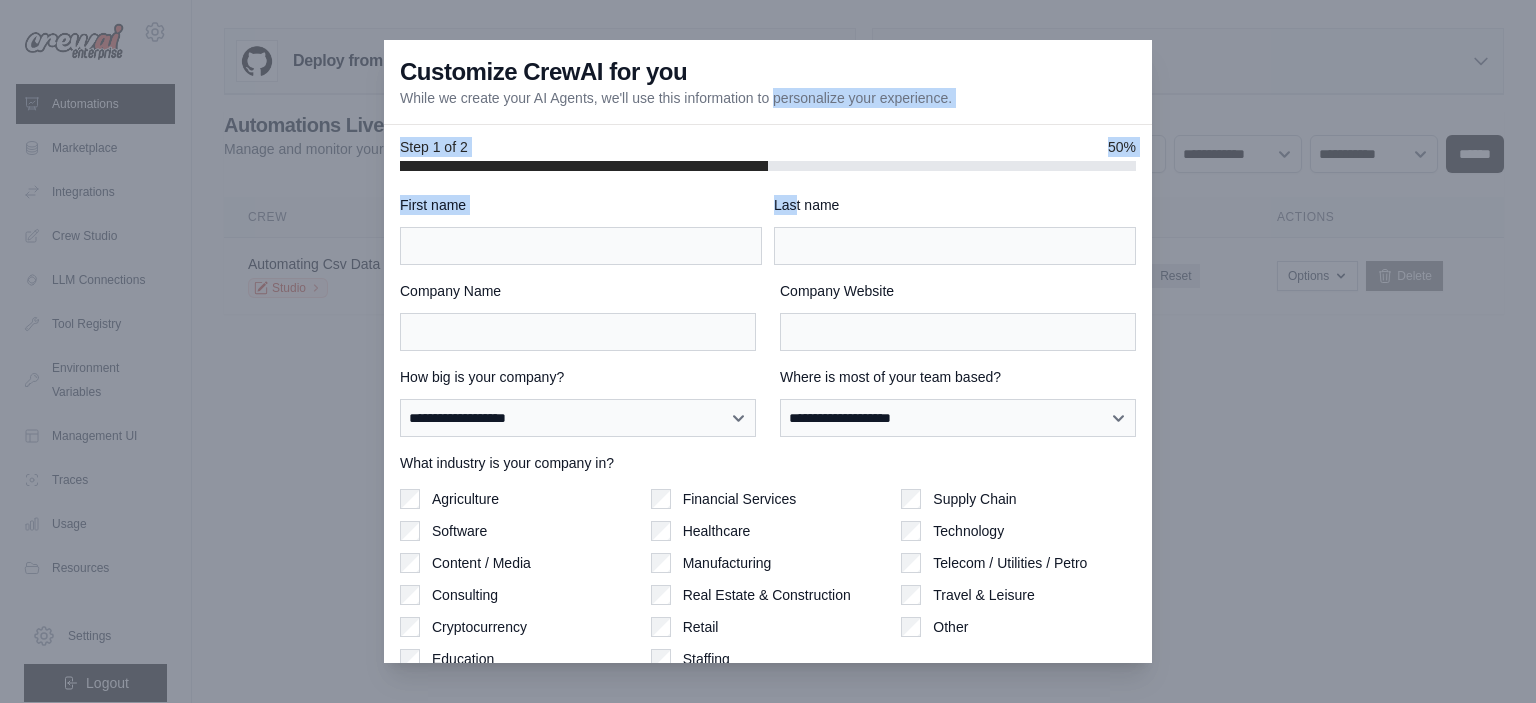 drag, startPoint x: 722, startPoint y: 59, endPoint x: 795, endPoint y: 196, distance: 155.2353 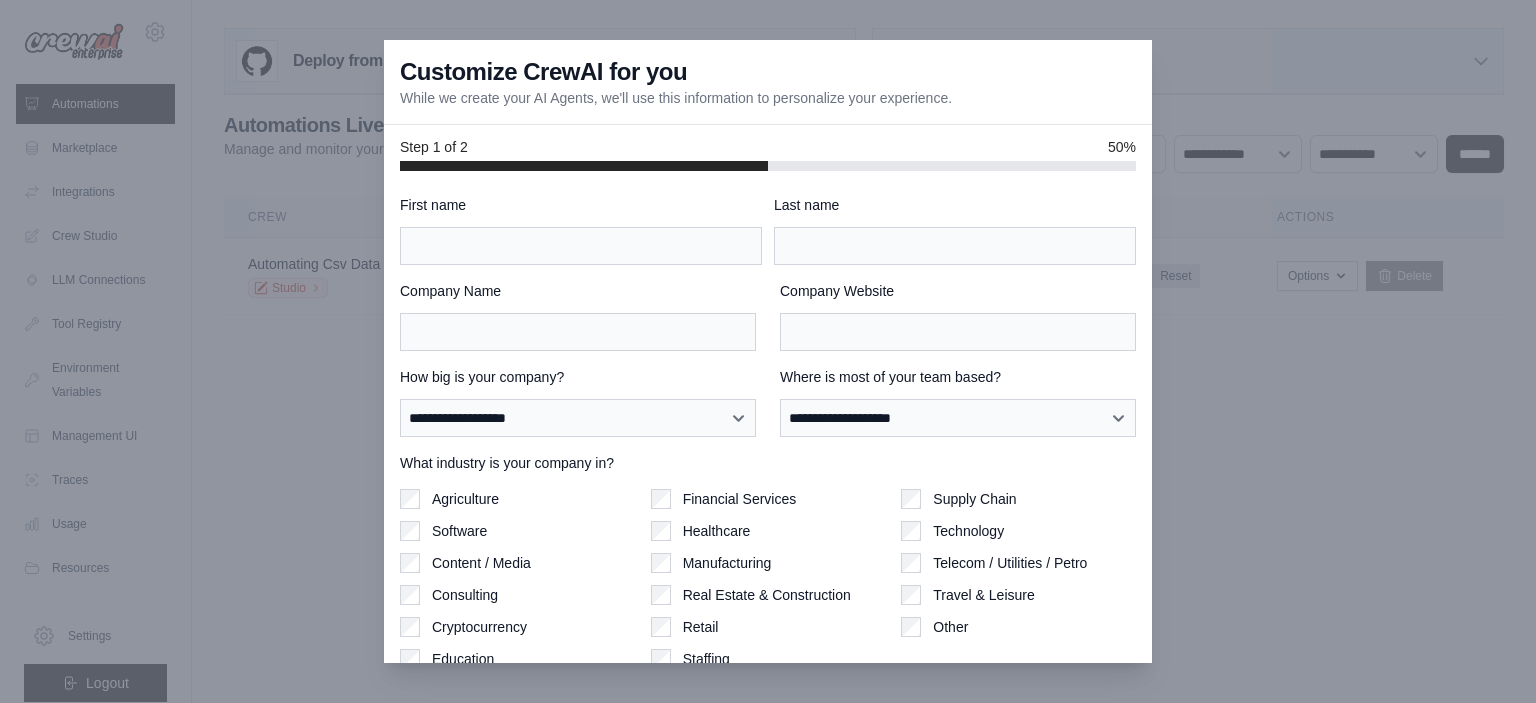 click on "Customize CrewAI for you
While we create your AI Agents, we'll use this information to
personalize your experience." at bounding box center [768, 82] 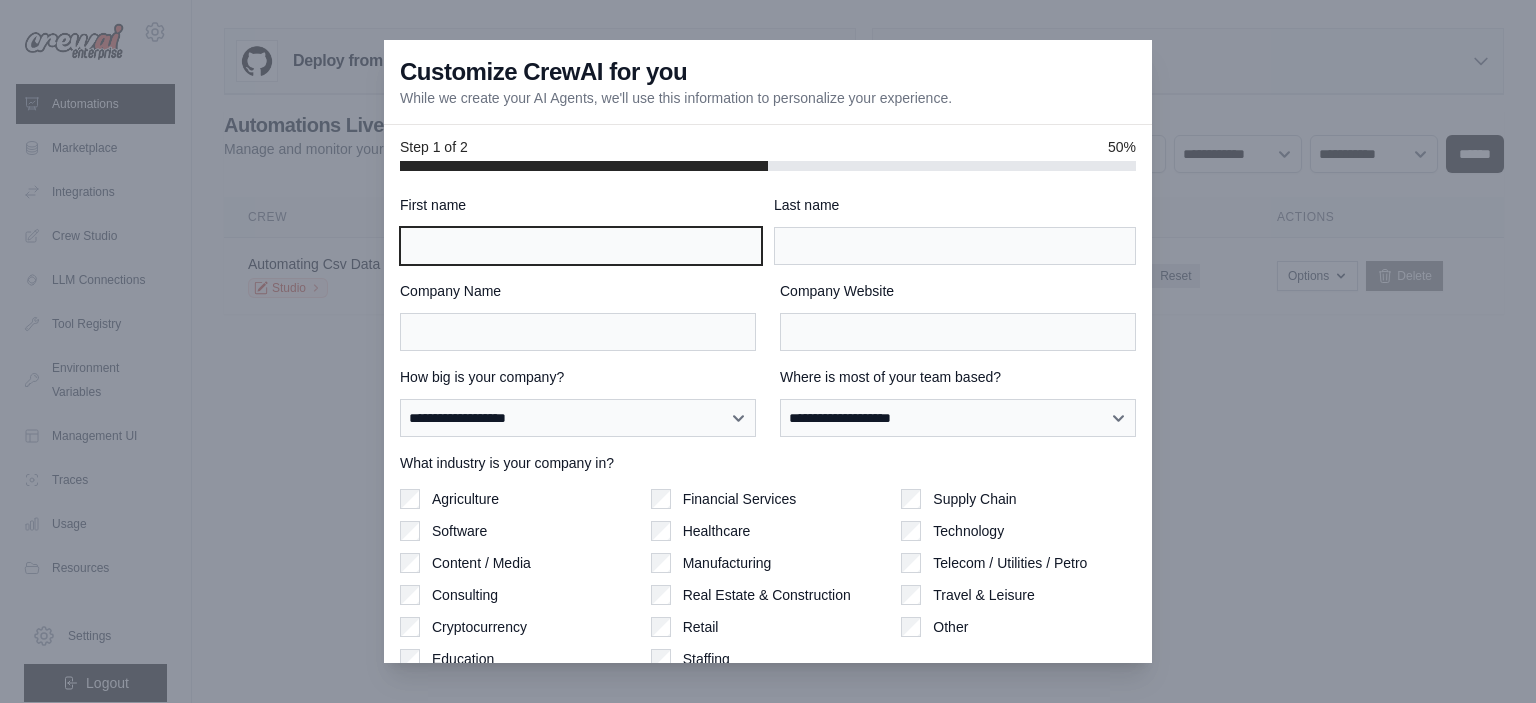 click on "First name" at bounding box center (581, 246) 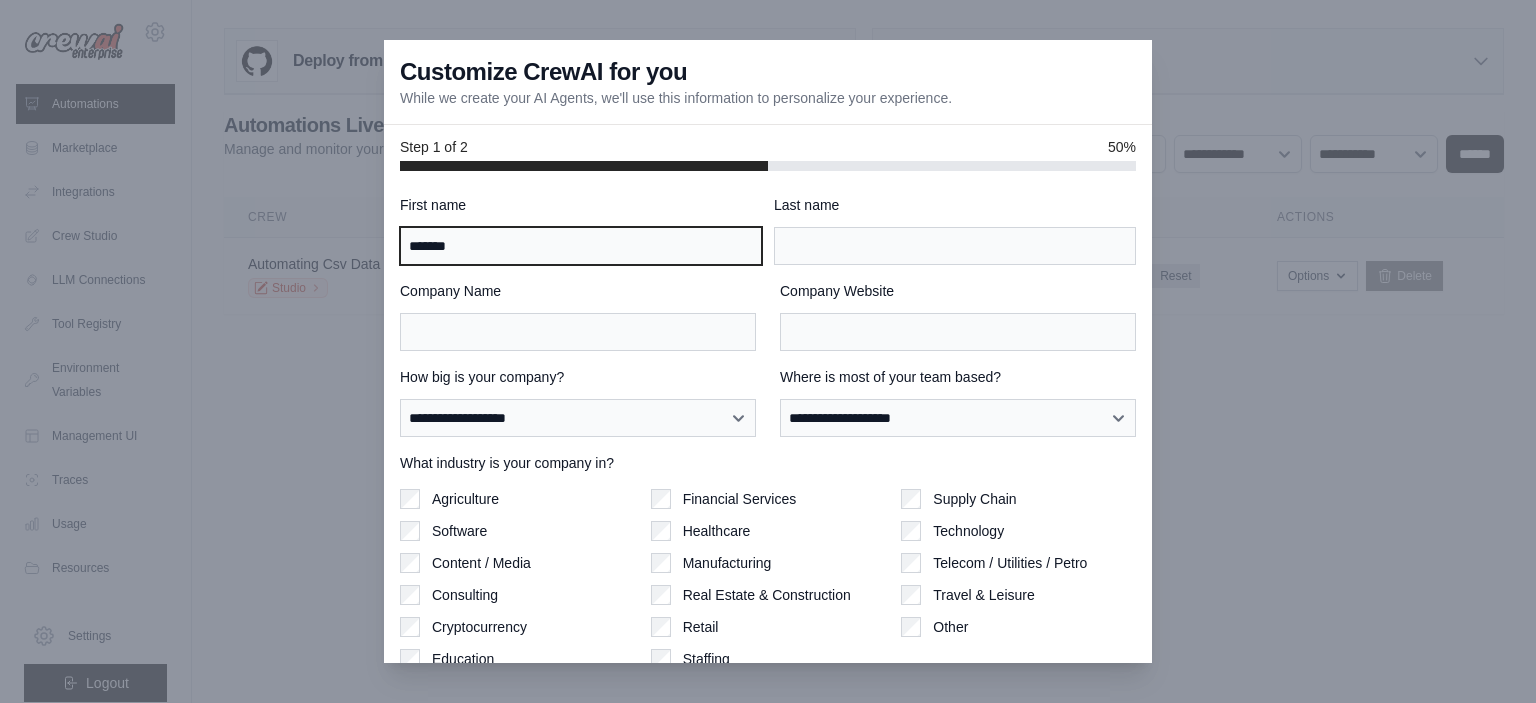 type on "*******" 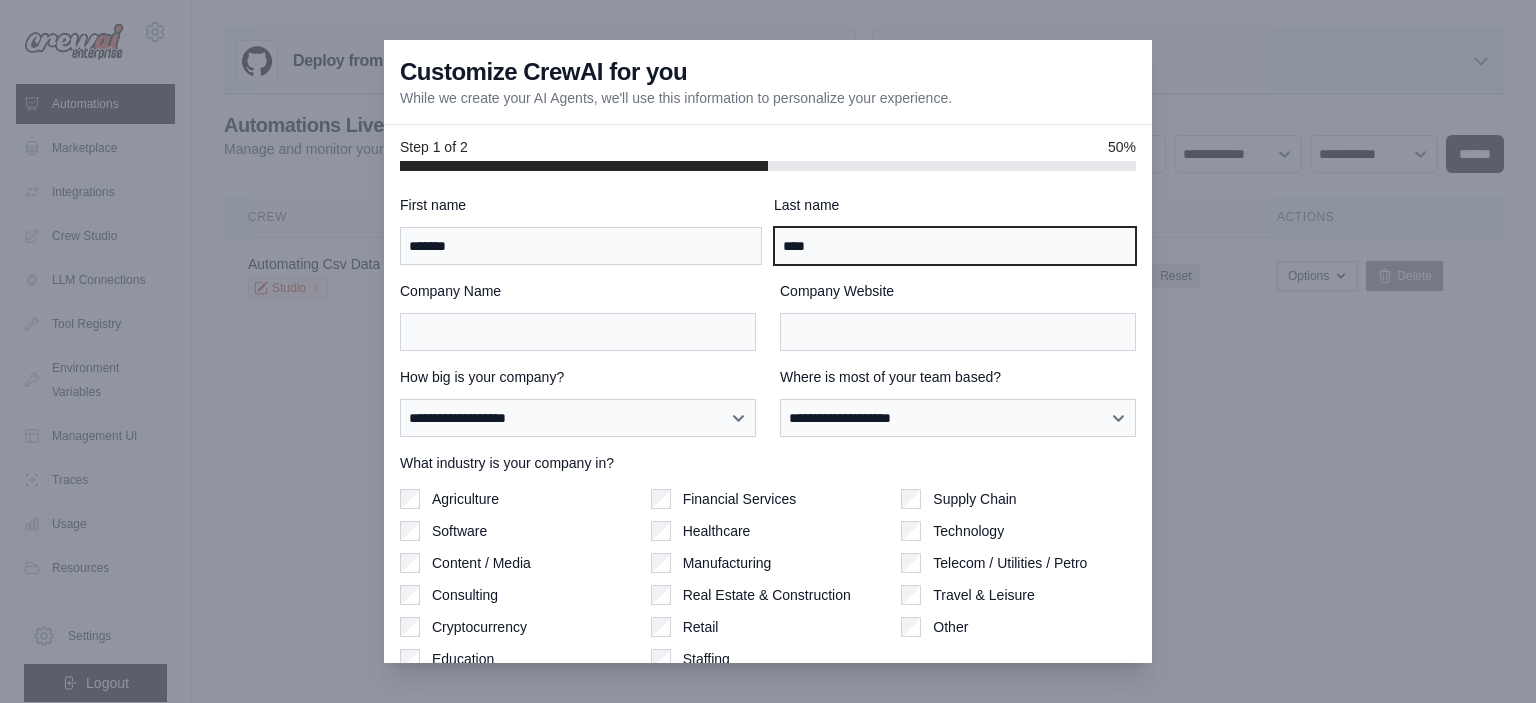 type on "****" 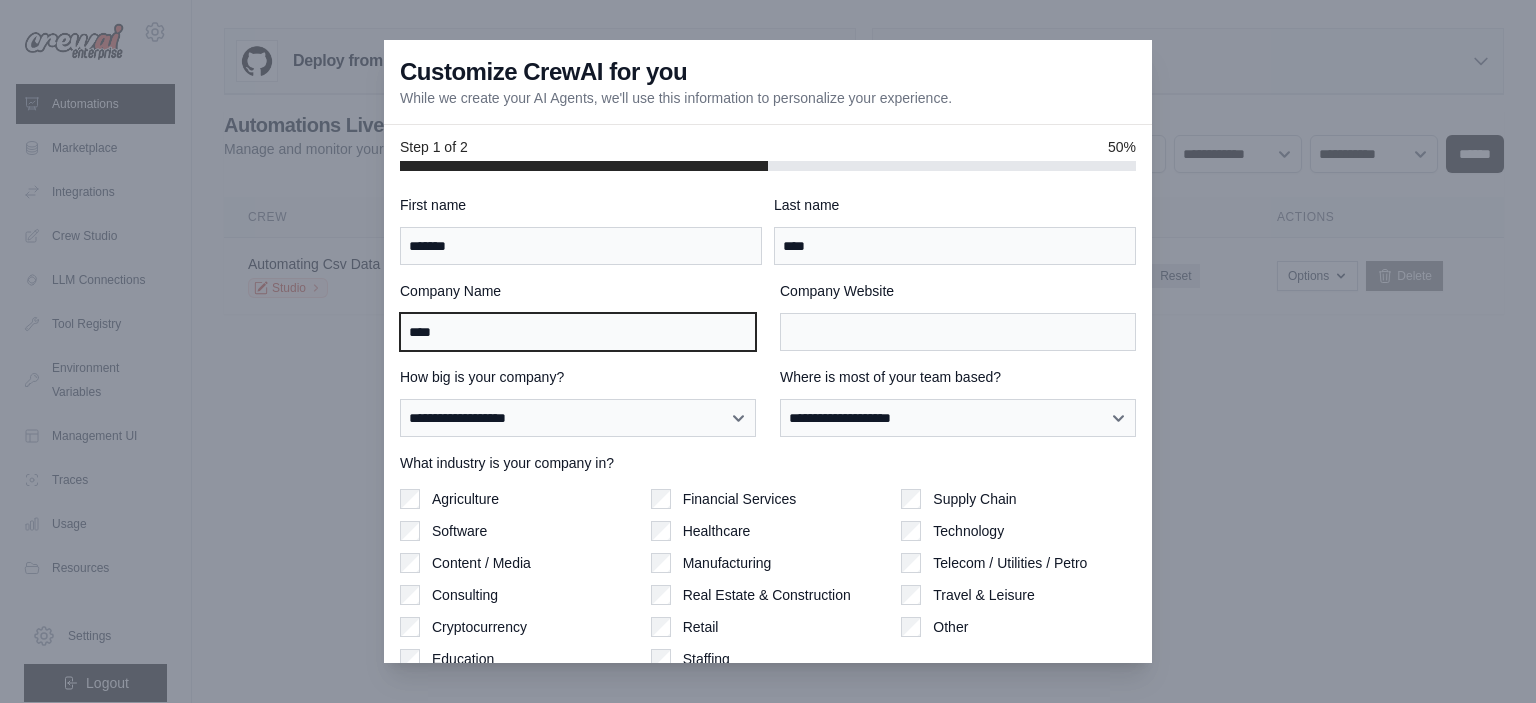 type on "****" 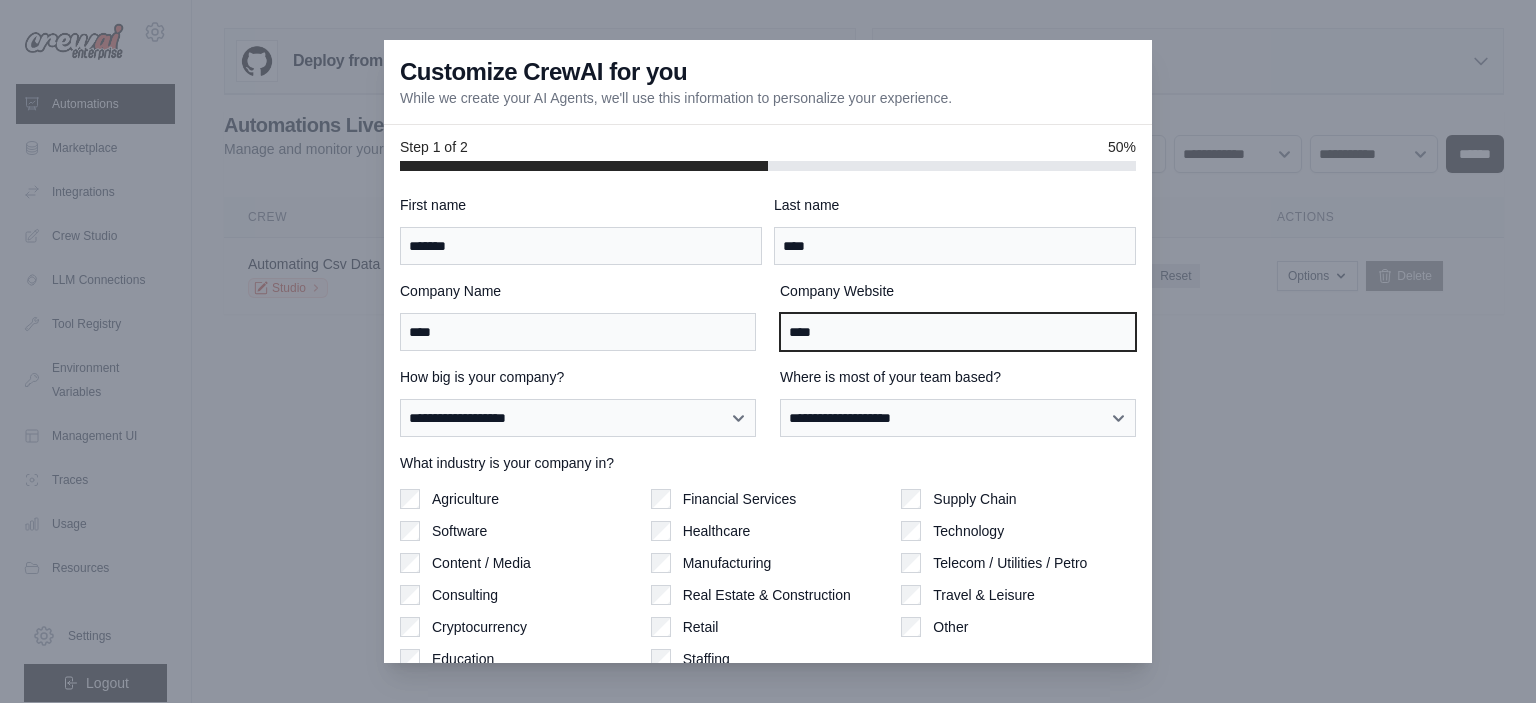 type on "****" 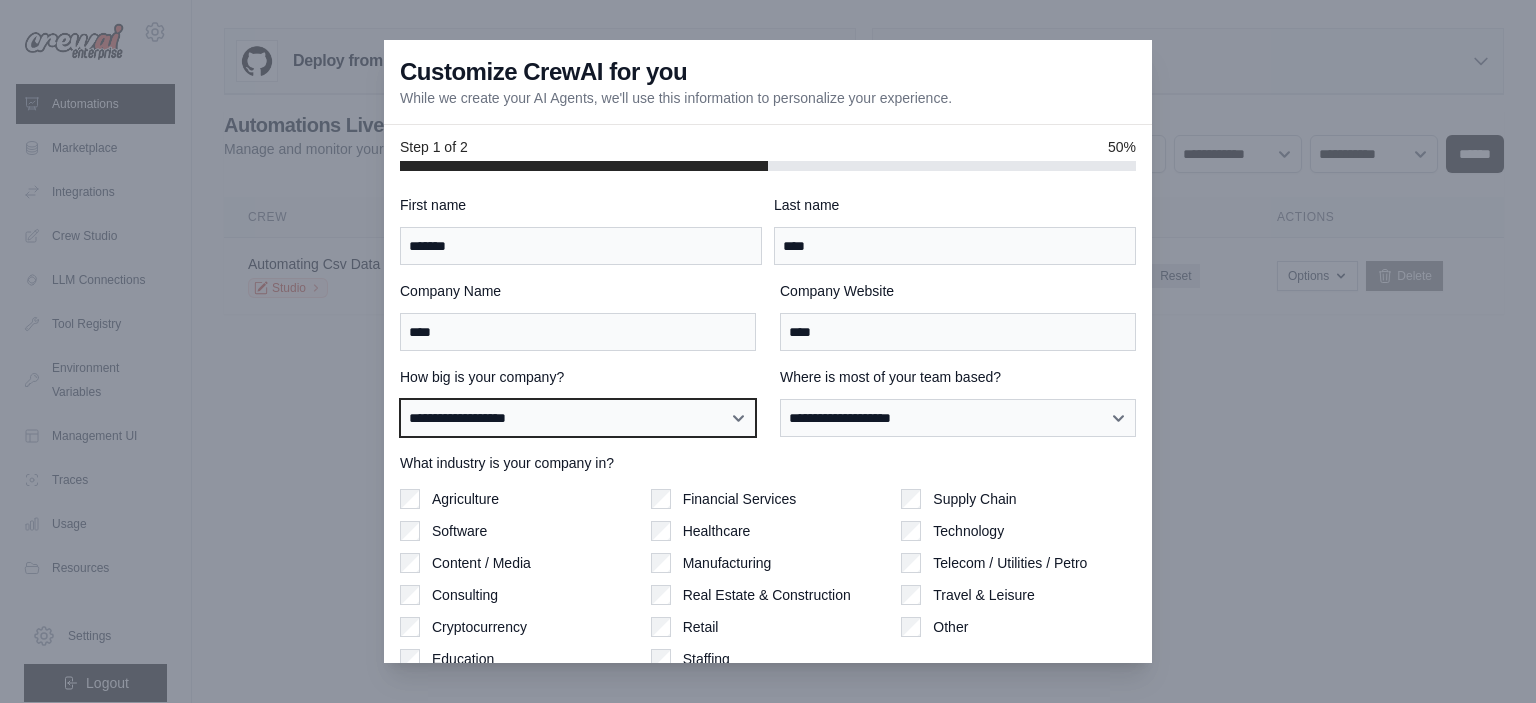 click on "**********" at bounding box center [578, 418] 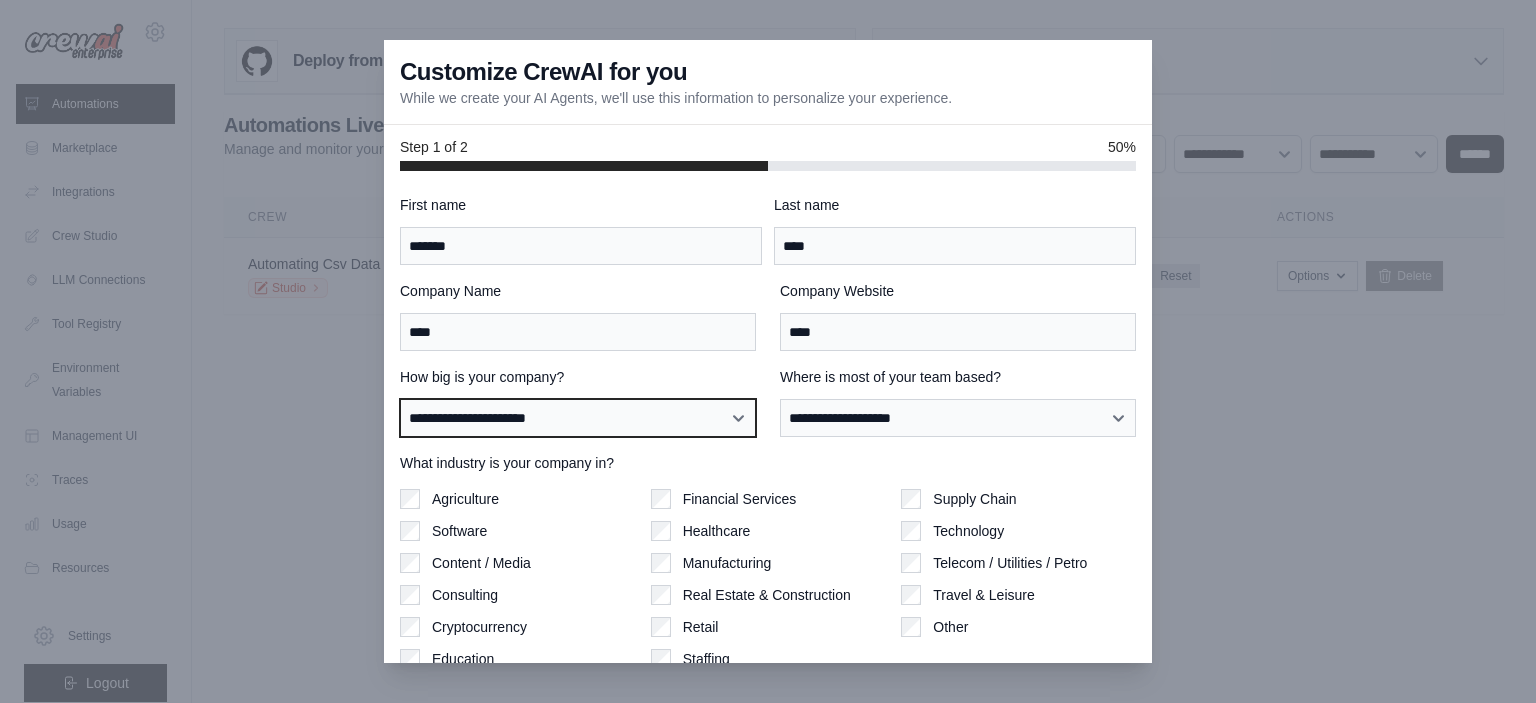 click on "**********" at bounding box center [0, 0] 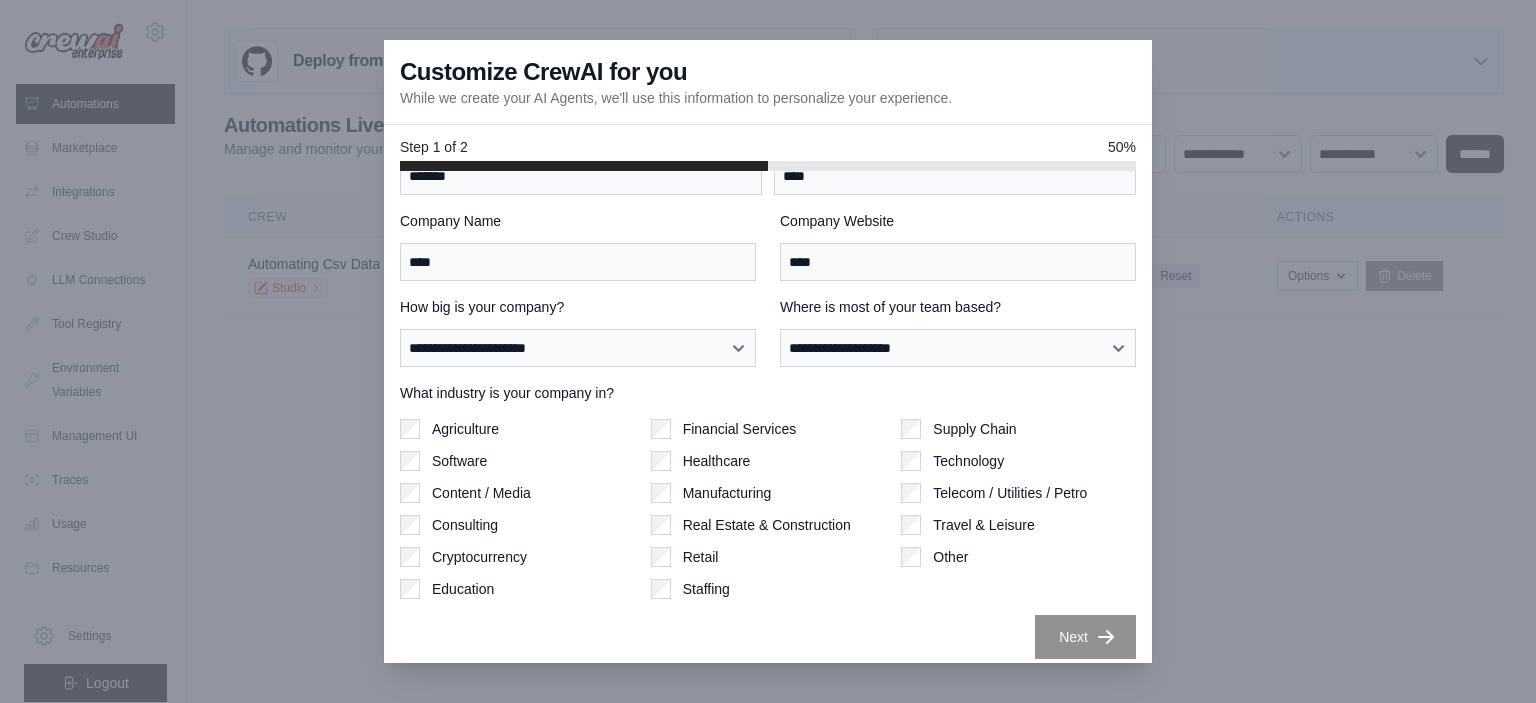 scroll, scrollTop: 81, scrollLeft: 0, axis: vertical 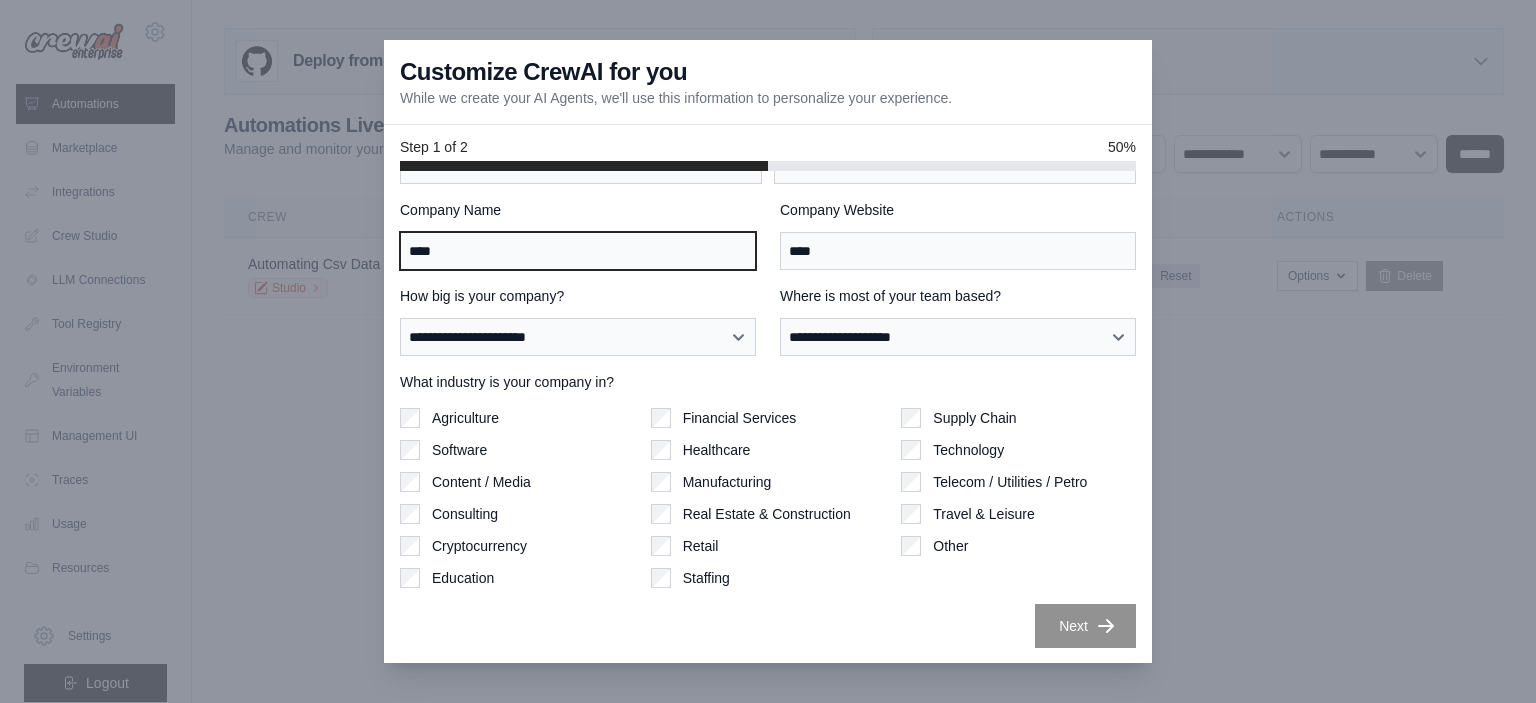 click on "****" at bounding box center (578, 251) 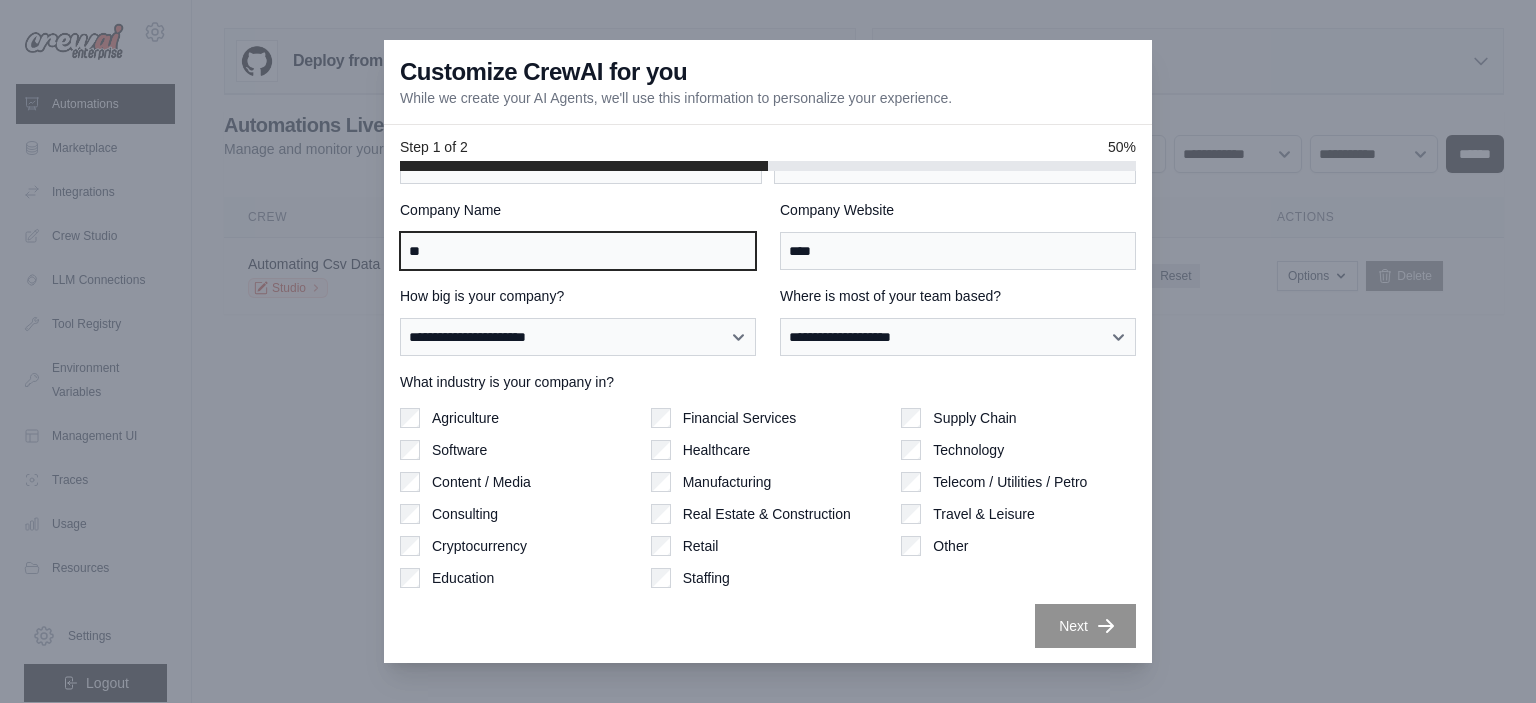 type on "*" 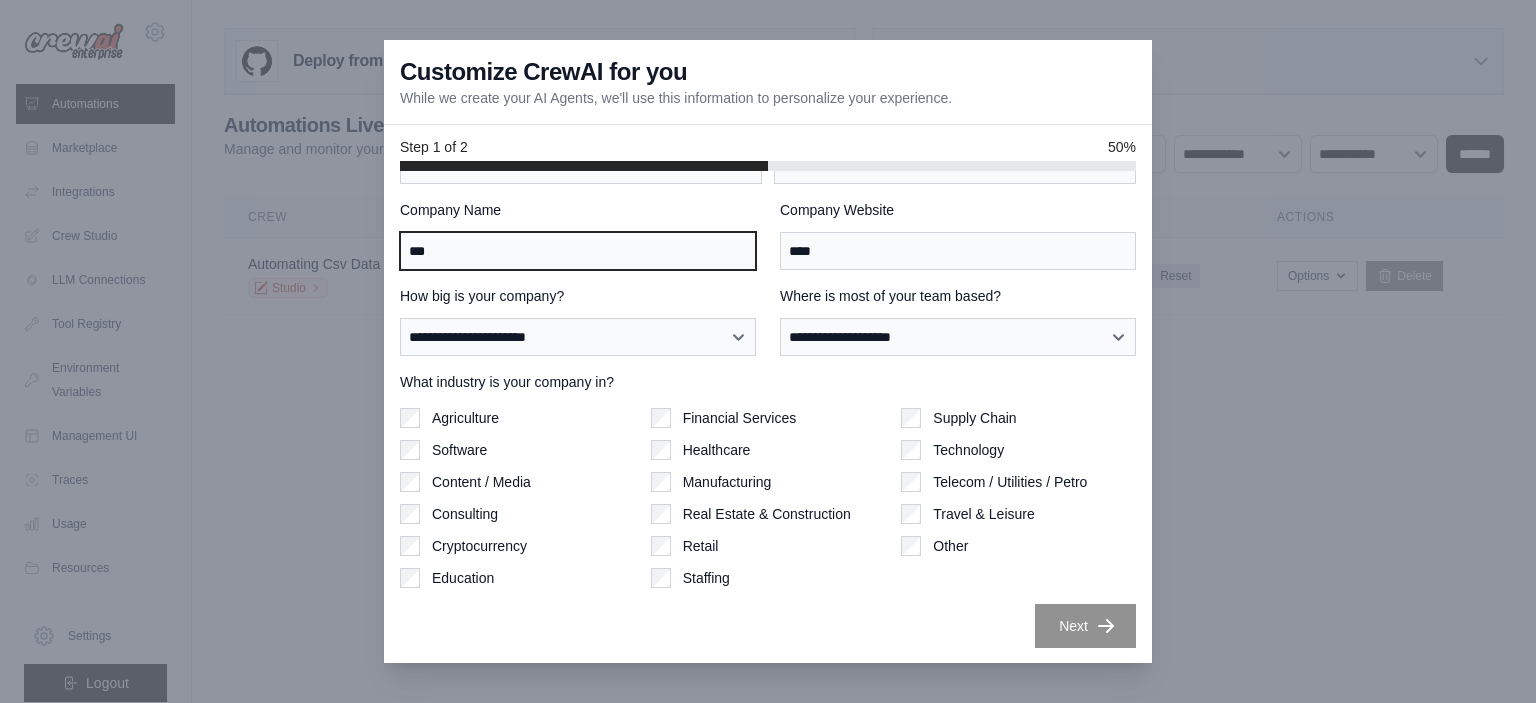 click on "***" at bounding box center [578, 251] 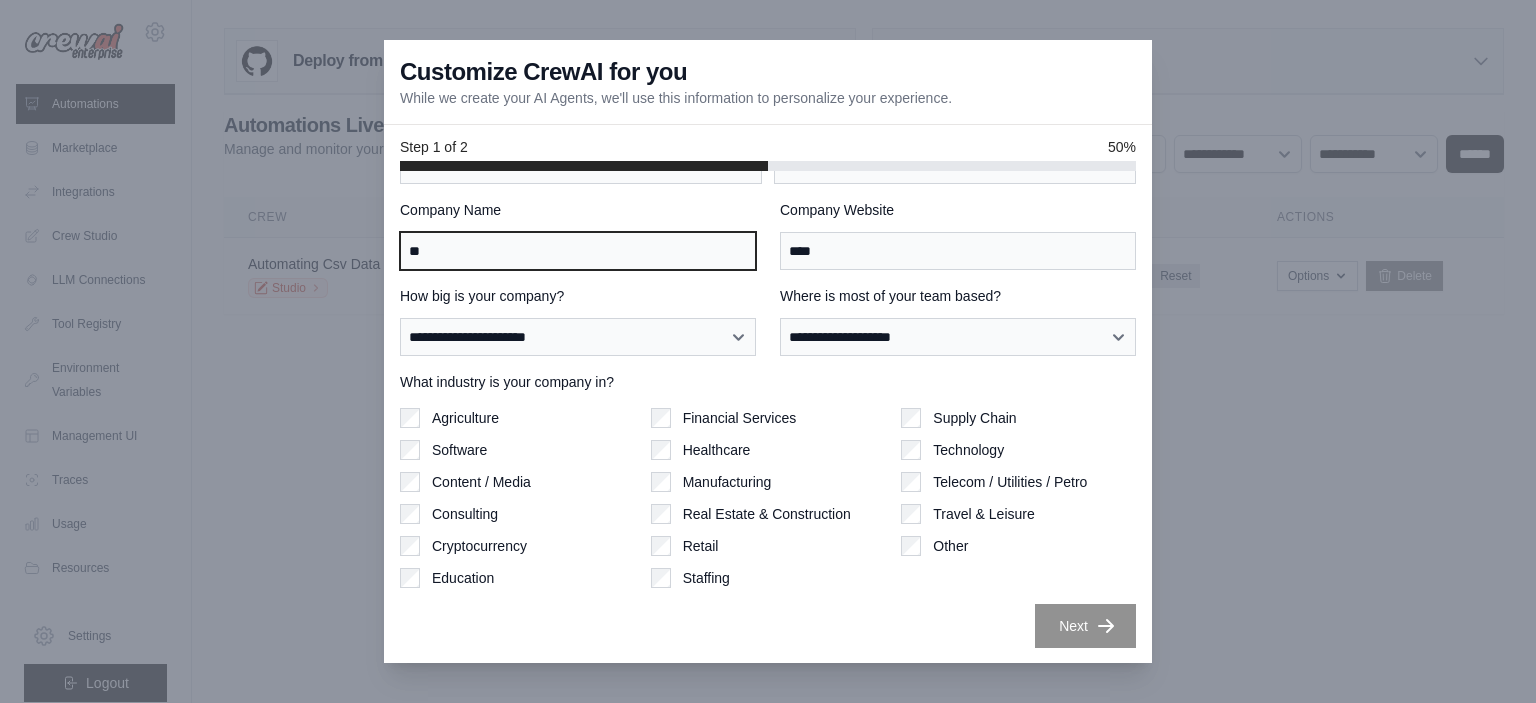 type on "*" 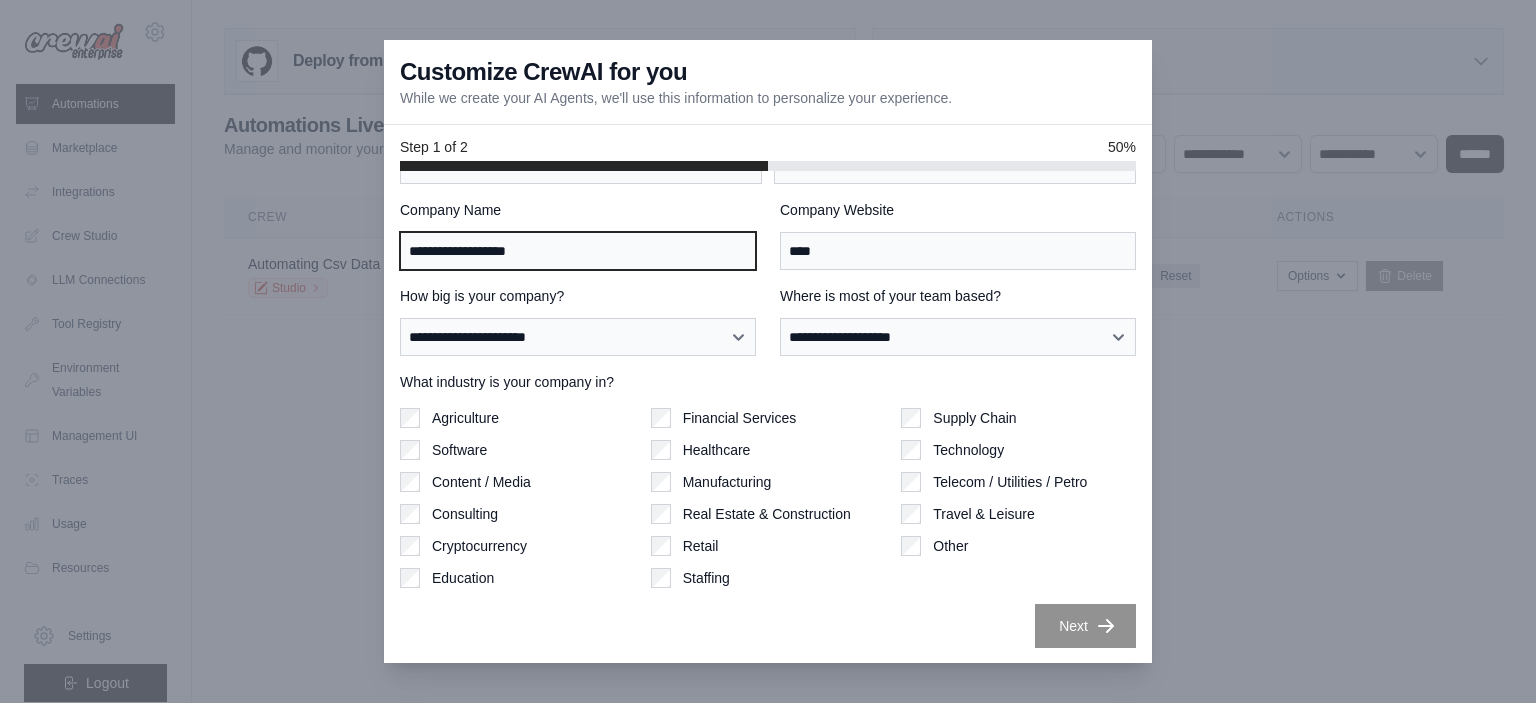 type on "**********" 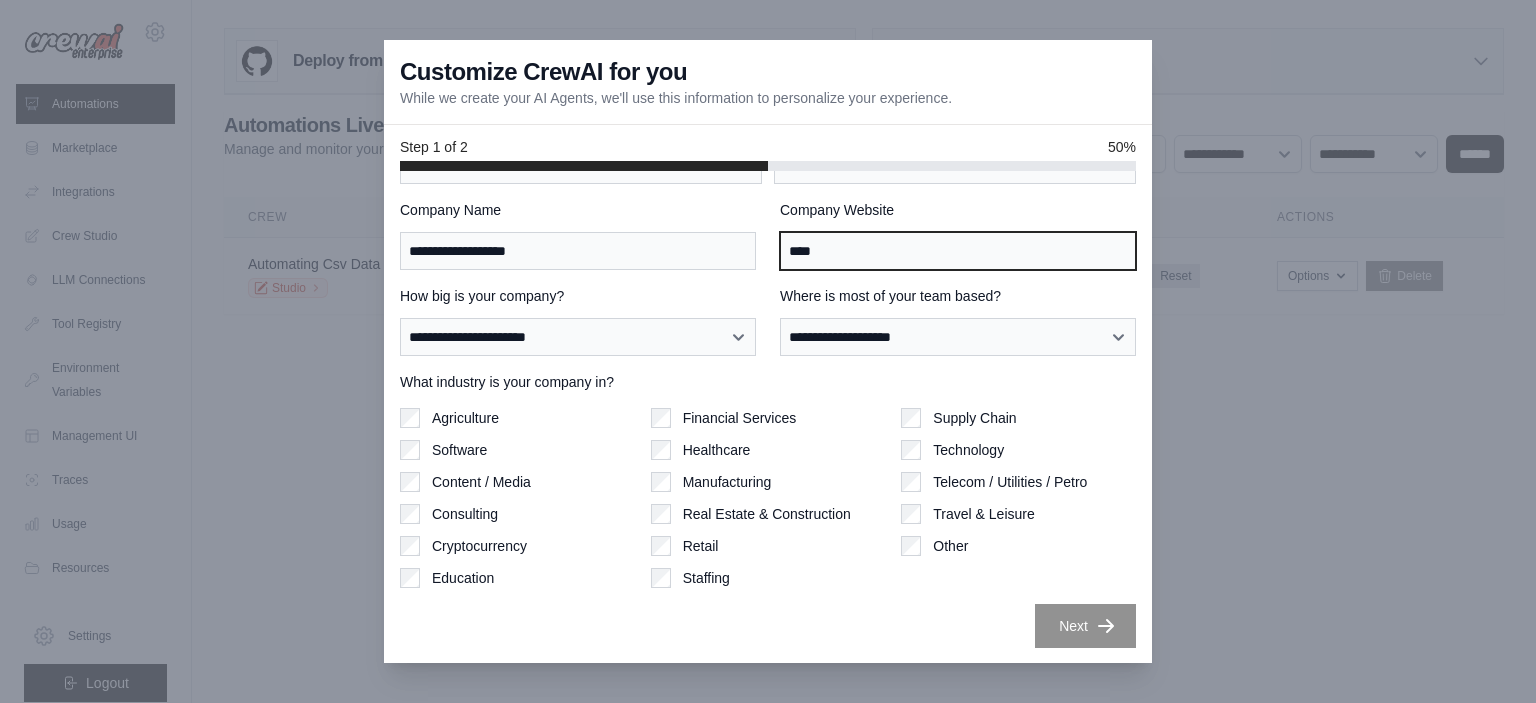 click on "****" at bounding box center (958, 251) 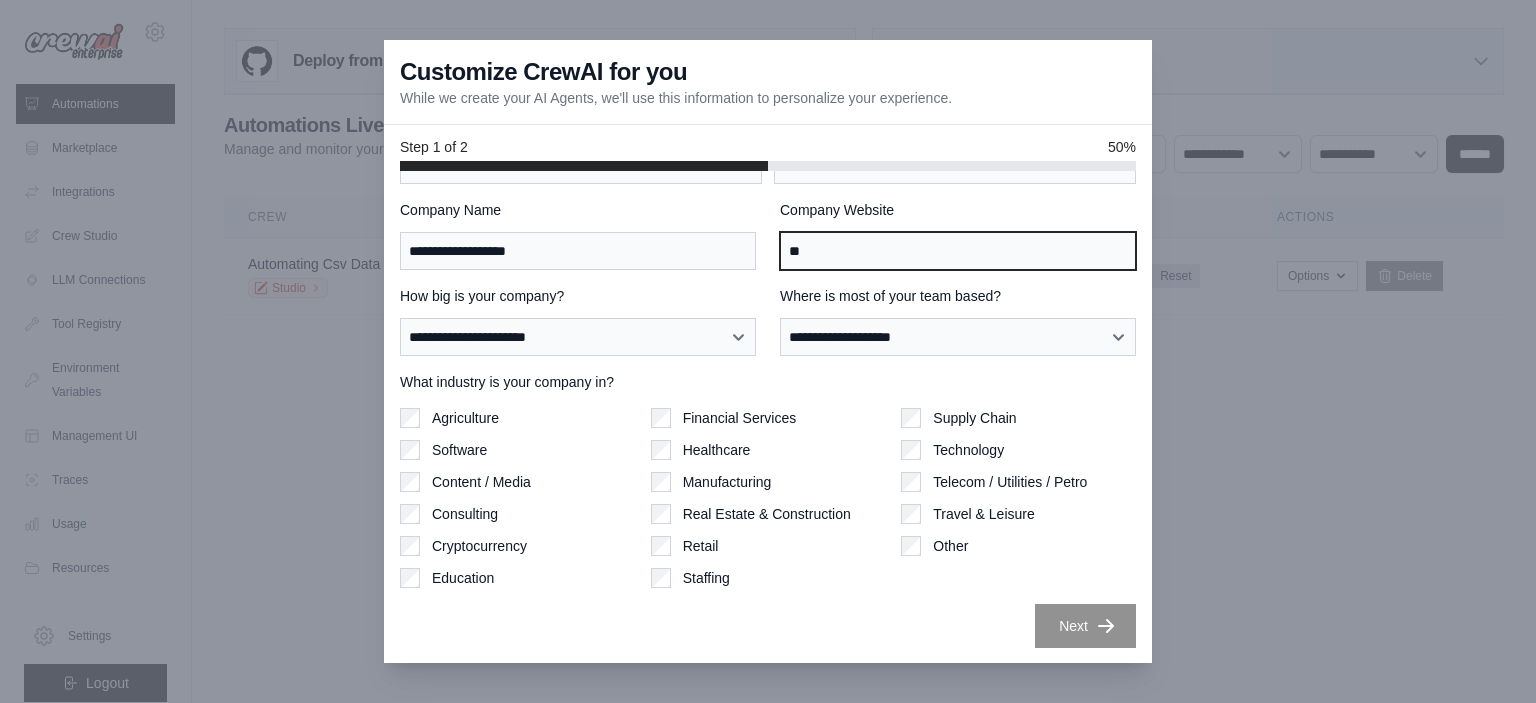 type on "*" 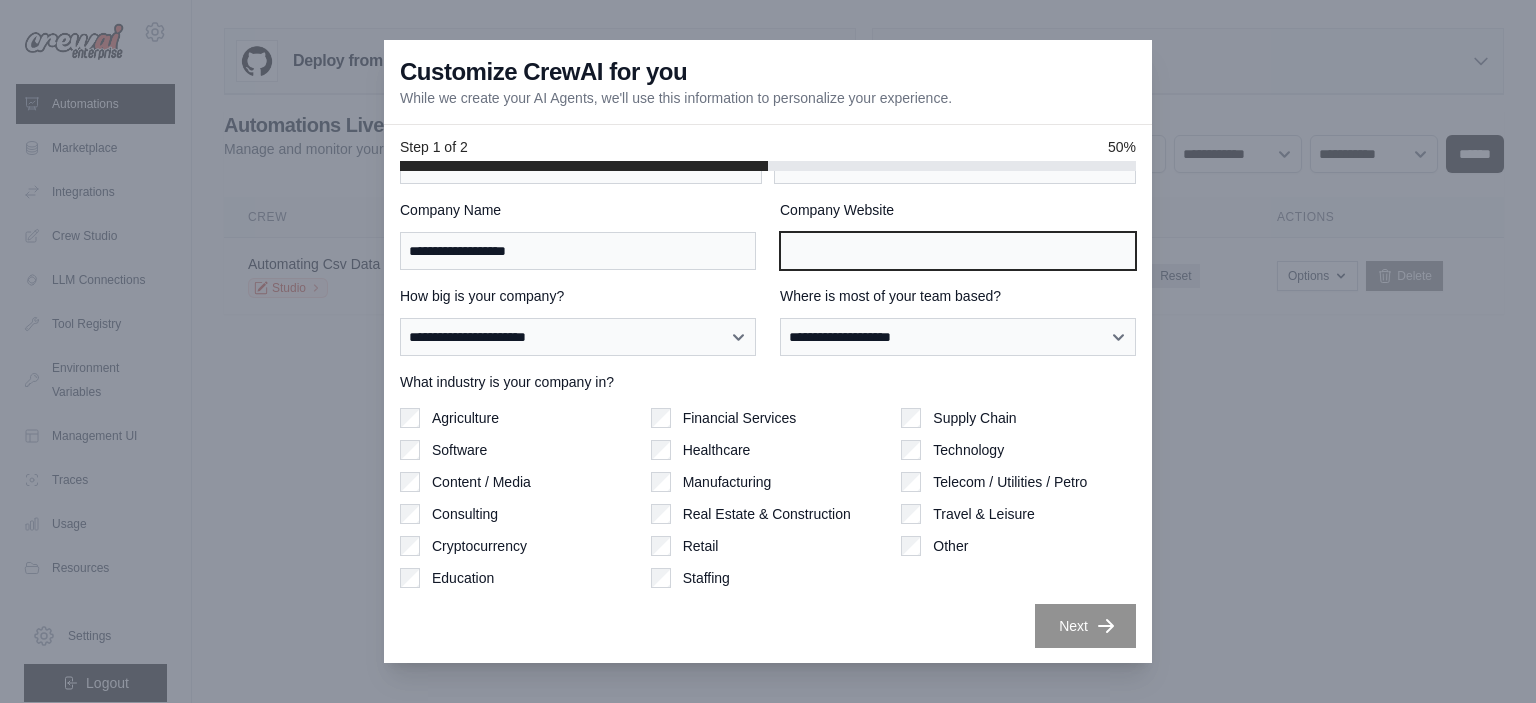 paste on "**********" 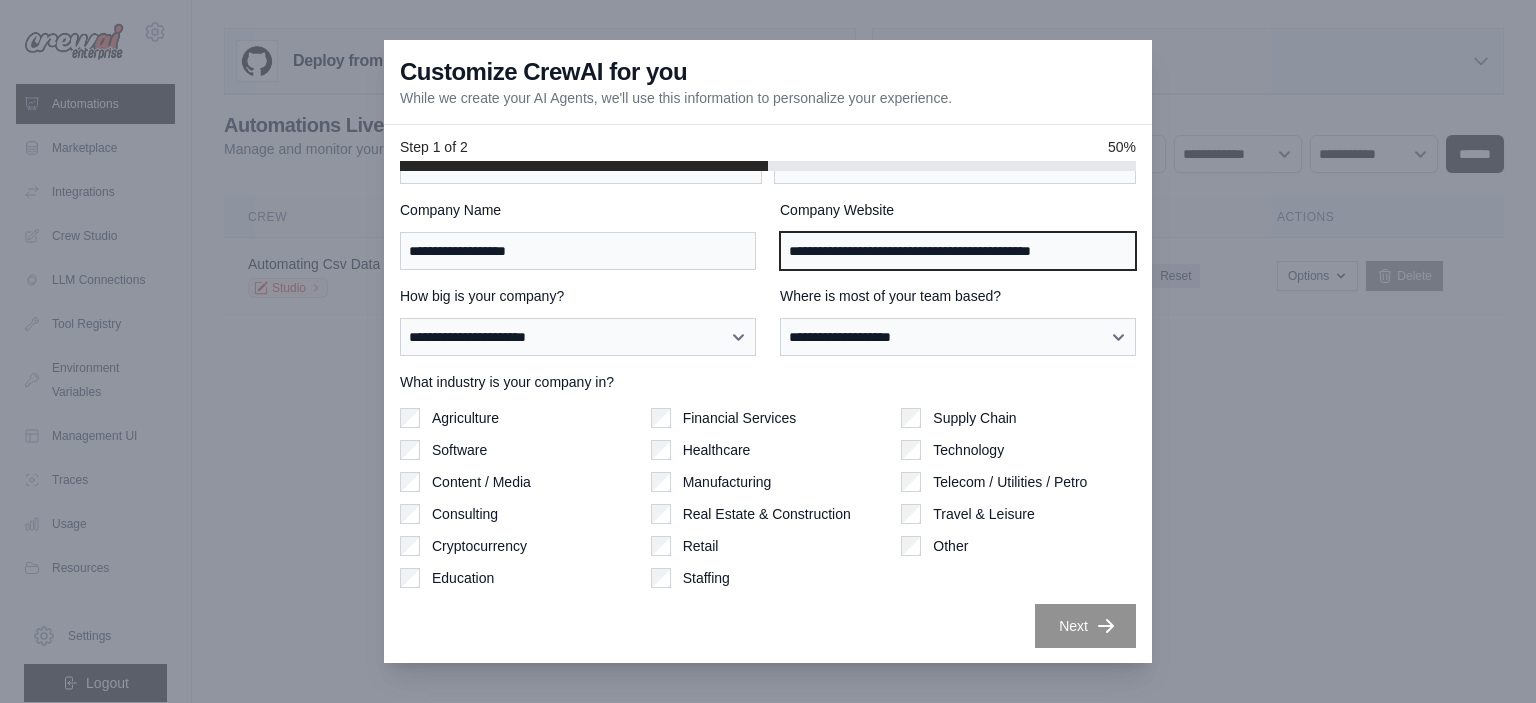type on "**********" 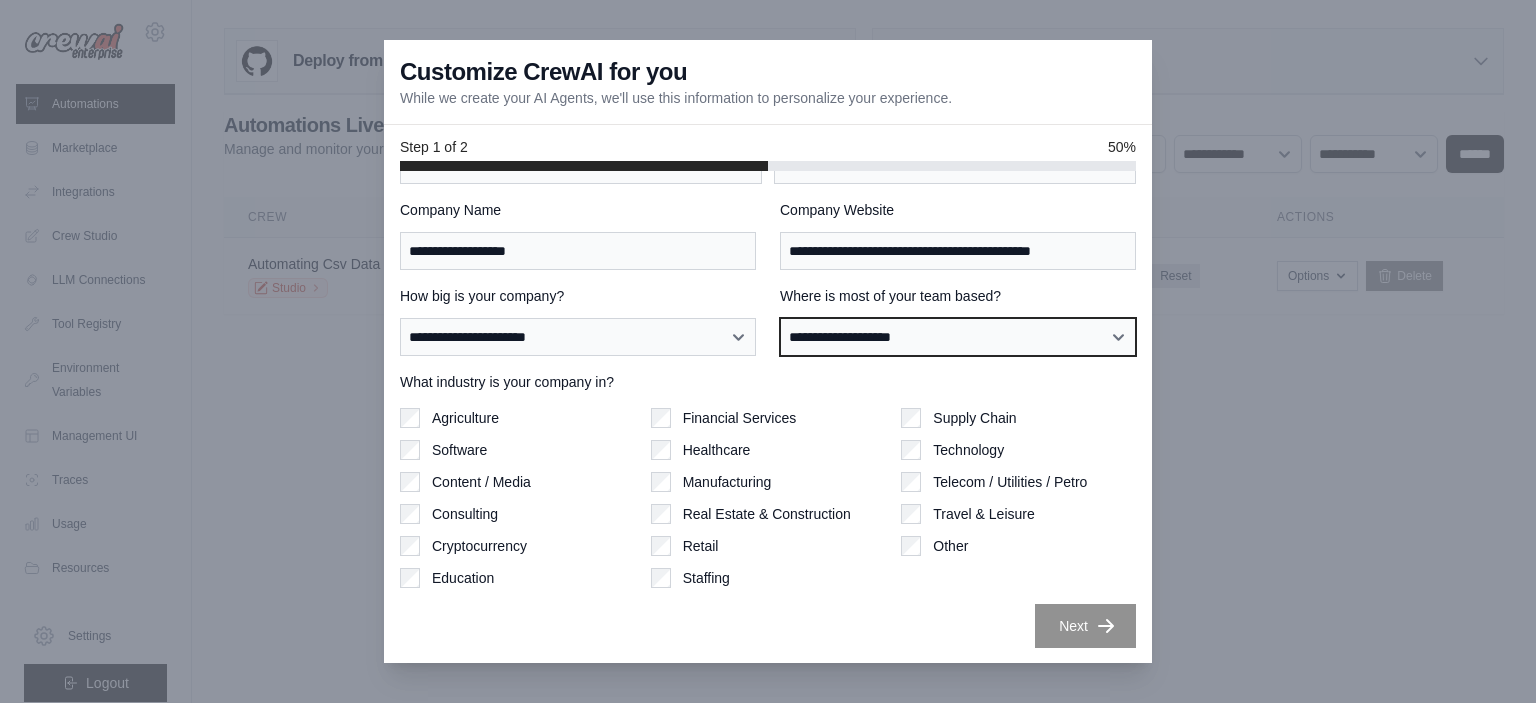 click on "**********" at bounding box center [958, 337] 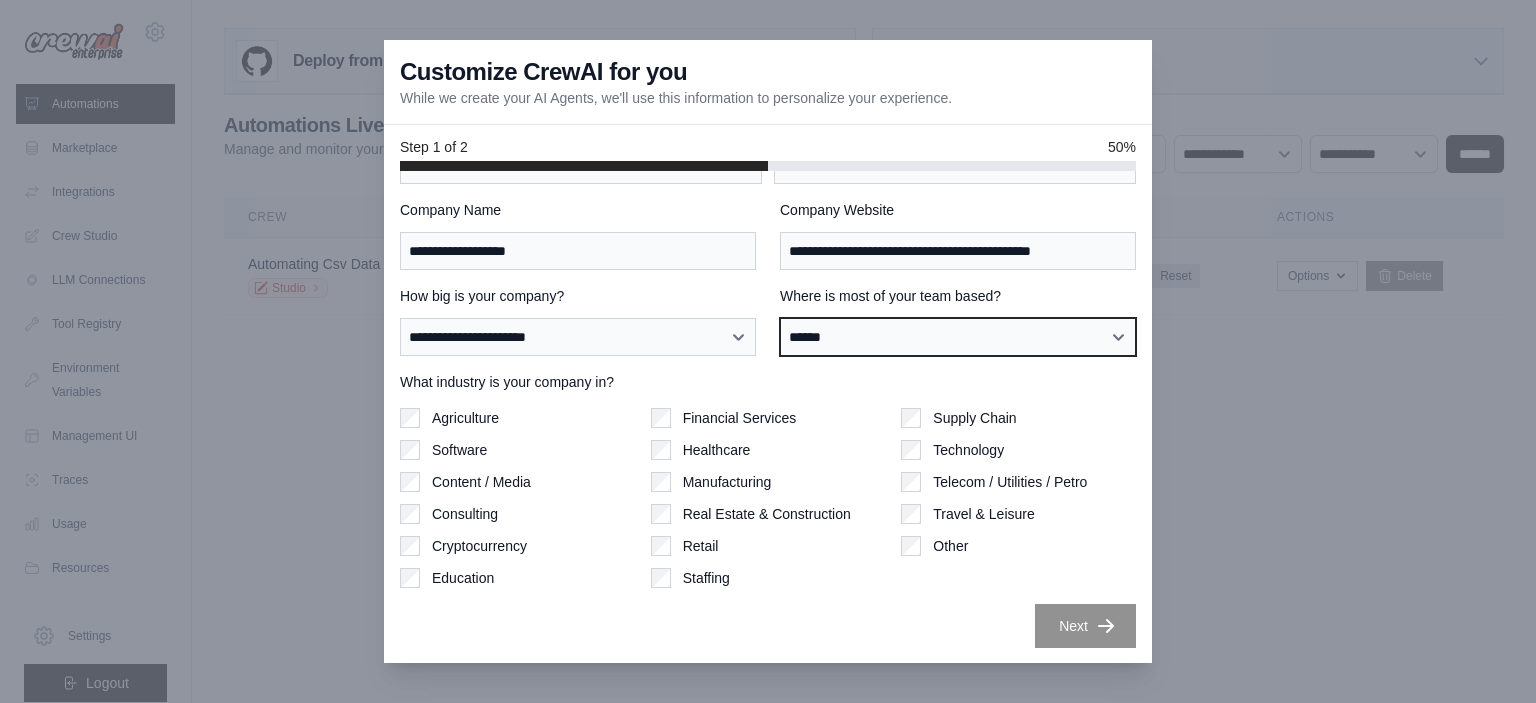 click on "******" at bounding box center (0, 0) 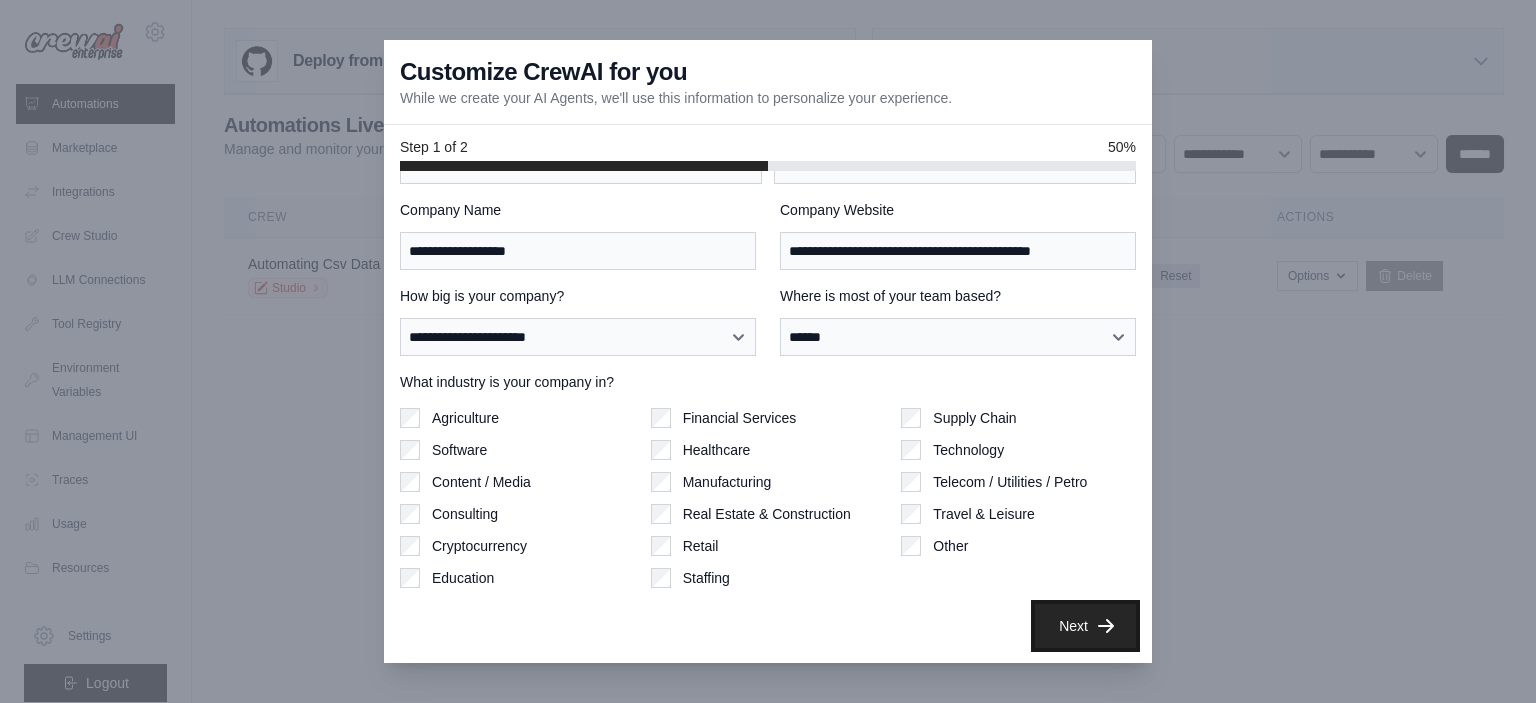 click on "Next" at bounding box center [1085, 626] 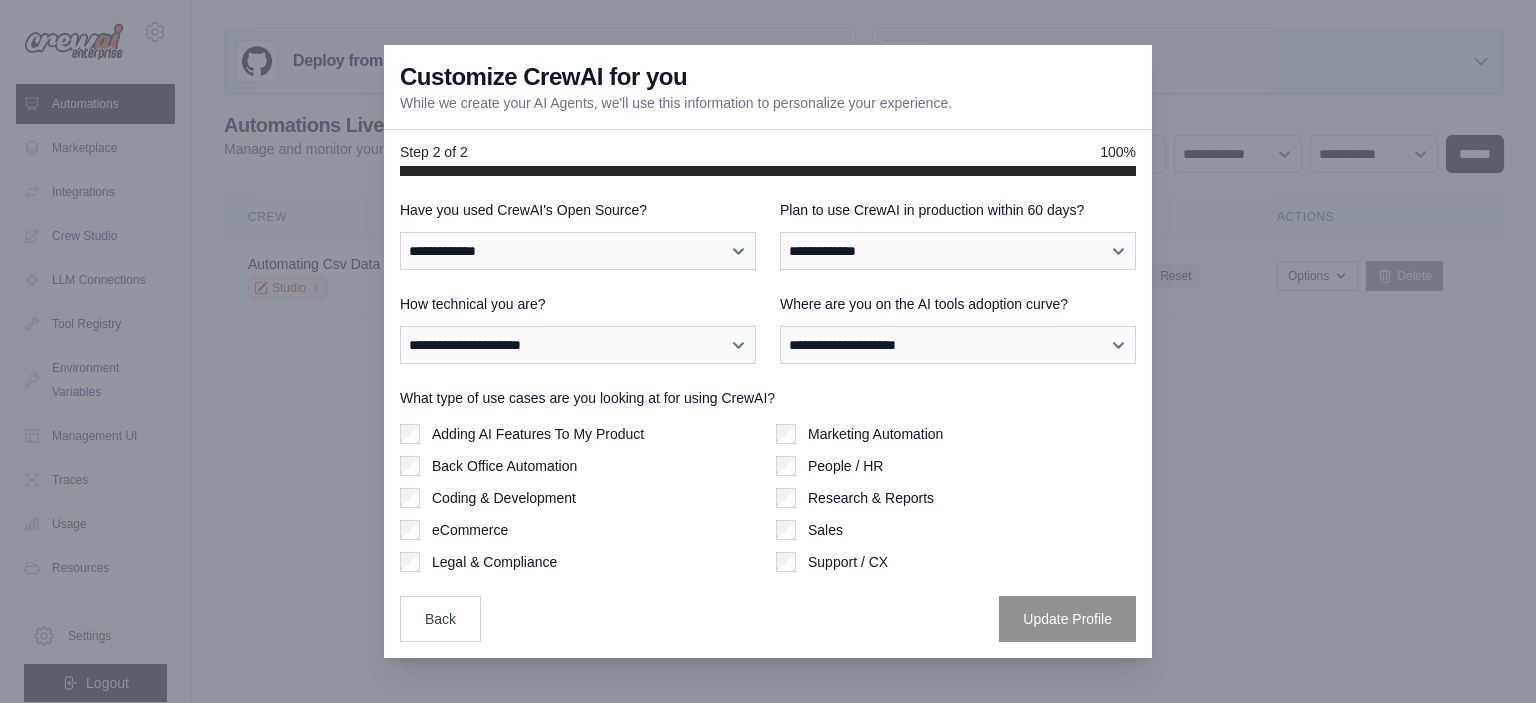 scroll, scrollTop: 0, scrollLeft: 0, axis: both 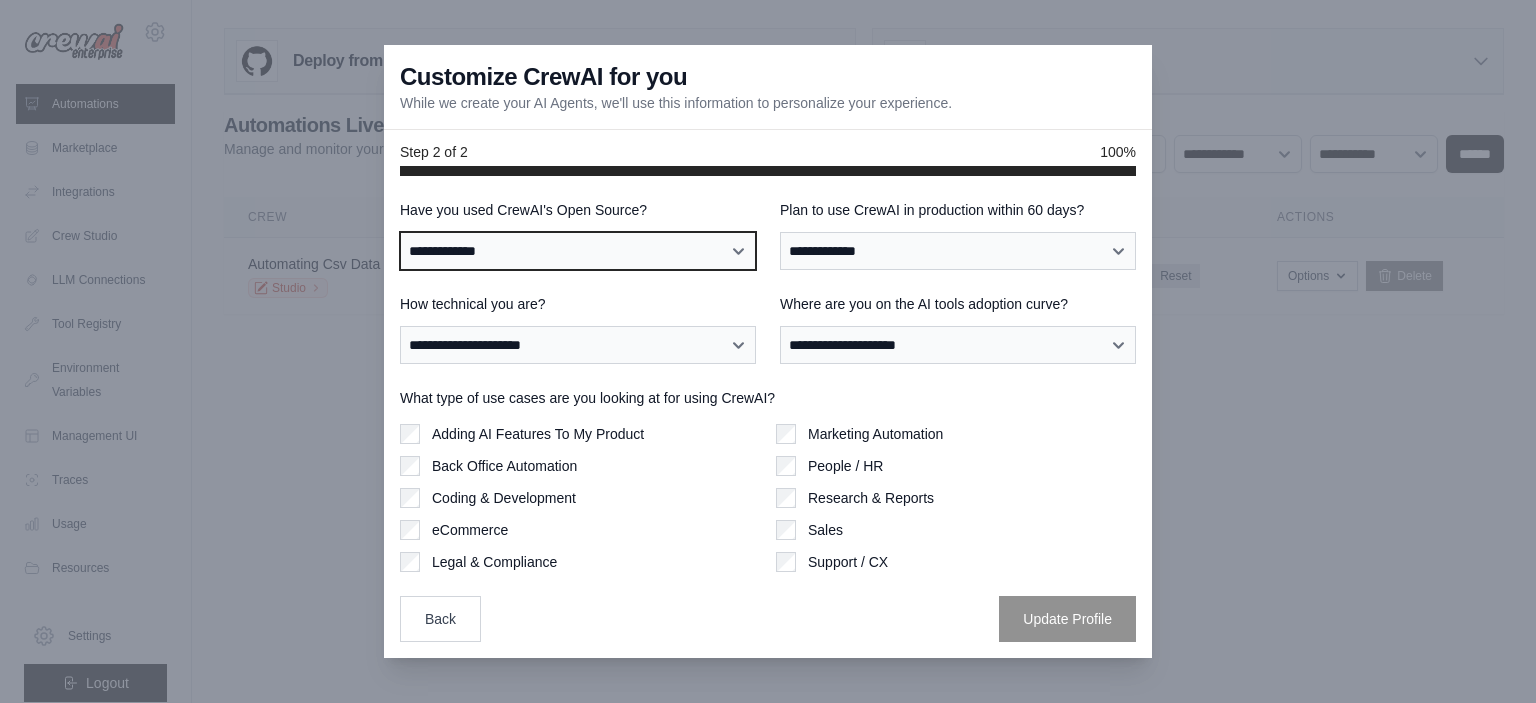 click on "**********" at bounding box center [578, 251] 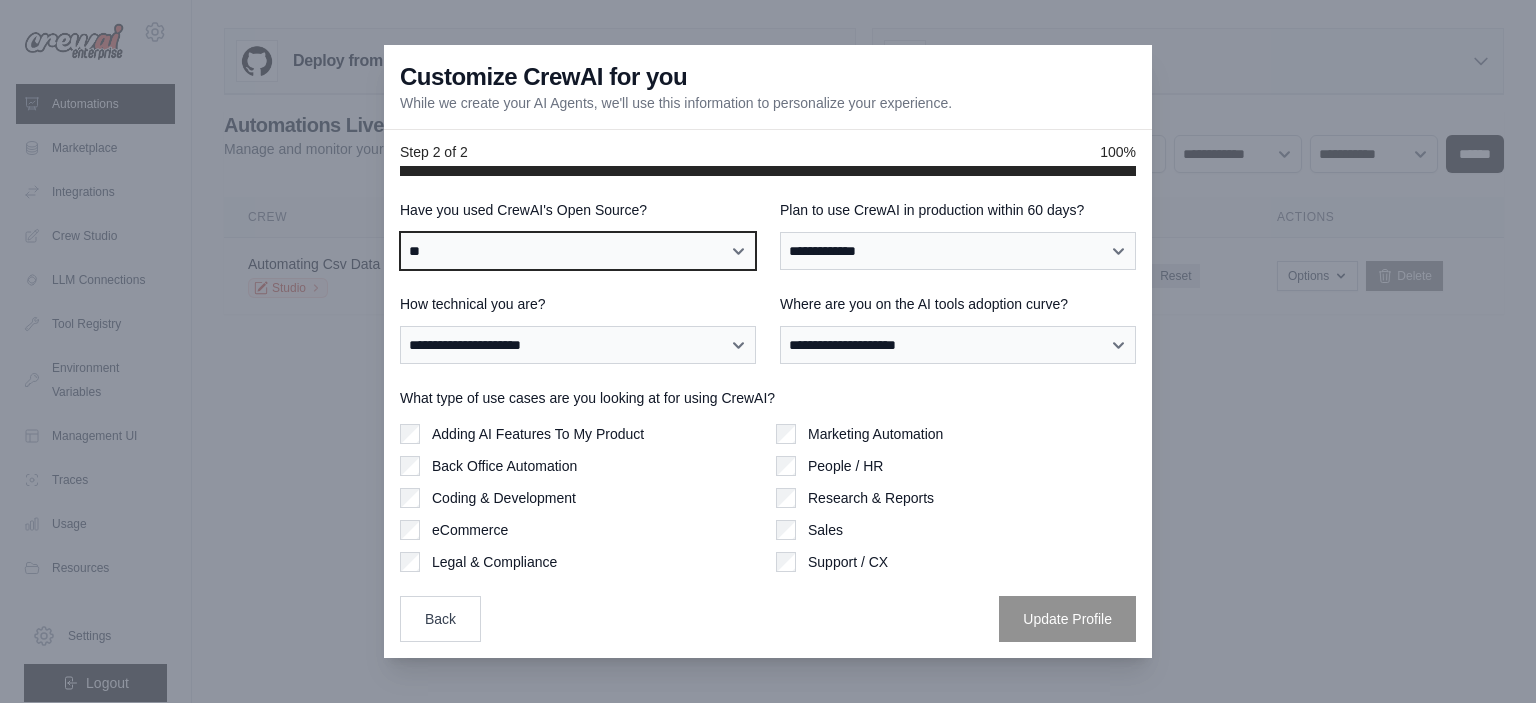 click on "**" at bounding box center [0, 0] 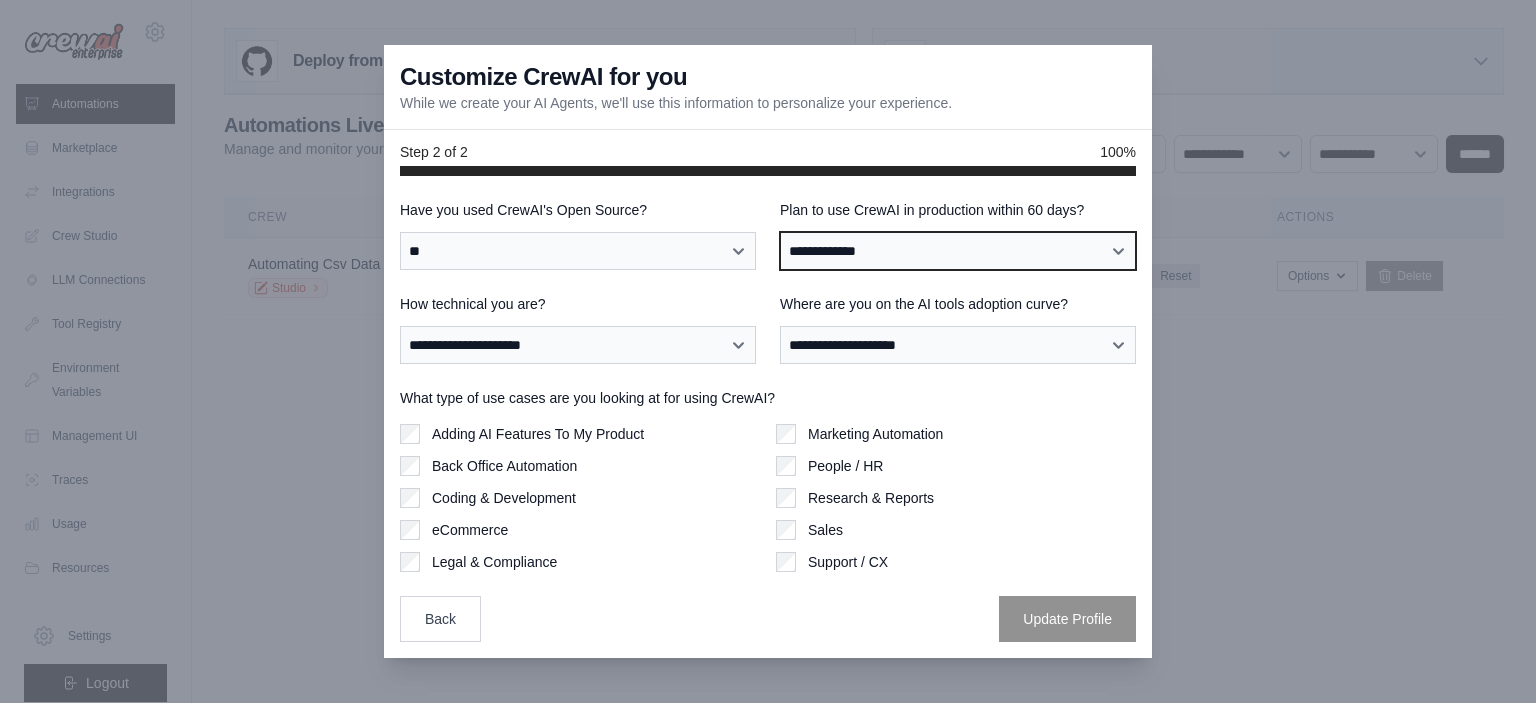 click on "**********" at bounding box center (958, 251) 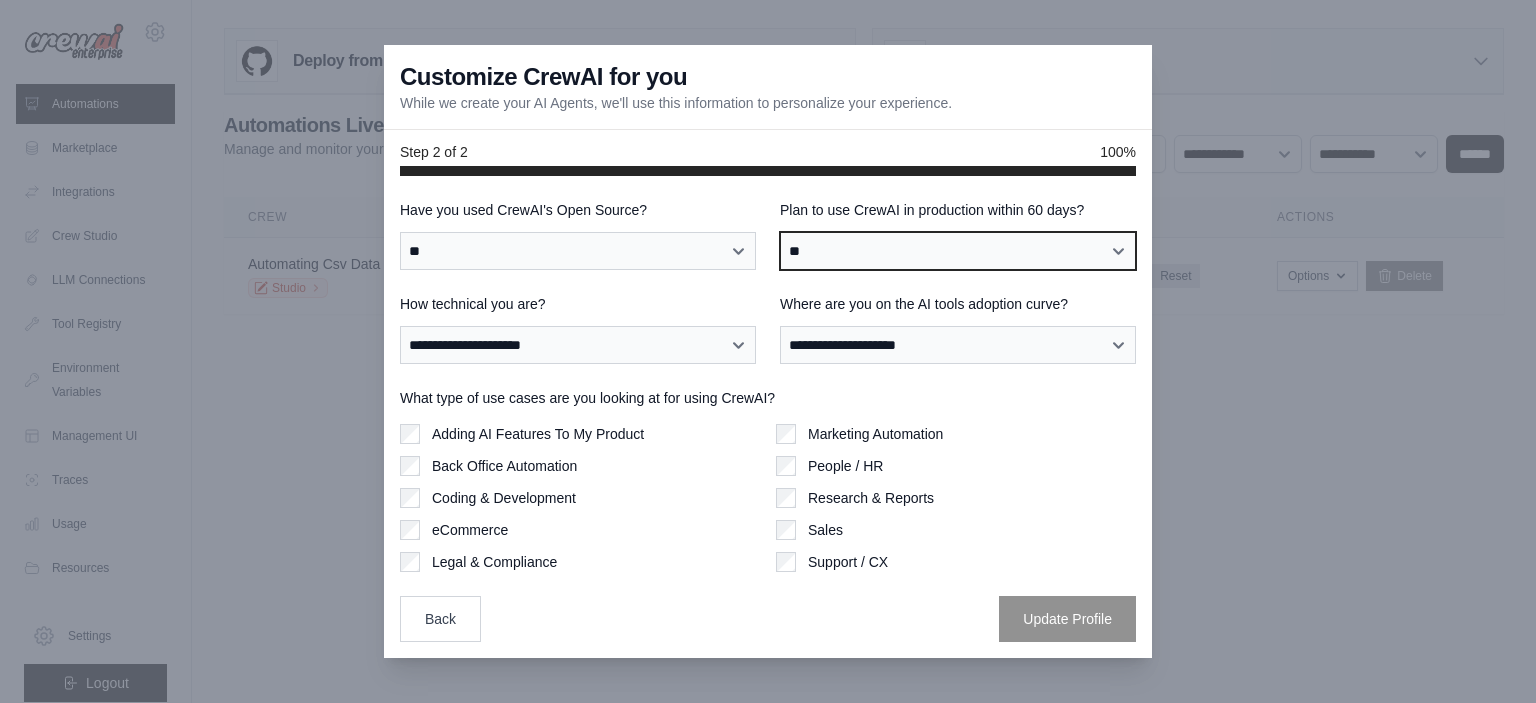 click on "**" at bounding box center (0, 0) 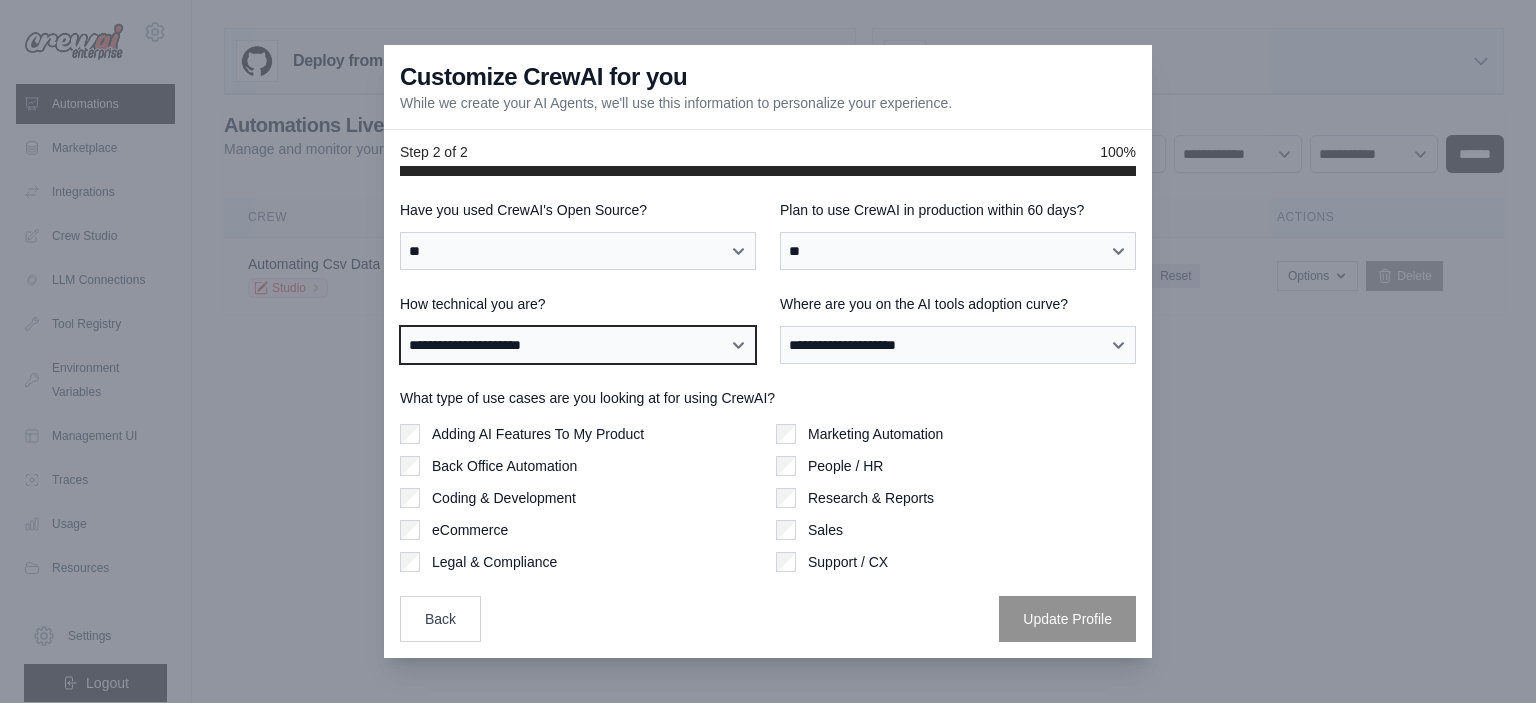 click on "**********" at bounding box center [578, 345] 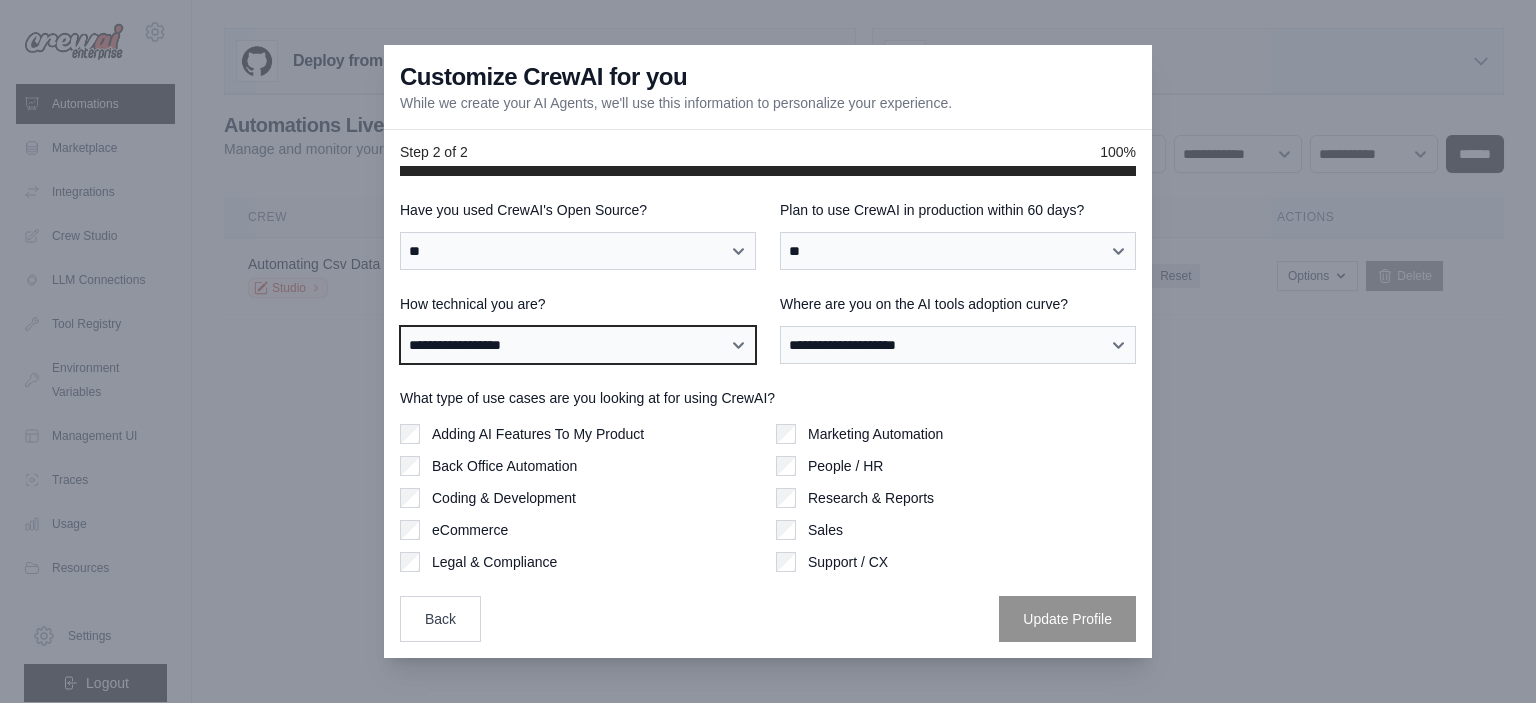 click on "**********" at bounding box center (0, 0) 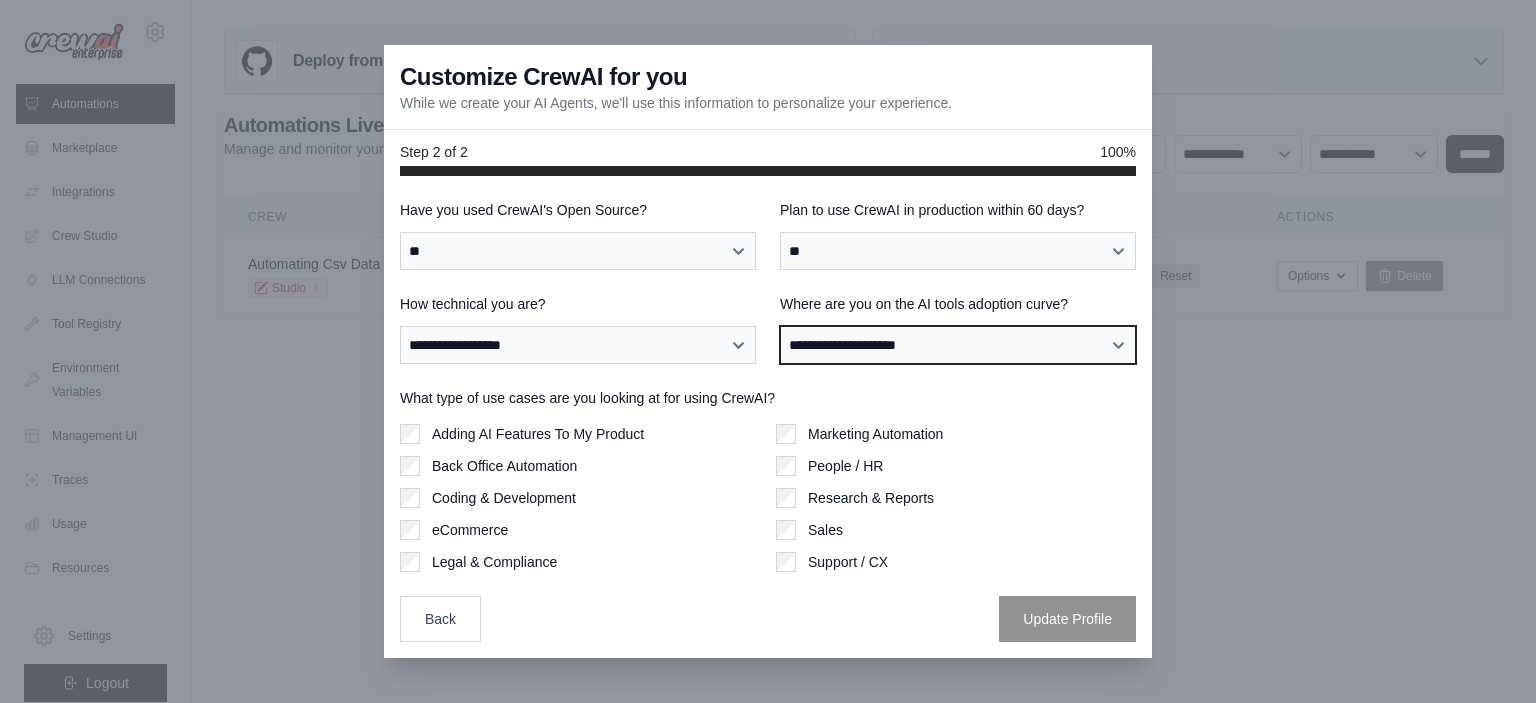 click on "**********" at bounding box center [958, 345] 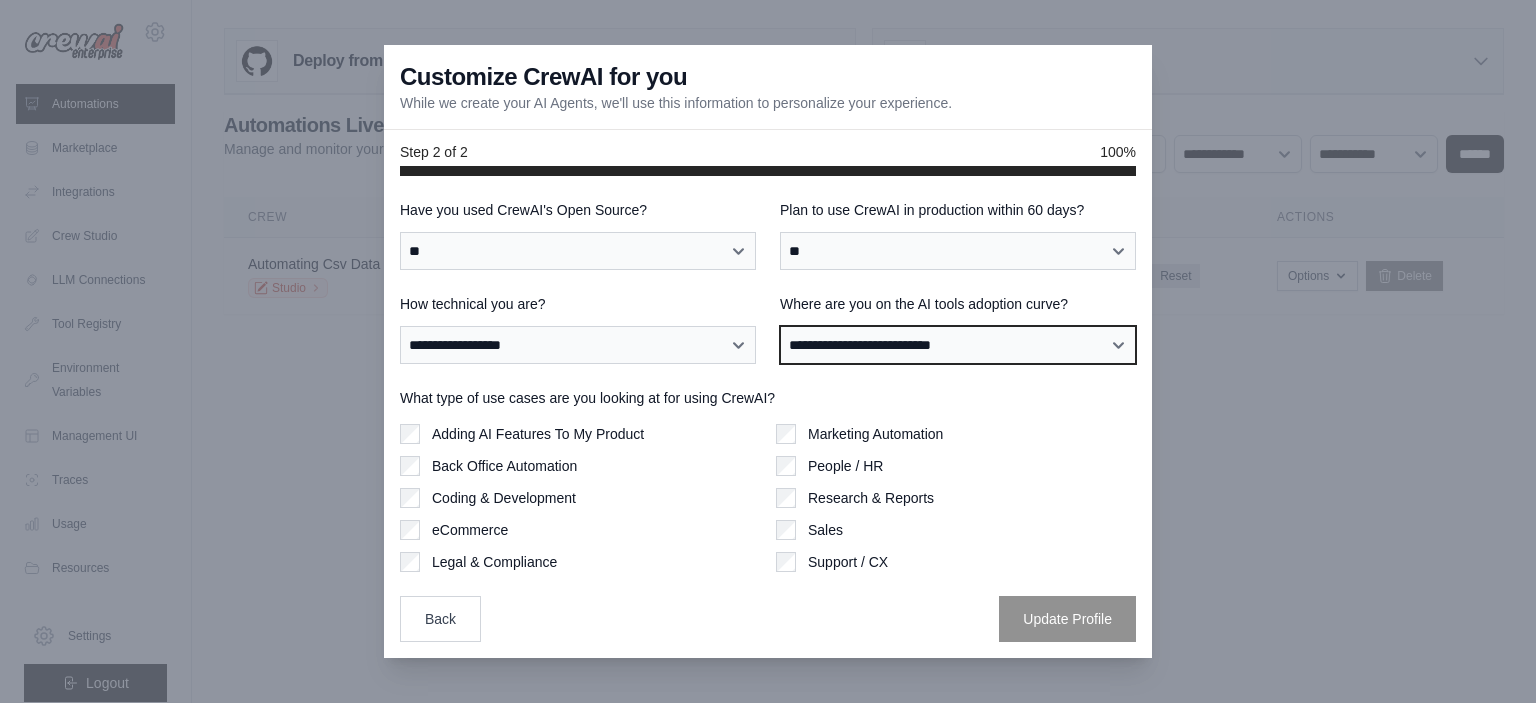 click on "**********" at bounding box center [0, 0] 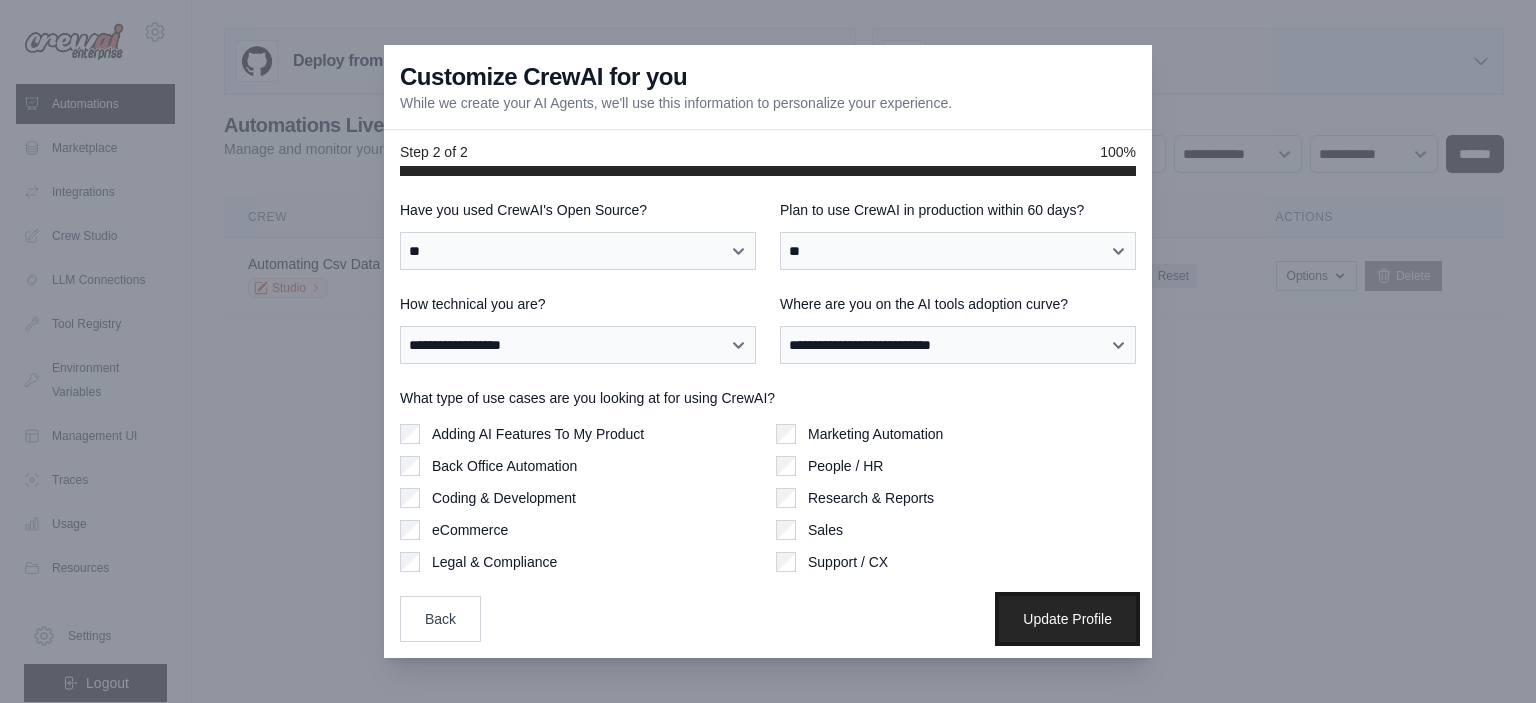 click on "Update Profile" at bounding box center (1067, 619) 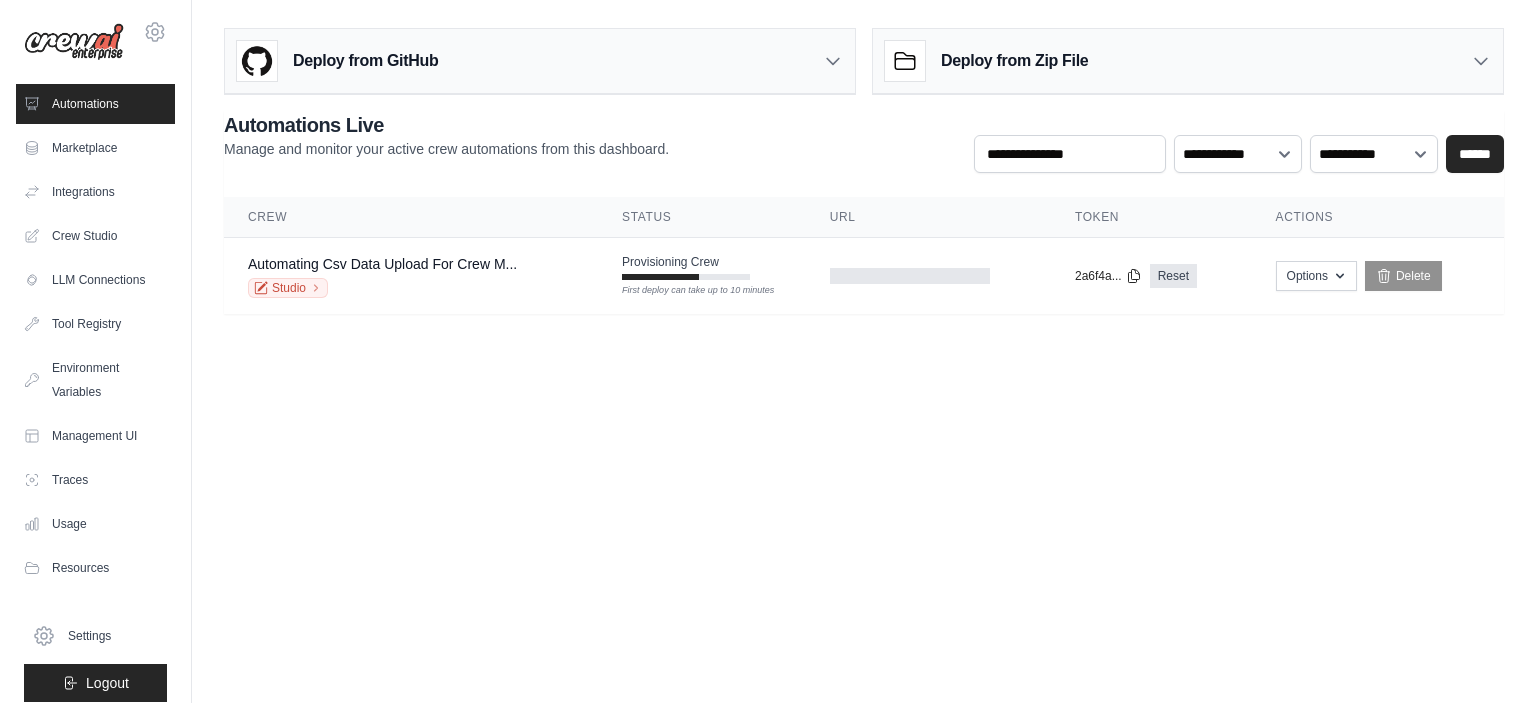 scroll, scrollTop: 0, scrollLeft: 0, axis: both 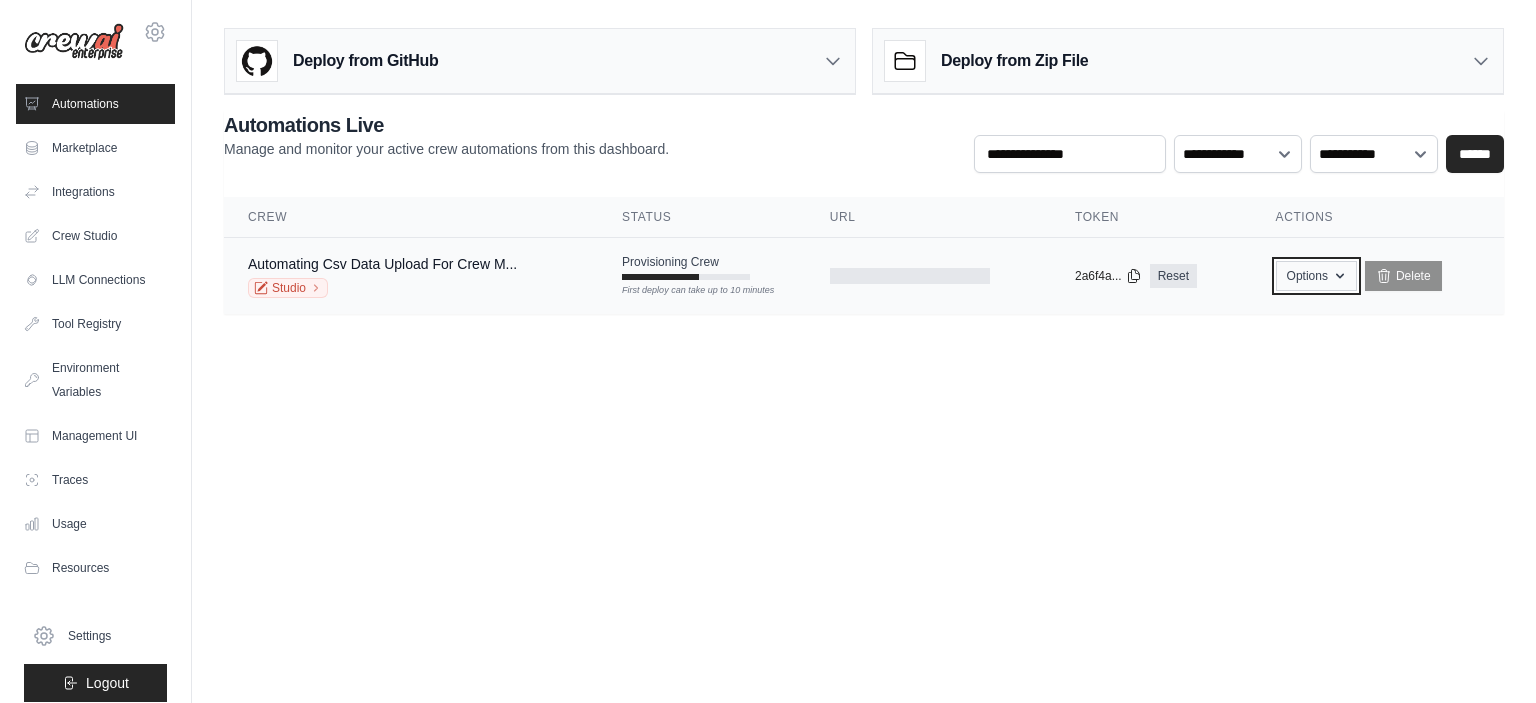 click 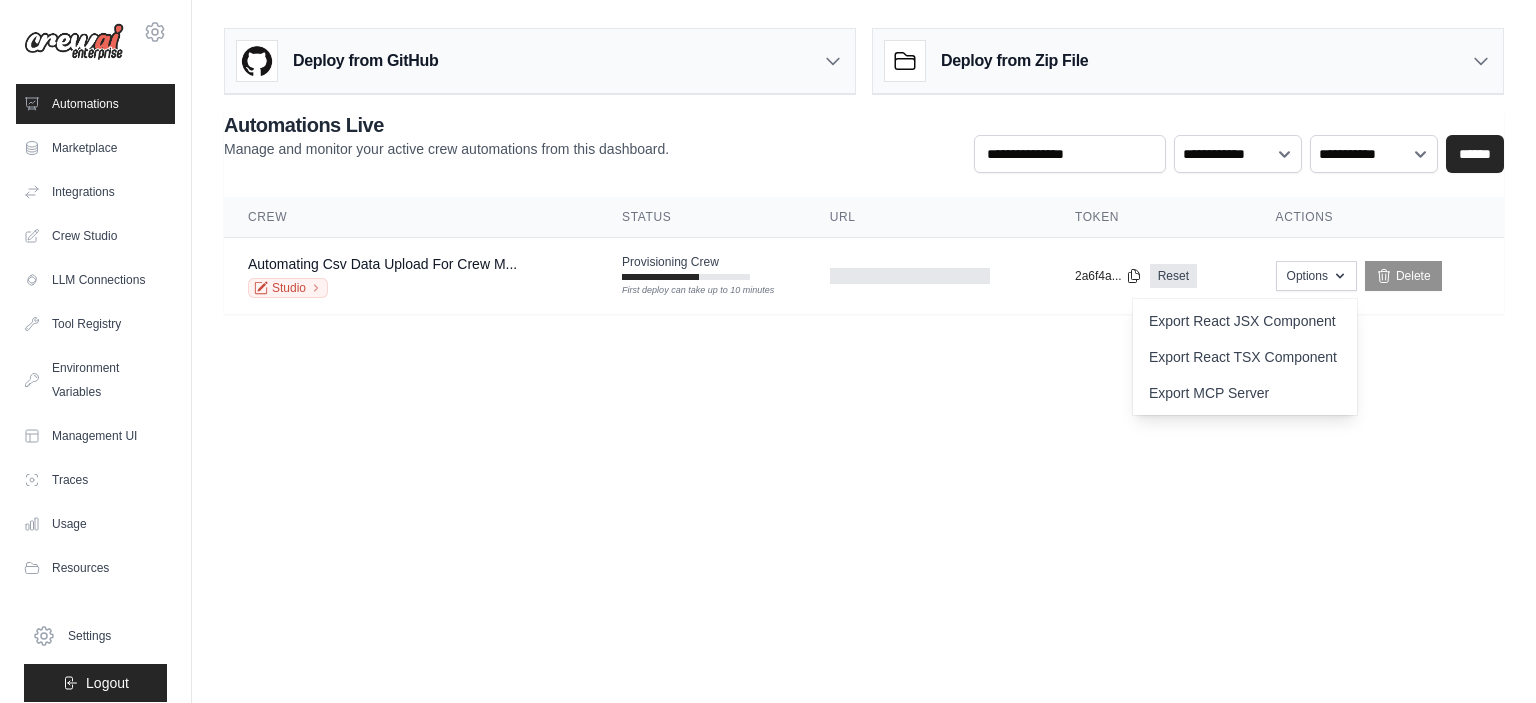 click on "xavier.bartoll@gmail.com
Settings
Automations
Marketplace
Integrations" at bounding box center [768, 351] 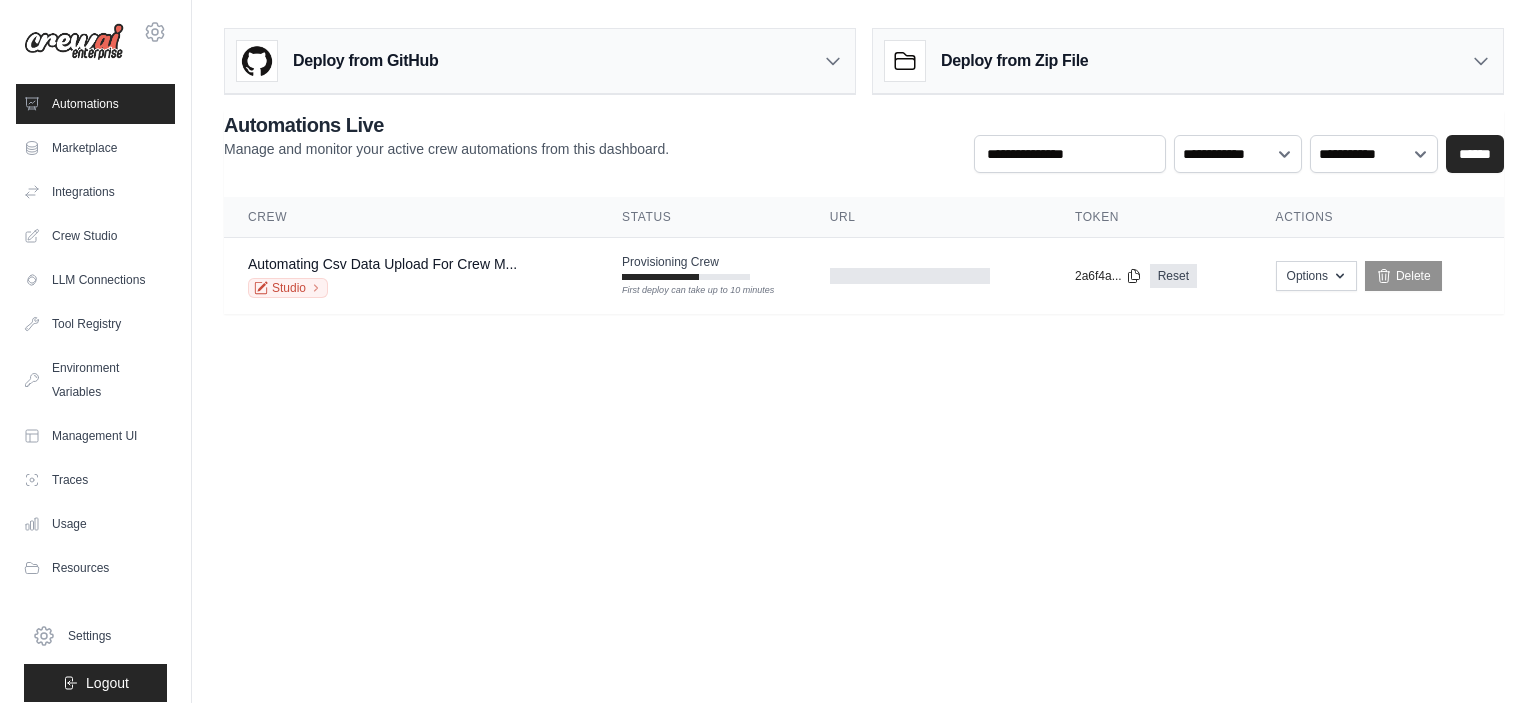 click 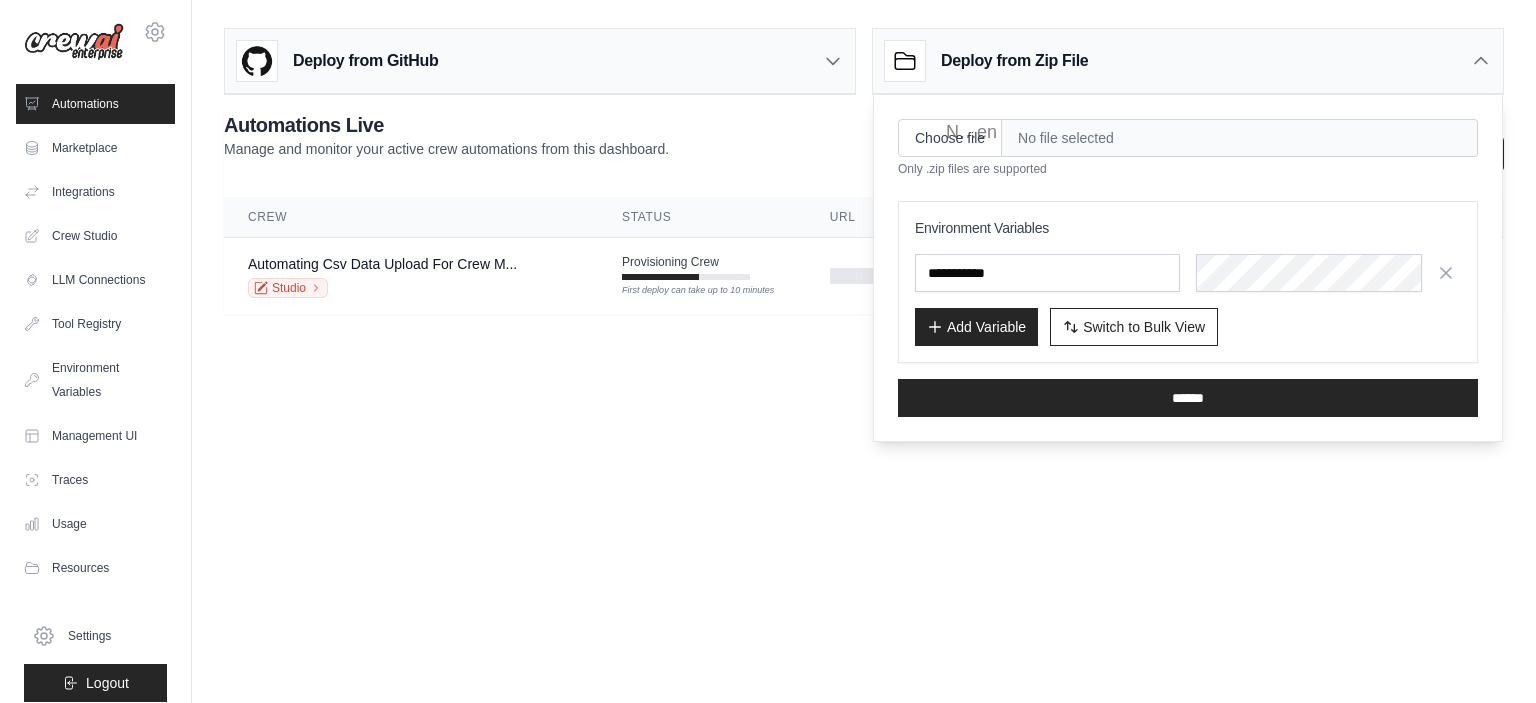 click on "xavier.bartoll@gmail.com
Settings
Automations
Marketplace
Integrations" at bounding box center (768, 351) 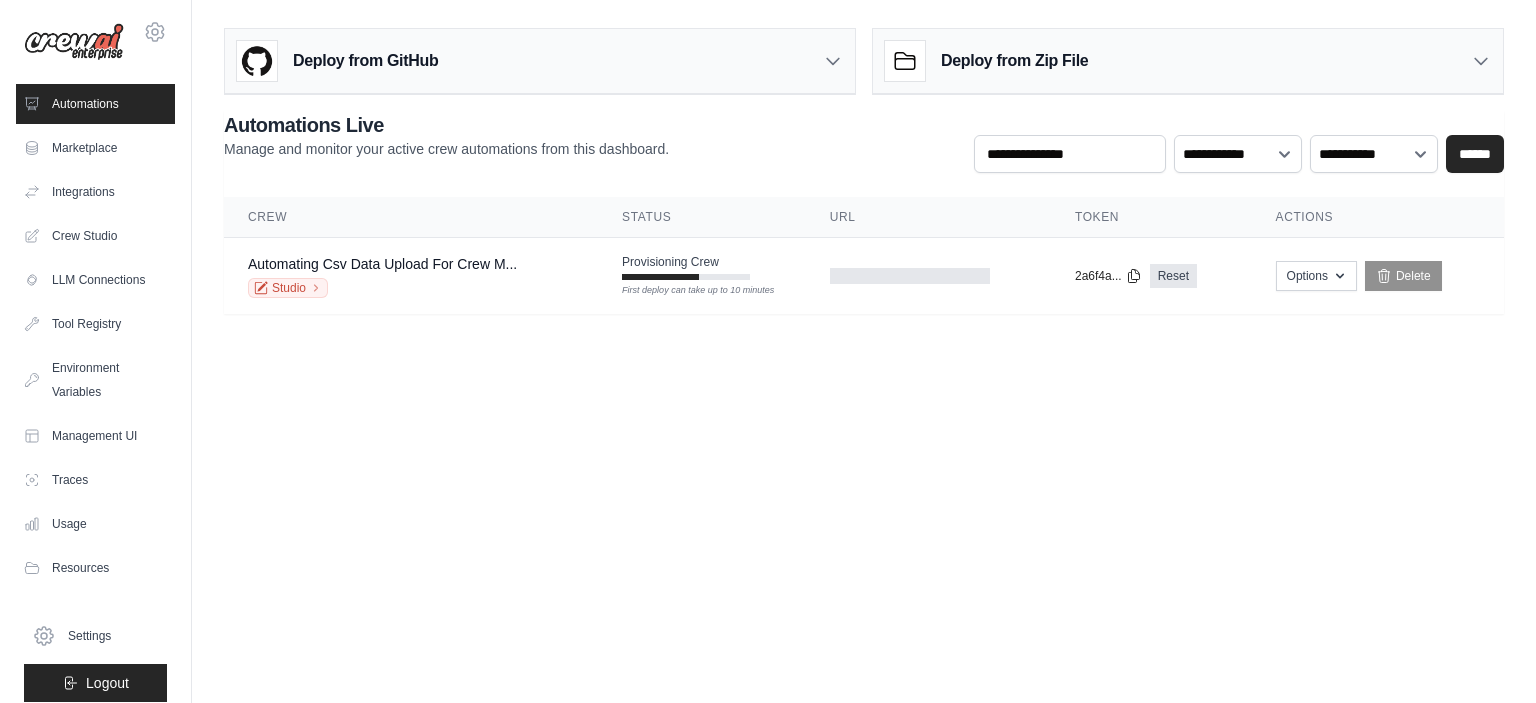 click 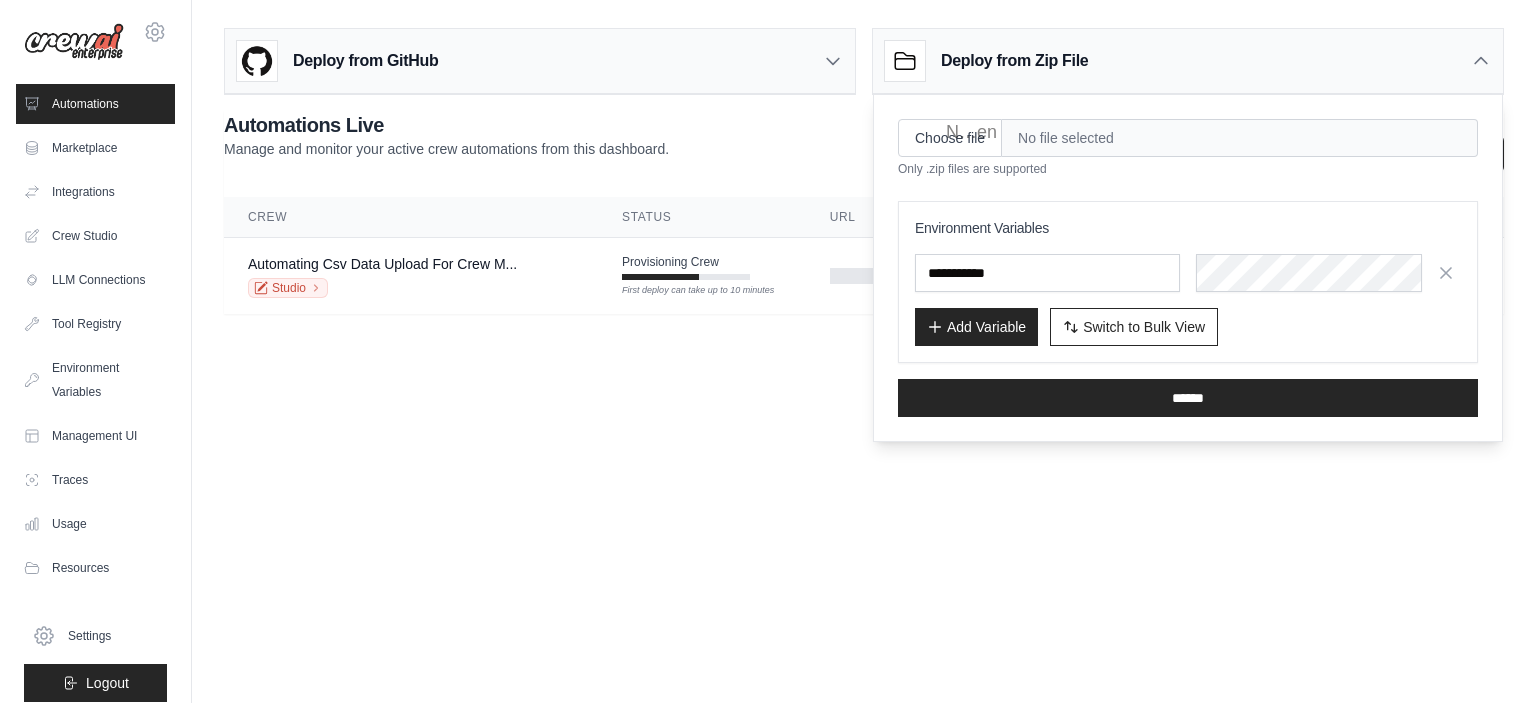 click 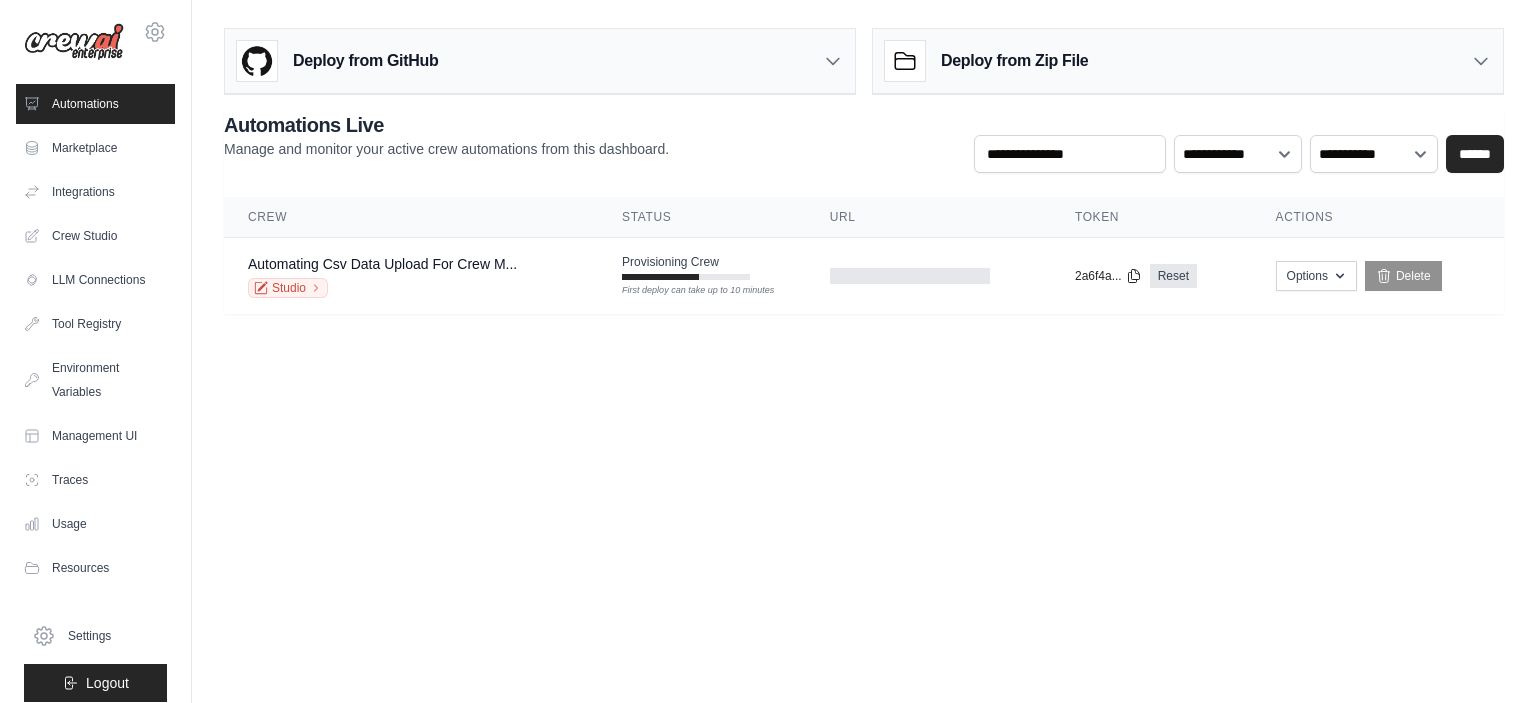 click 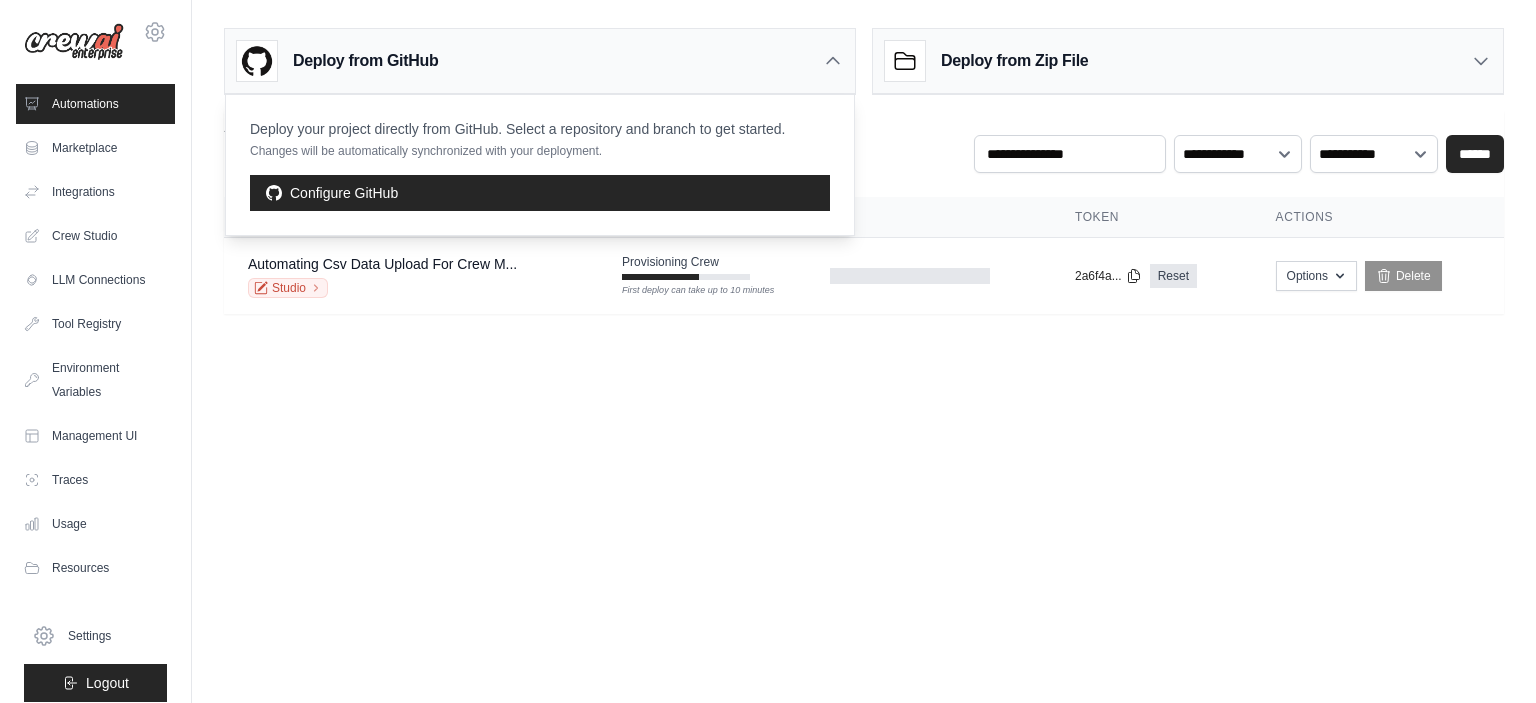 click 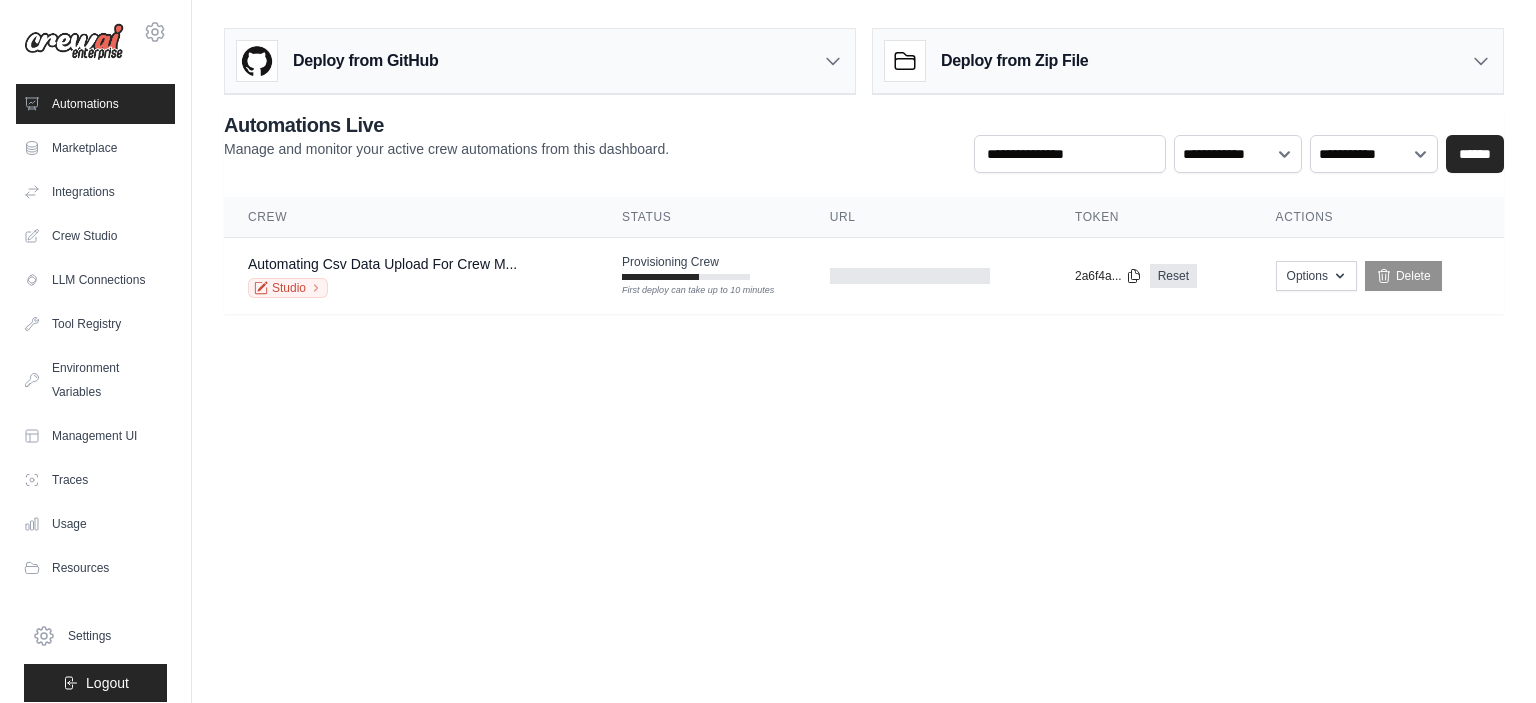 click 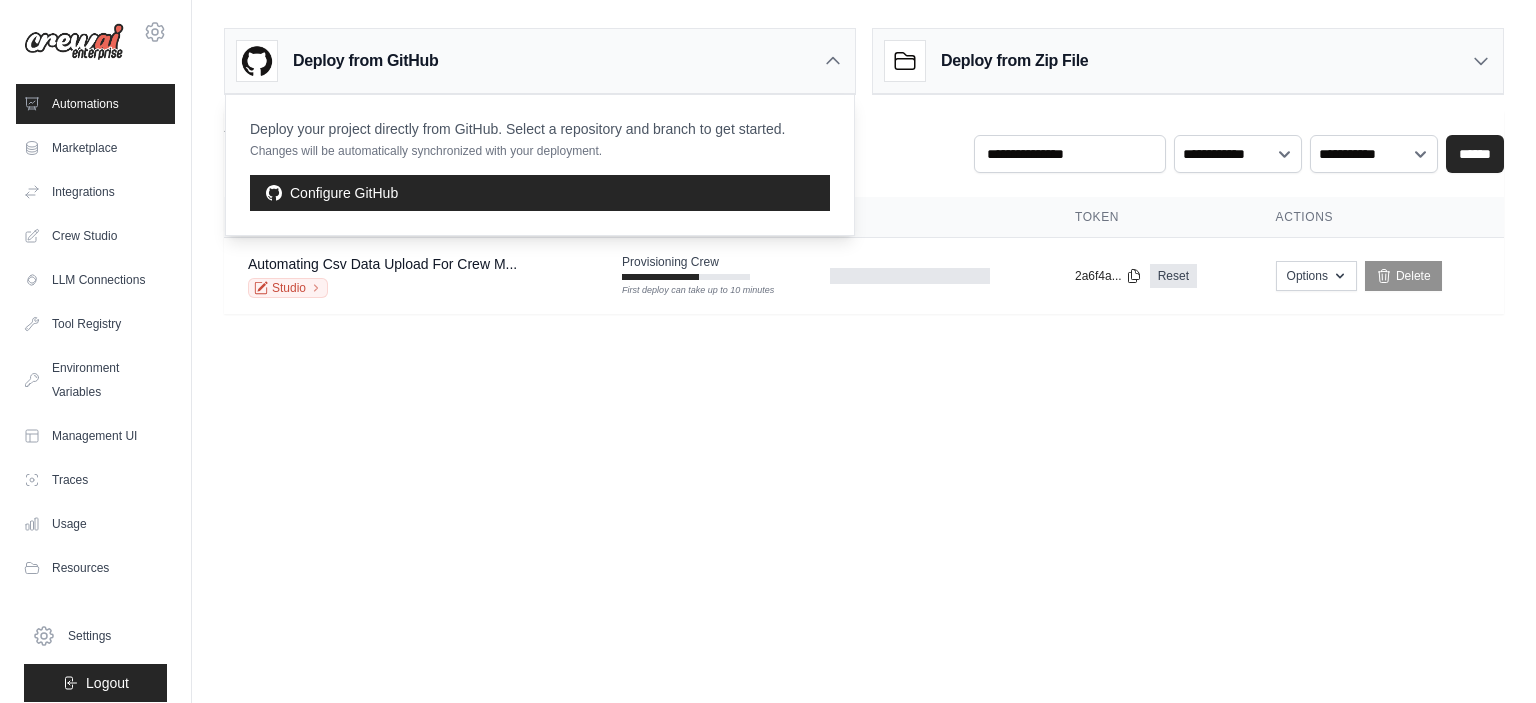 click 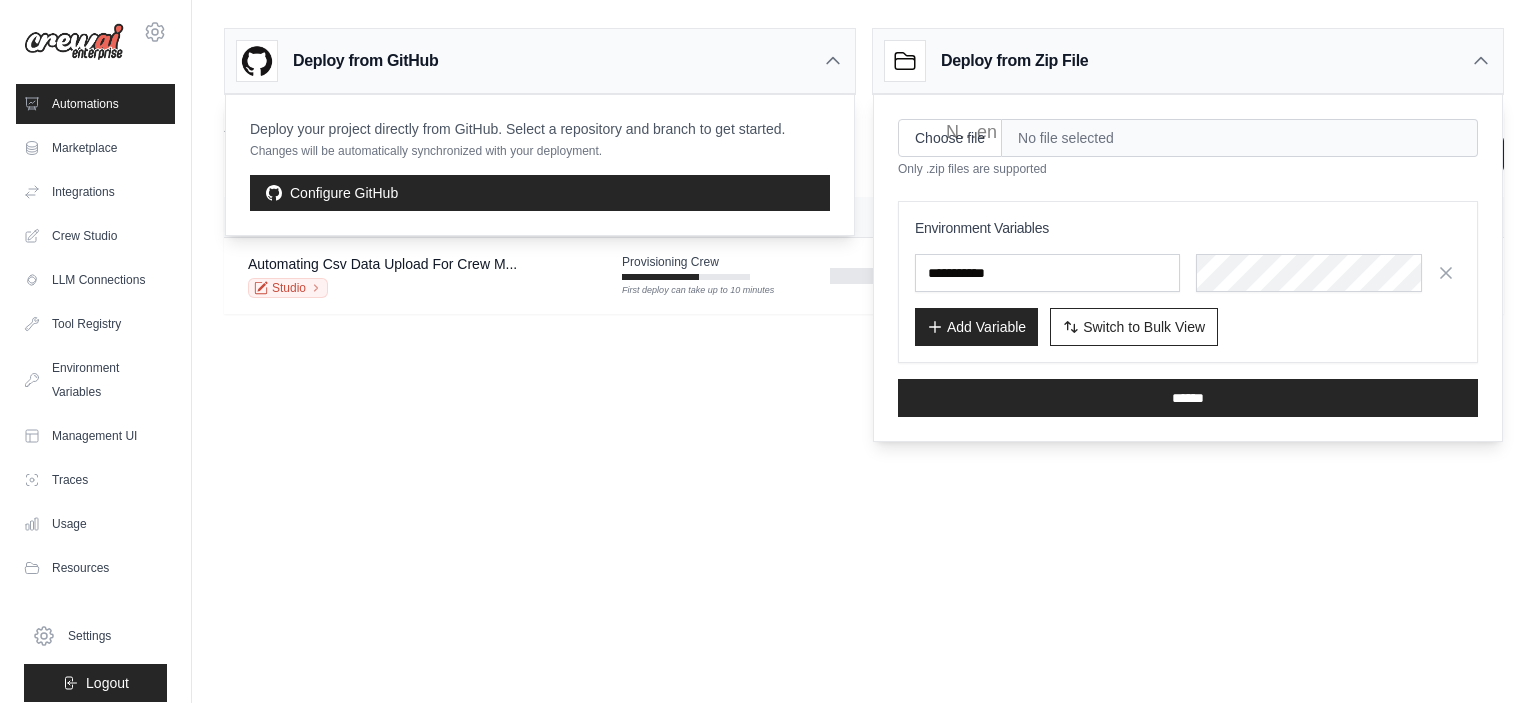 click on "xavier.bartoll@gmail.com
Settings
Automations
Marketplace
Integrations" at bounding box center (768, 351) 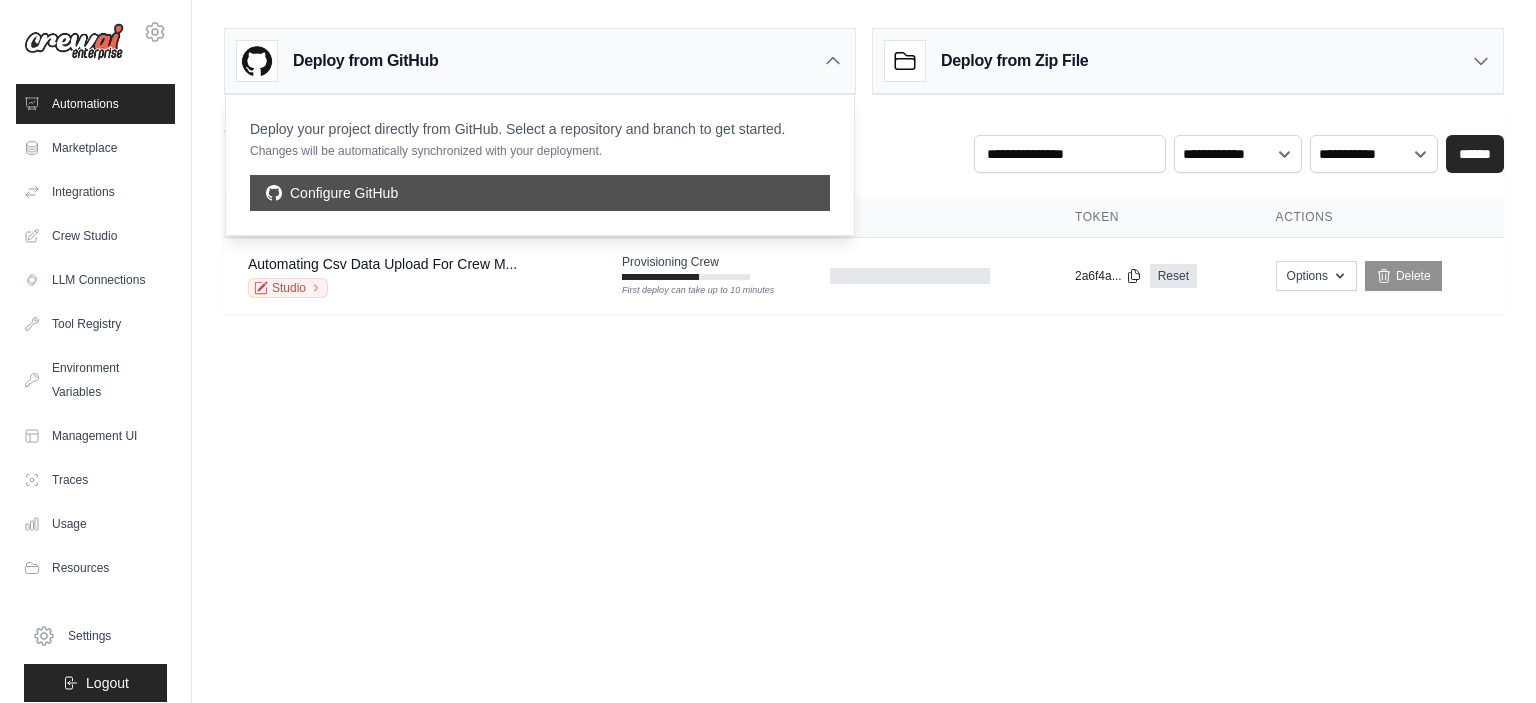 click on "Configure GitHub" at bounding box center [540, 193] 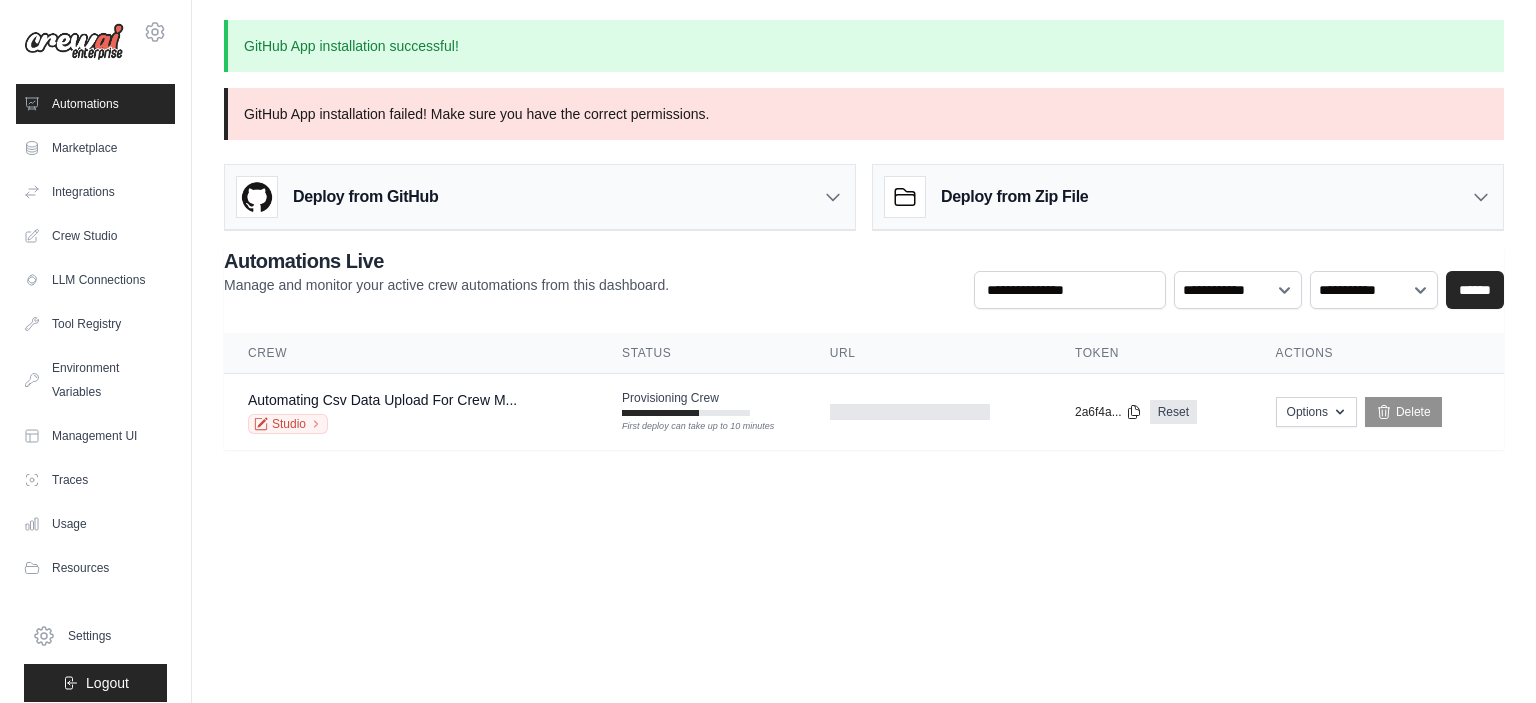 scroll, scrollTop: 0, scrollLeft: 0, axis: both 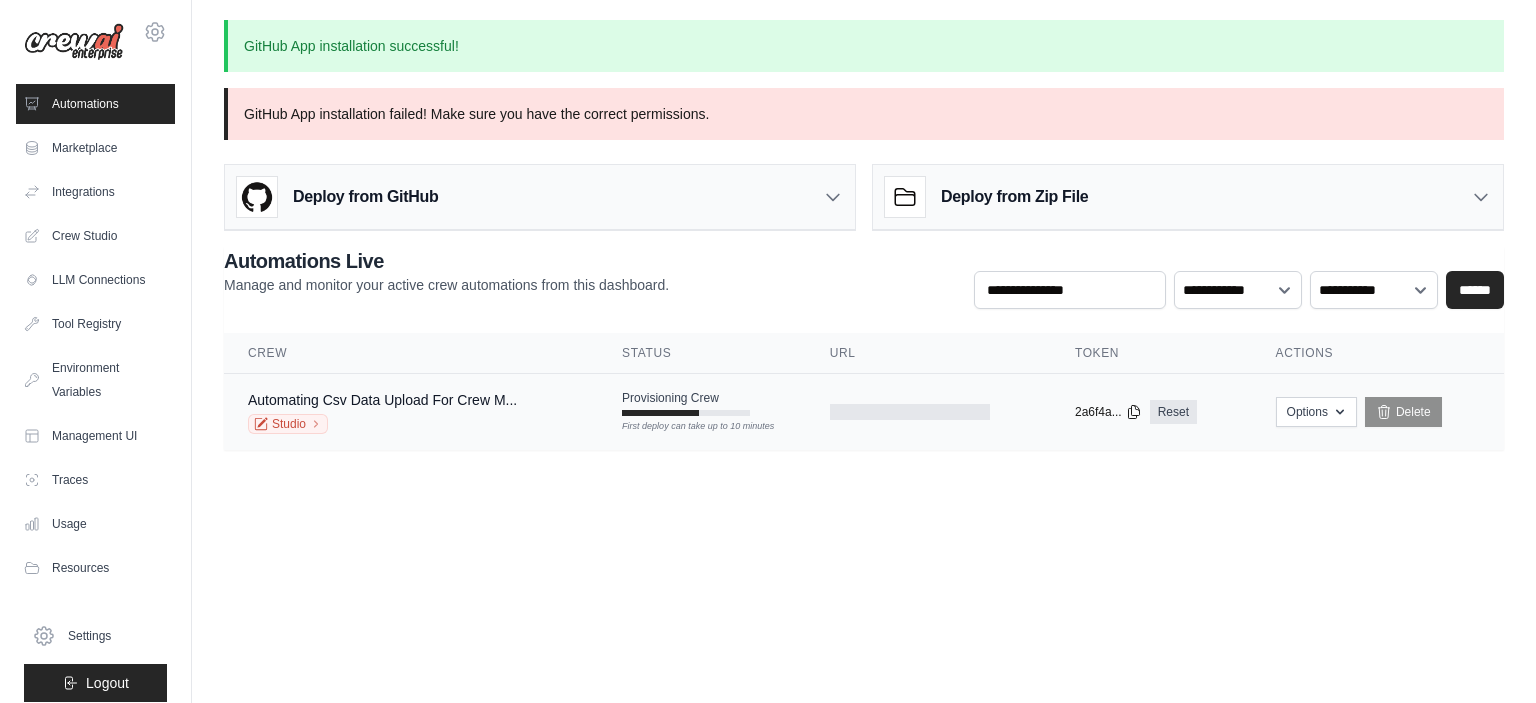 click 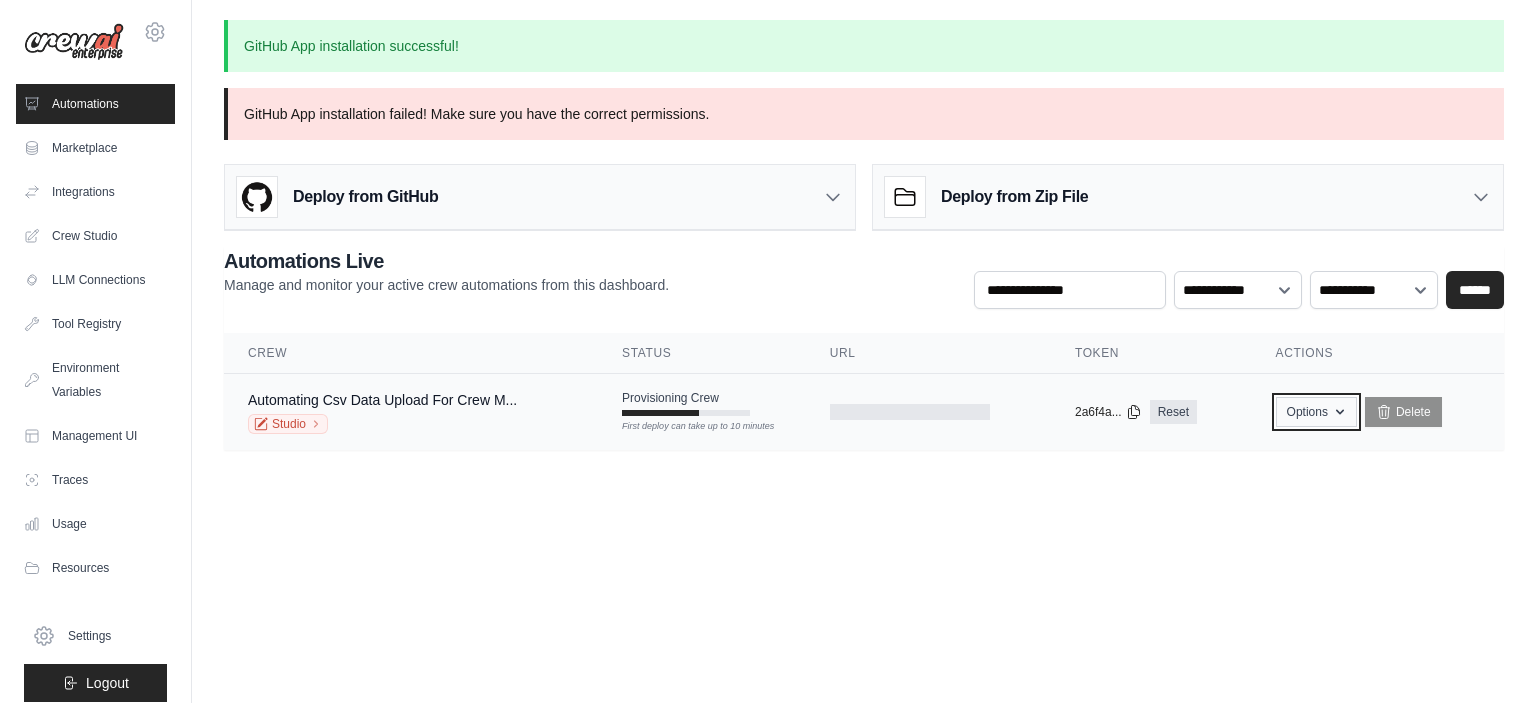 click 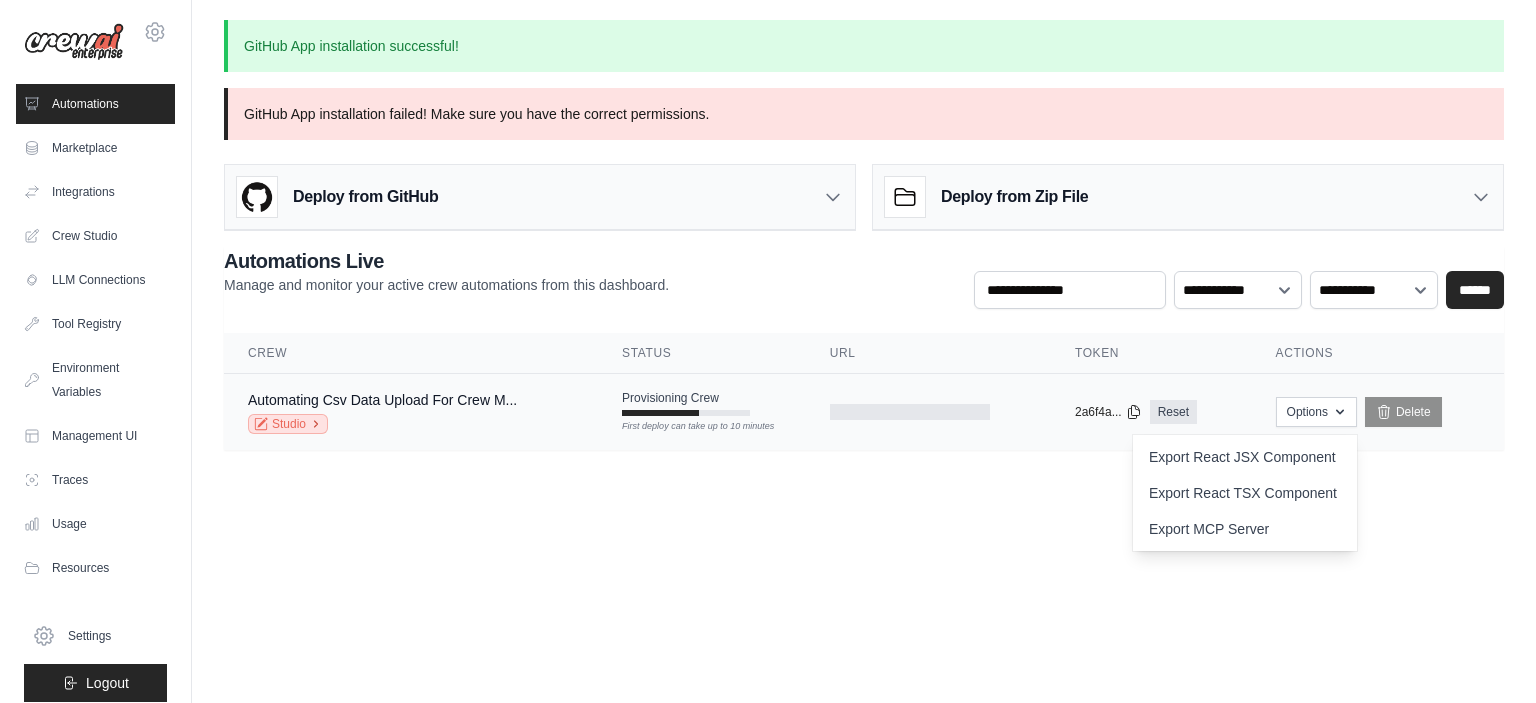 click on "Studio" at bounding box center [288, 424] 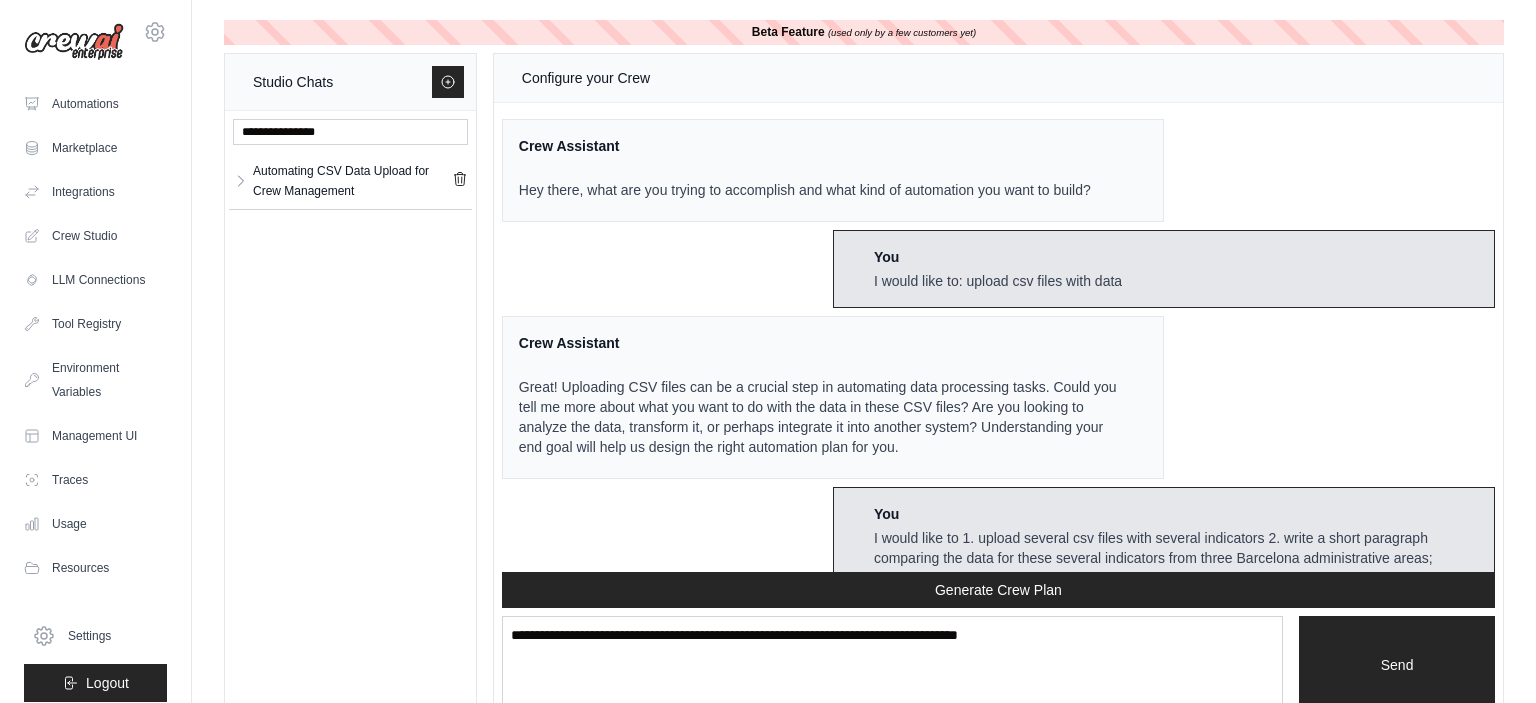 scroll, scrollTop: 2226, scrollLeft: 0, axis: vertical 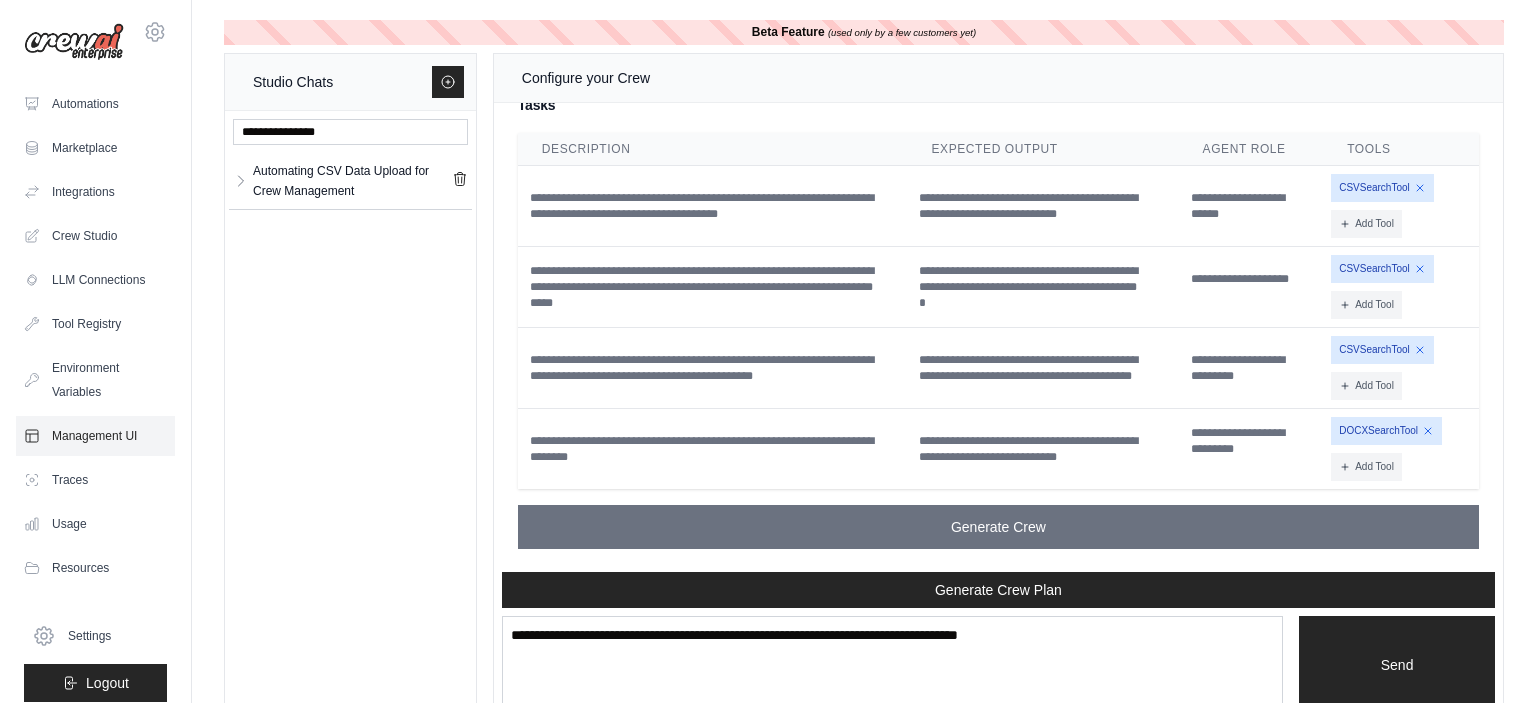 click on "Management UI" at bounding box center [95, 436] 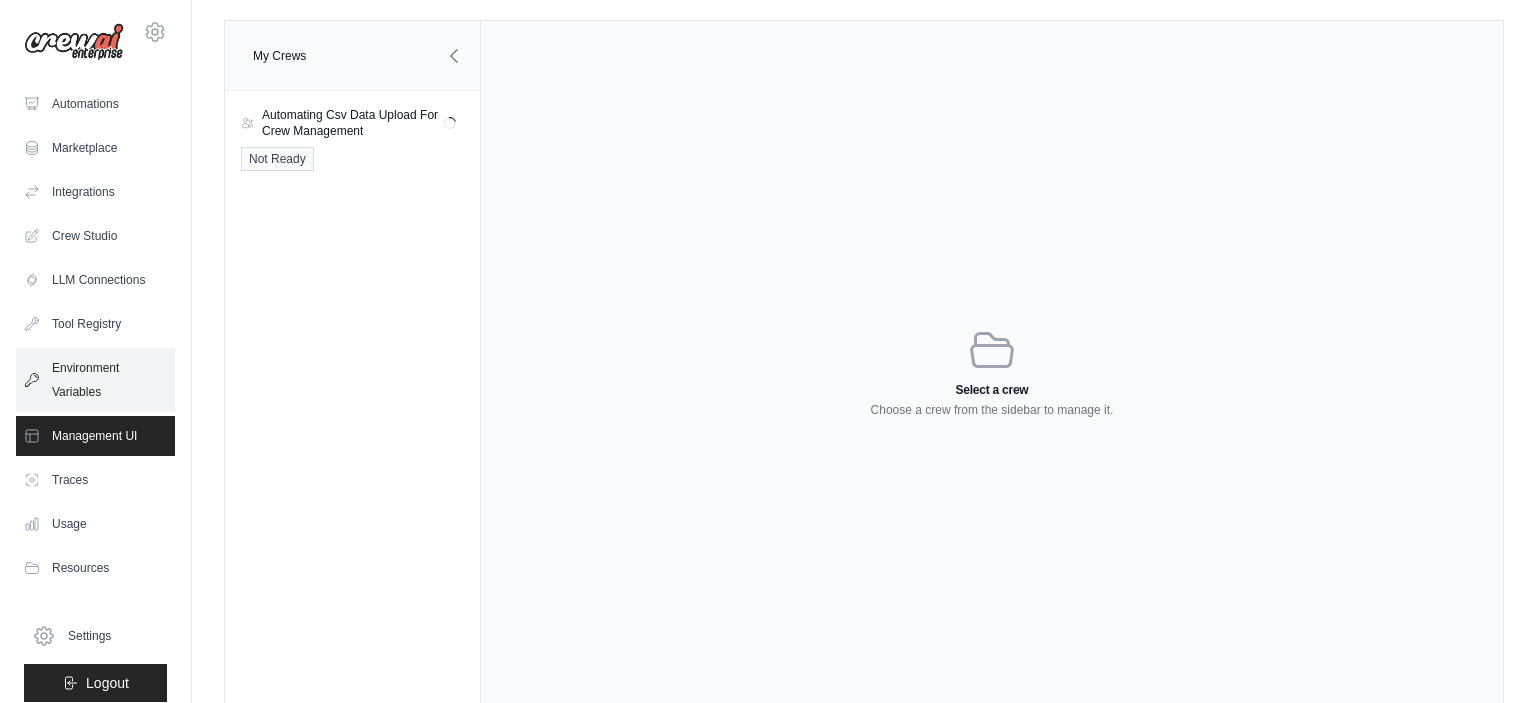 click on "Environment Variables" at bounding box center [95, 380] 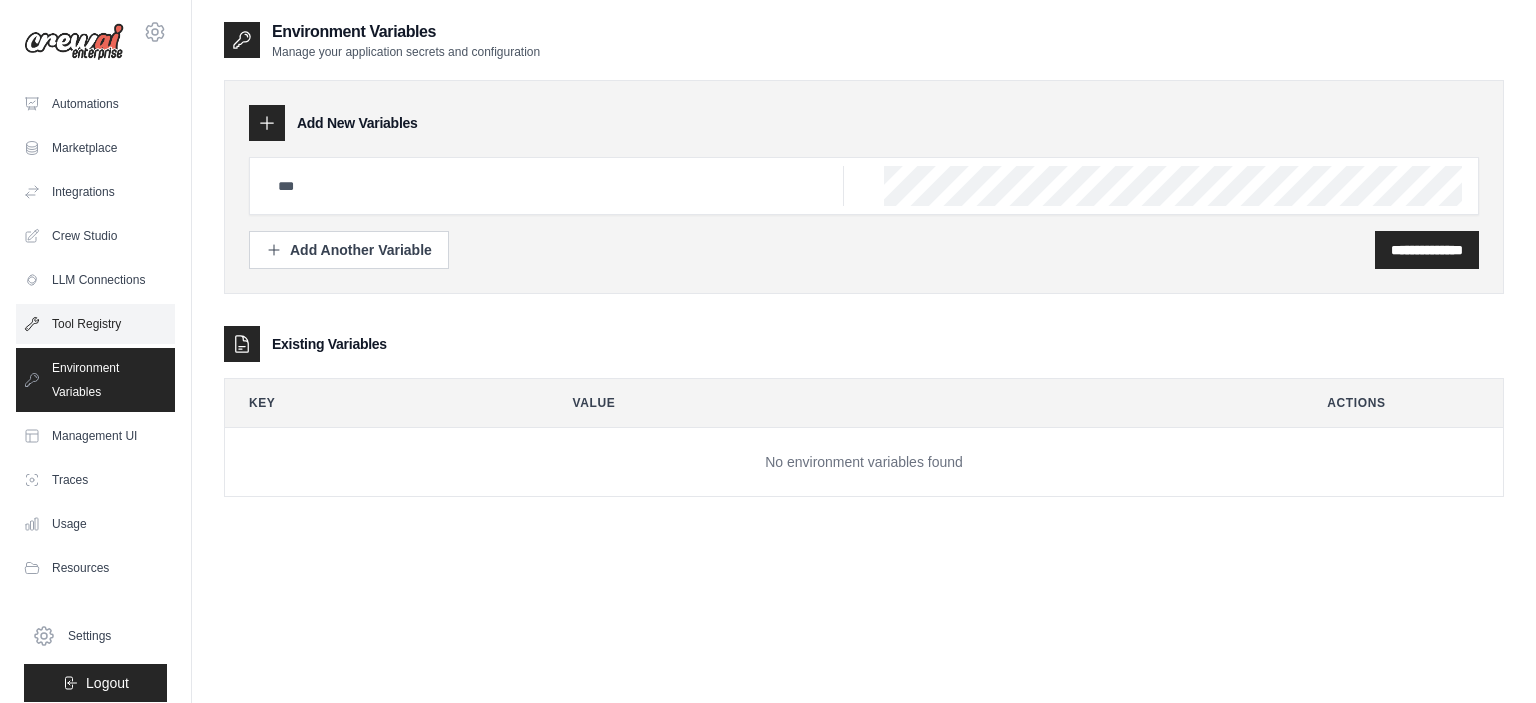 click on "Tool Registry" at bounding box center [95, 324] 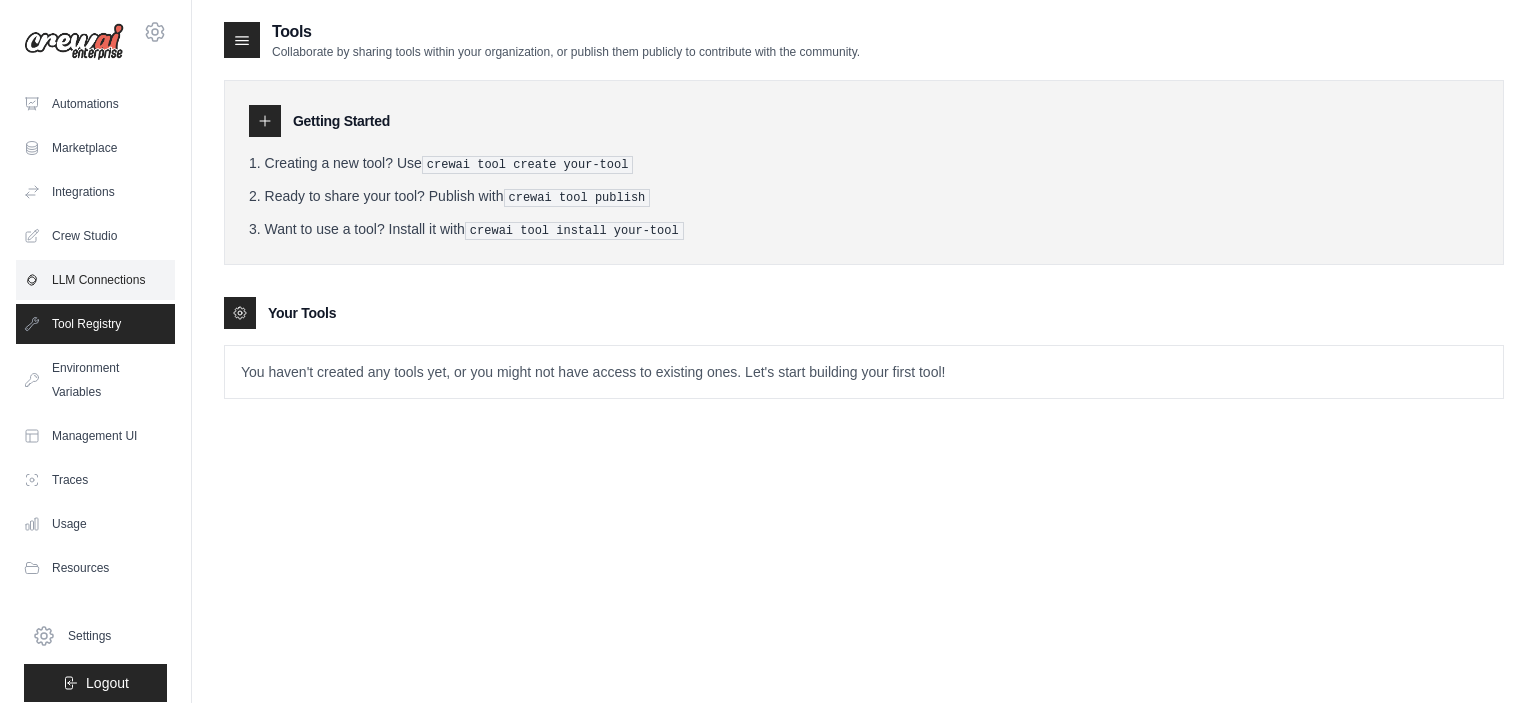 click on "LLM Connections" at bounding box center [95, 280] 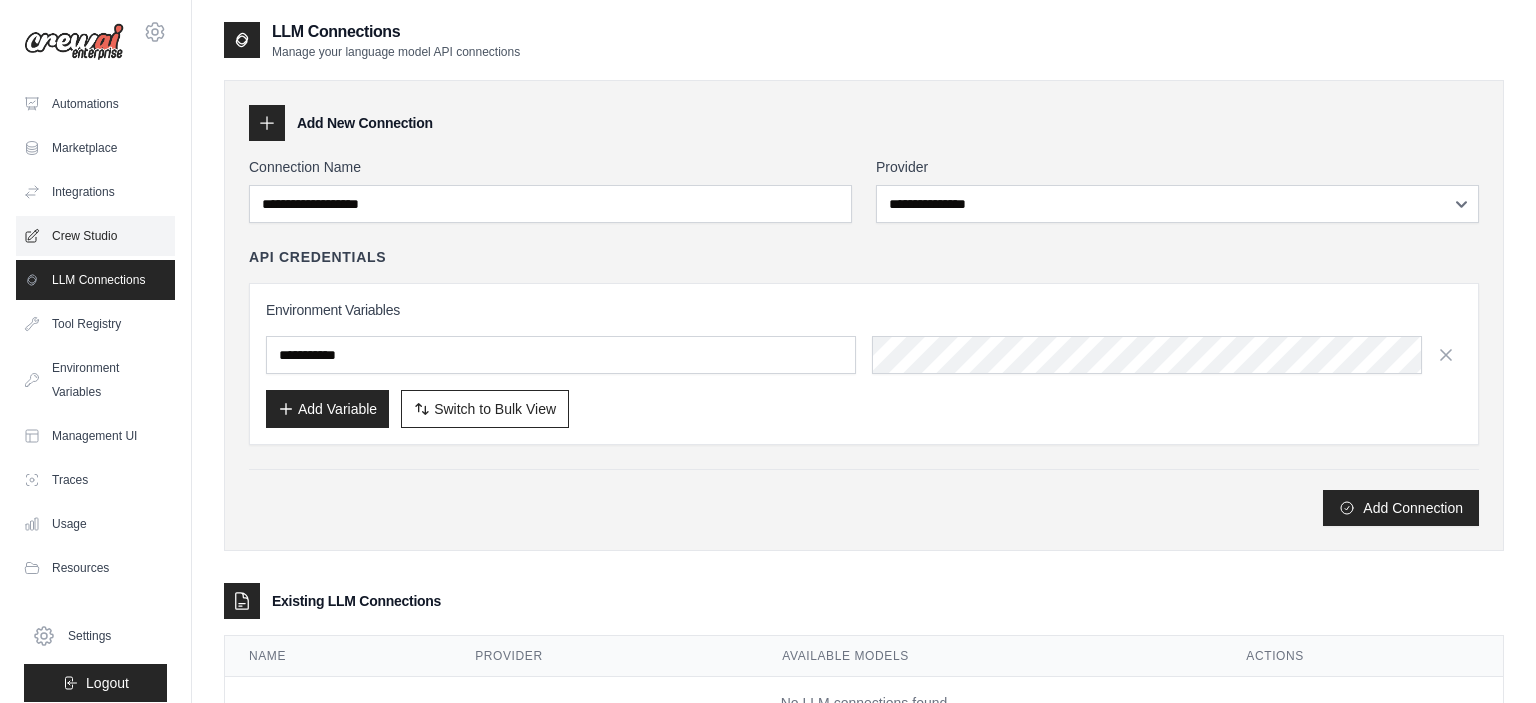 click on "Crew Studio" at bounding box center (95, 236) 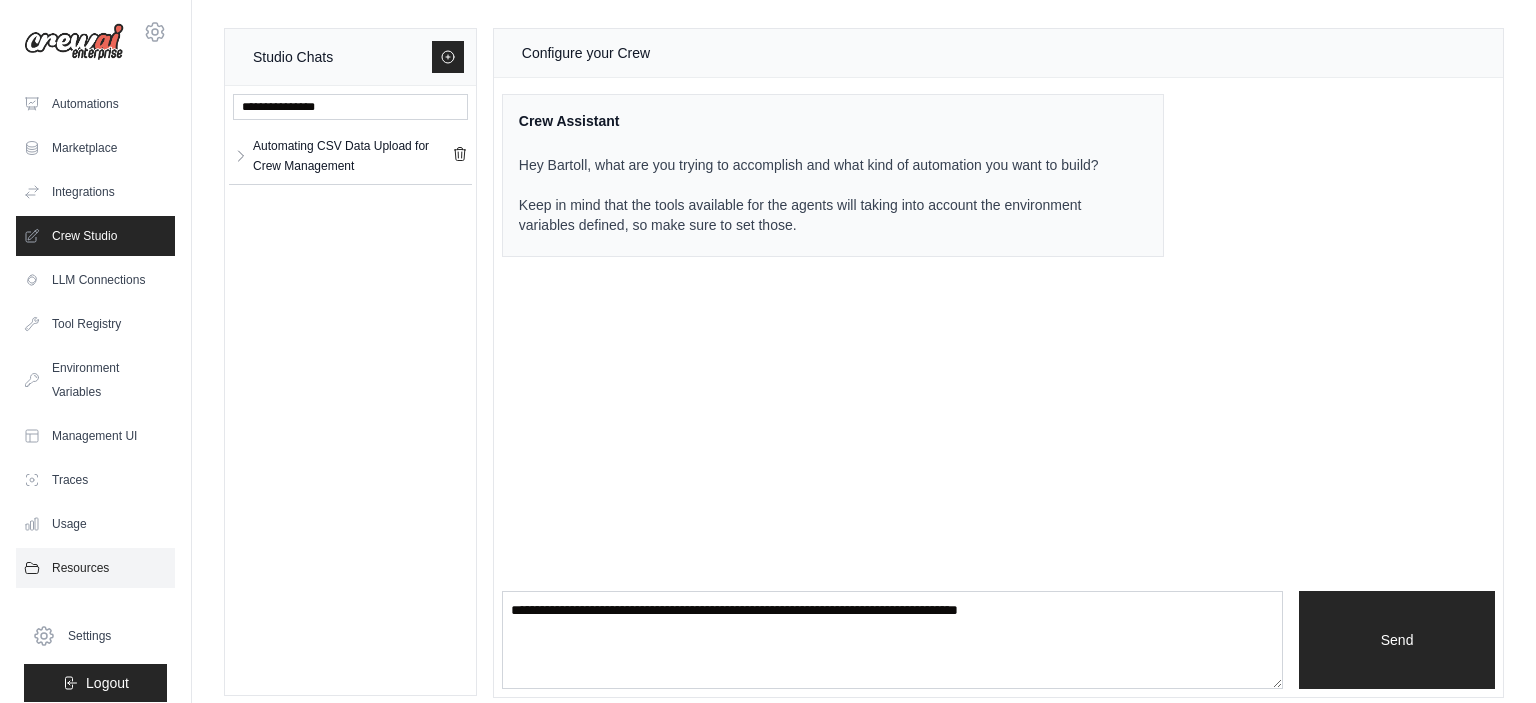 click on "Resources" at bounding box center (95, 568) 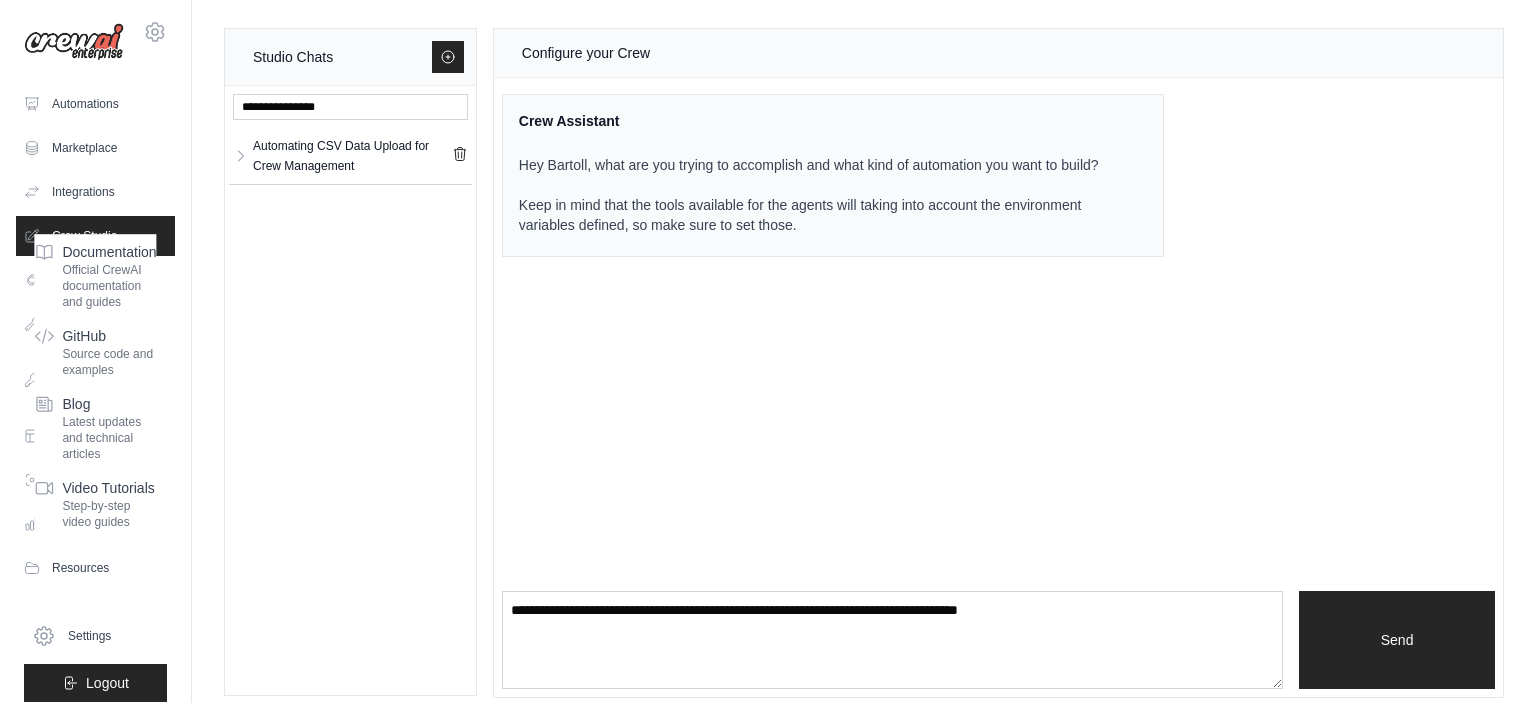 click on "Studio Chats
Automating CSV Data Upload for Crew Management
Automating CSV D...
**" at bounding box center (864, 363) 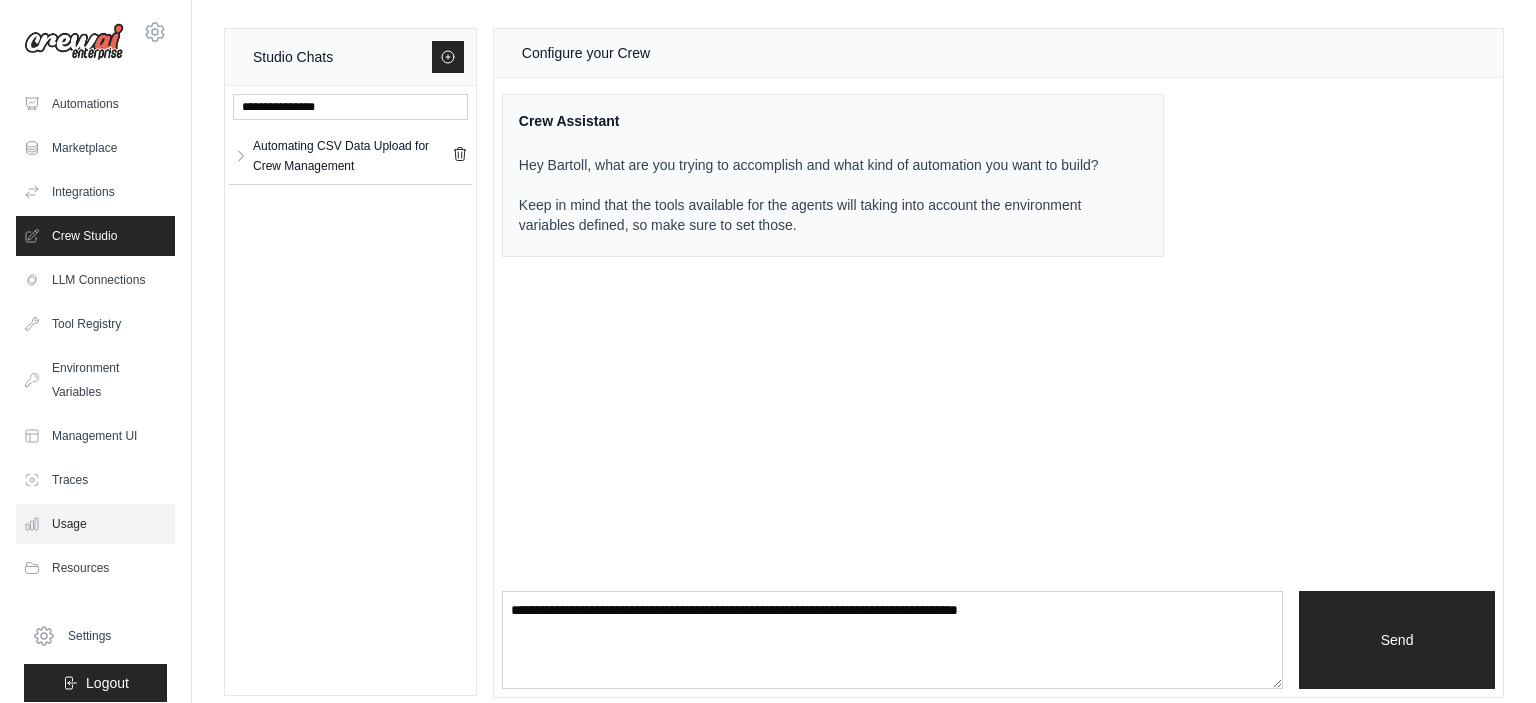 click on "Usage" at bounding box center [95, 524] 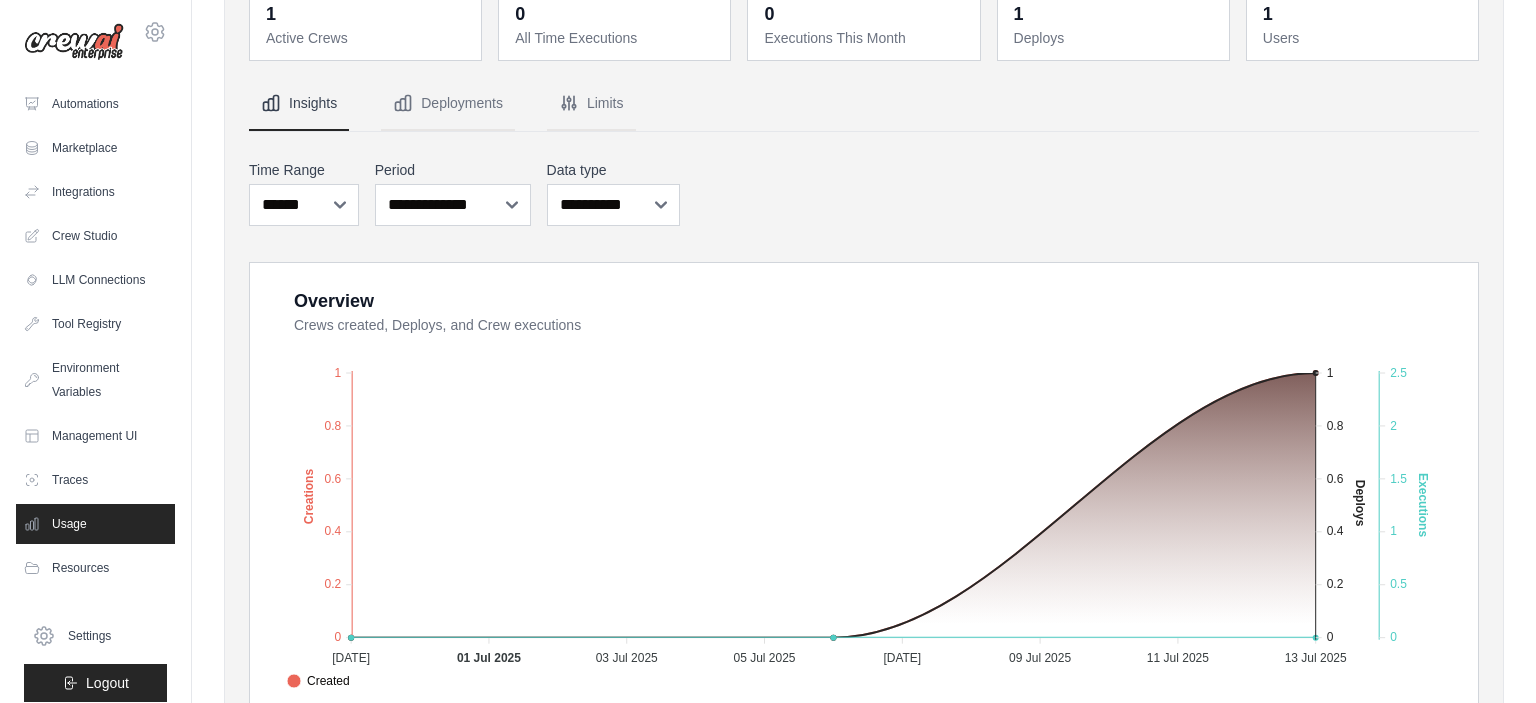 scroll, scrollTop: 0, scrollLeft: 0, axis: both 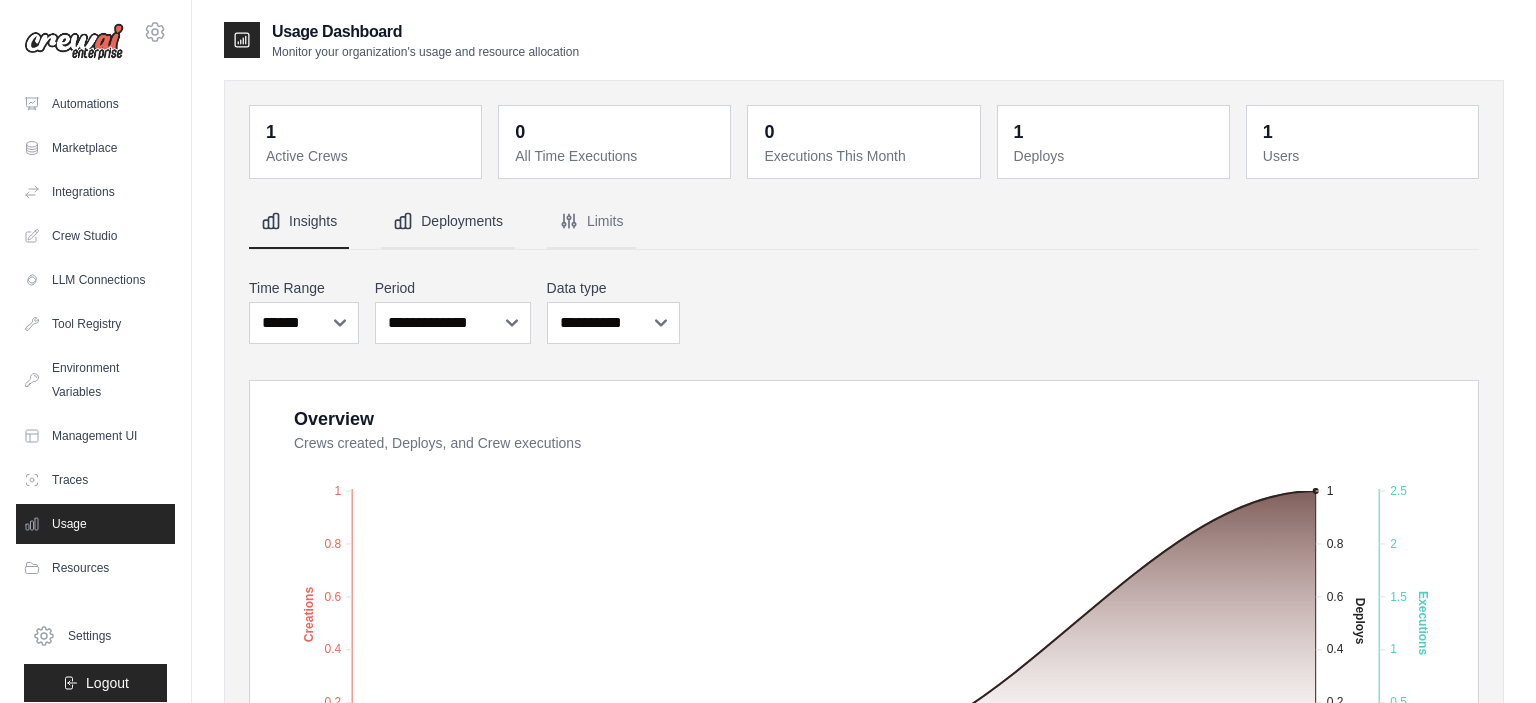 click on "Deployments" at bounding box center [448, 222] 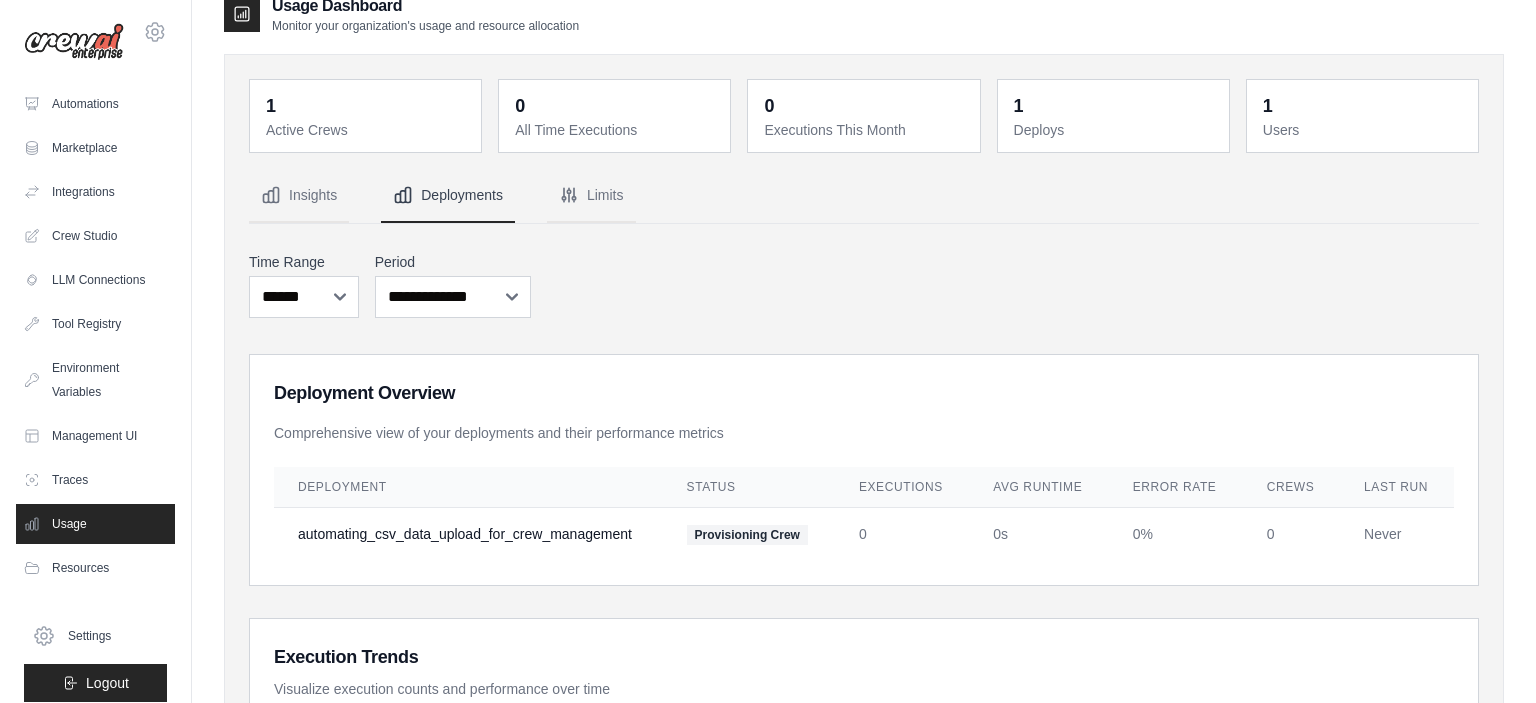 scroll, scrollTop: 8, scrollLeft: 0, axis: vertical 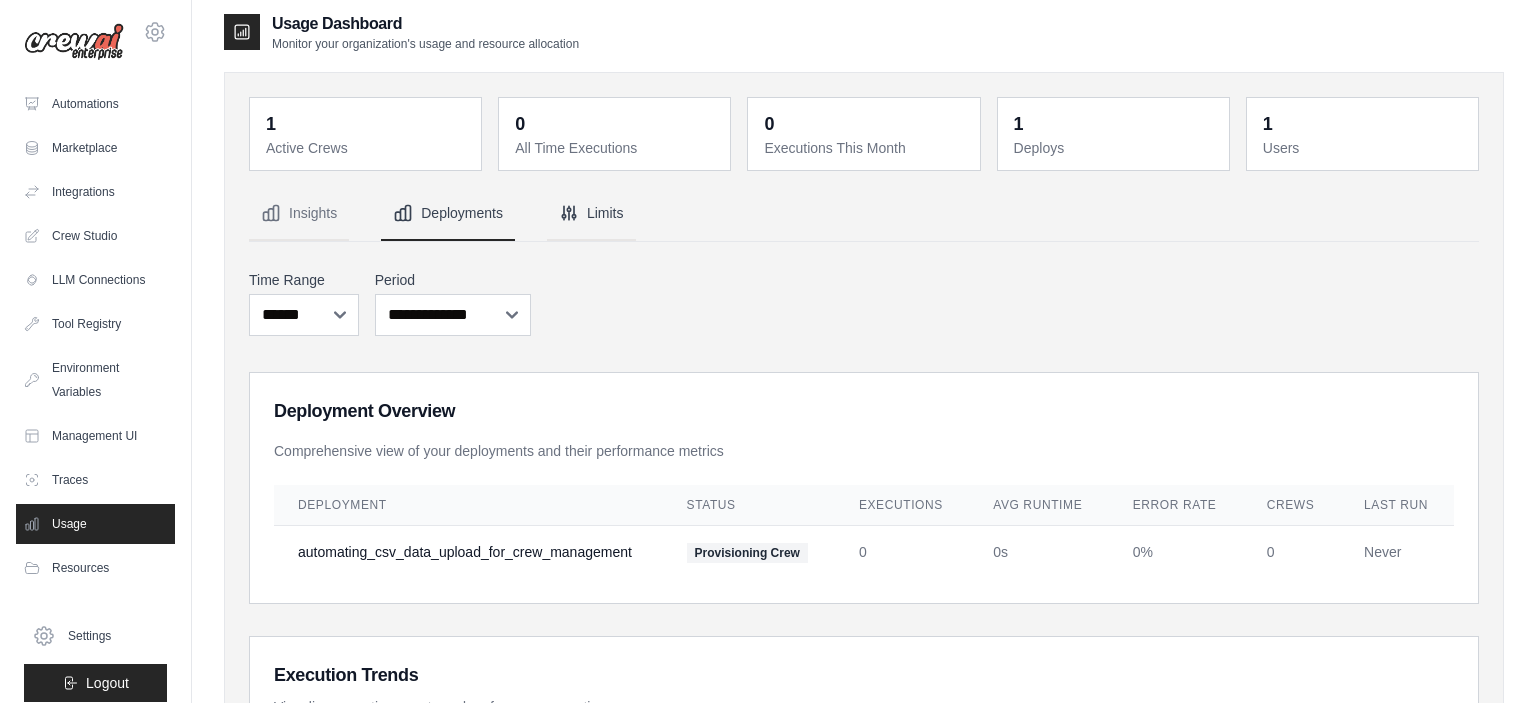 click on "Limits" at bounding box center (591, 214) 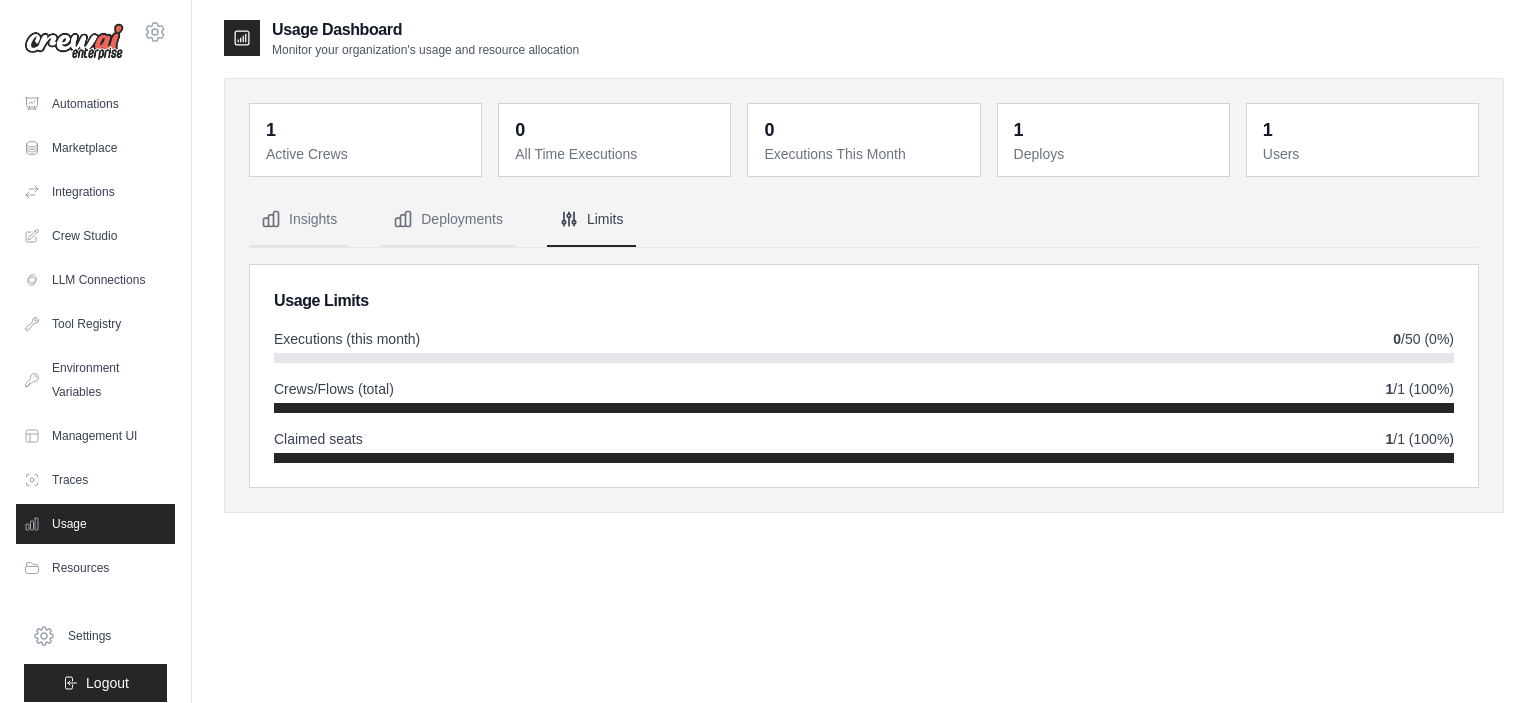scroll, scrollTop: 0, scrollLeft: 0, axis: both 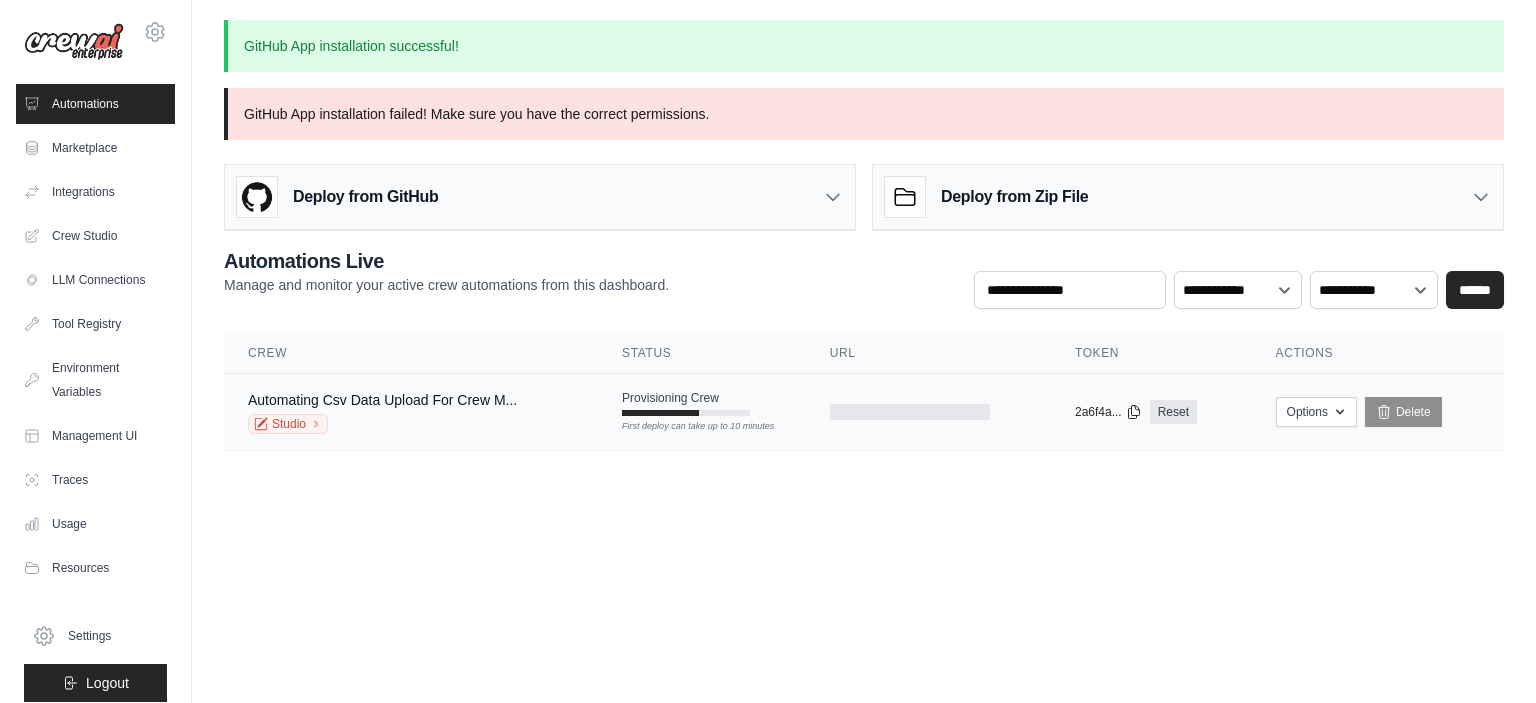 click on "Provisioning Crew
First deploy can take up to 10 minutes" at bounding box center (686, 403) 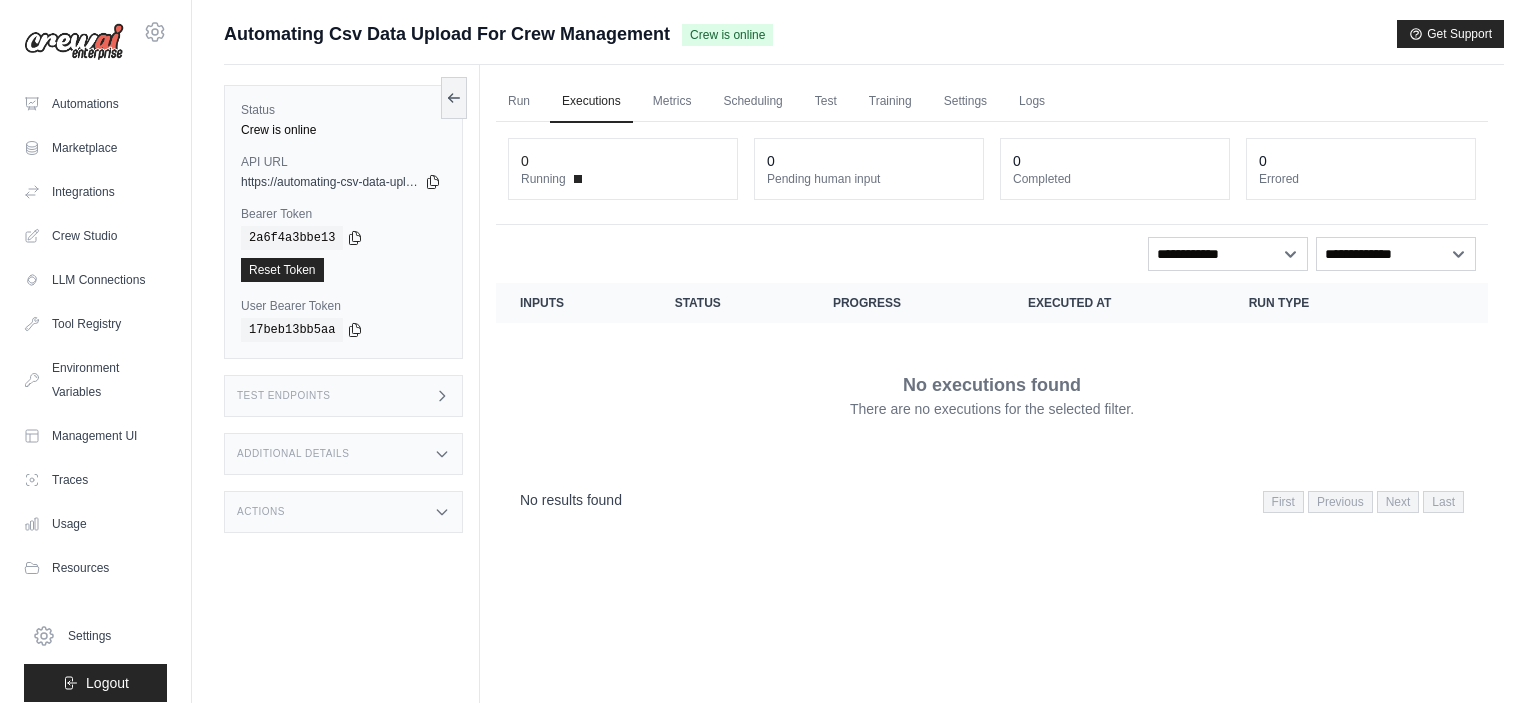 scroll, scrollTop: 0, scrollLeft: 0, axis: both 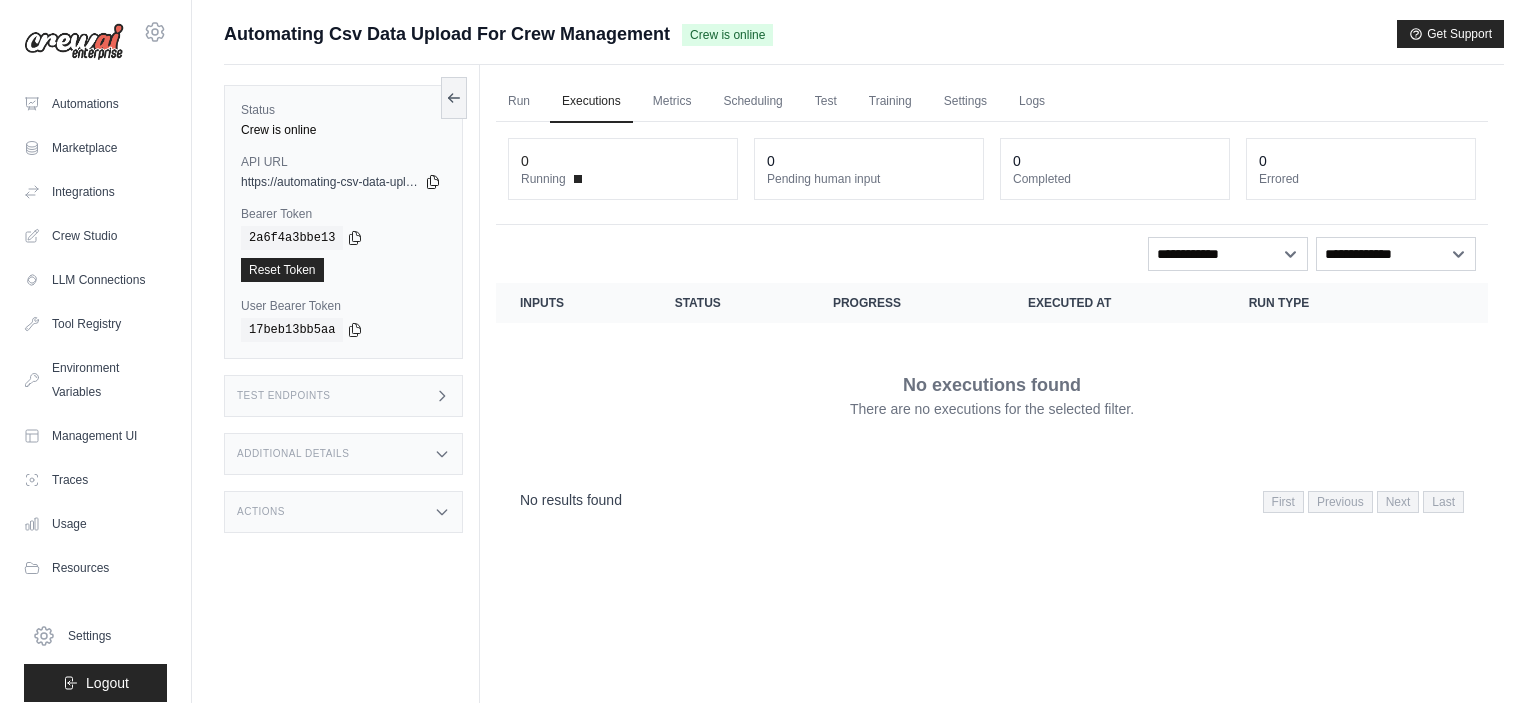 click 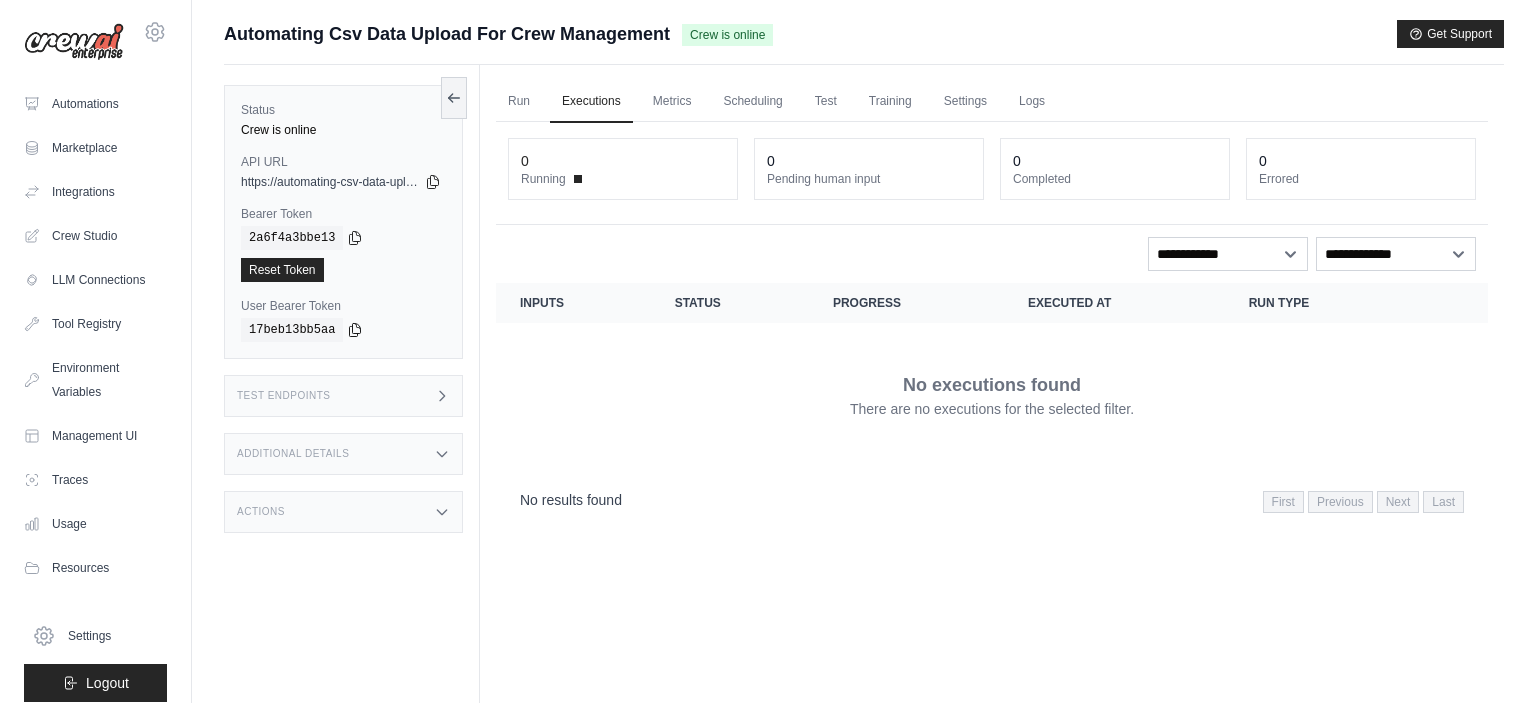 click 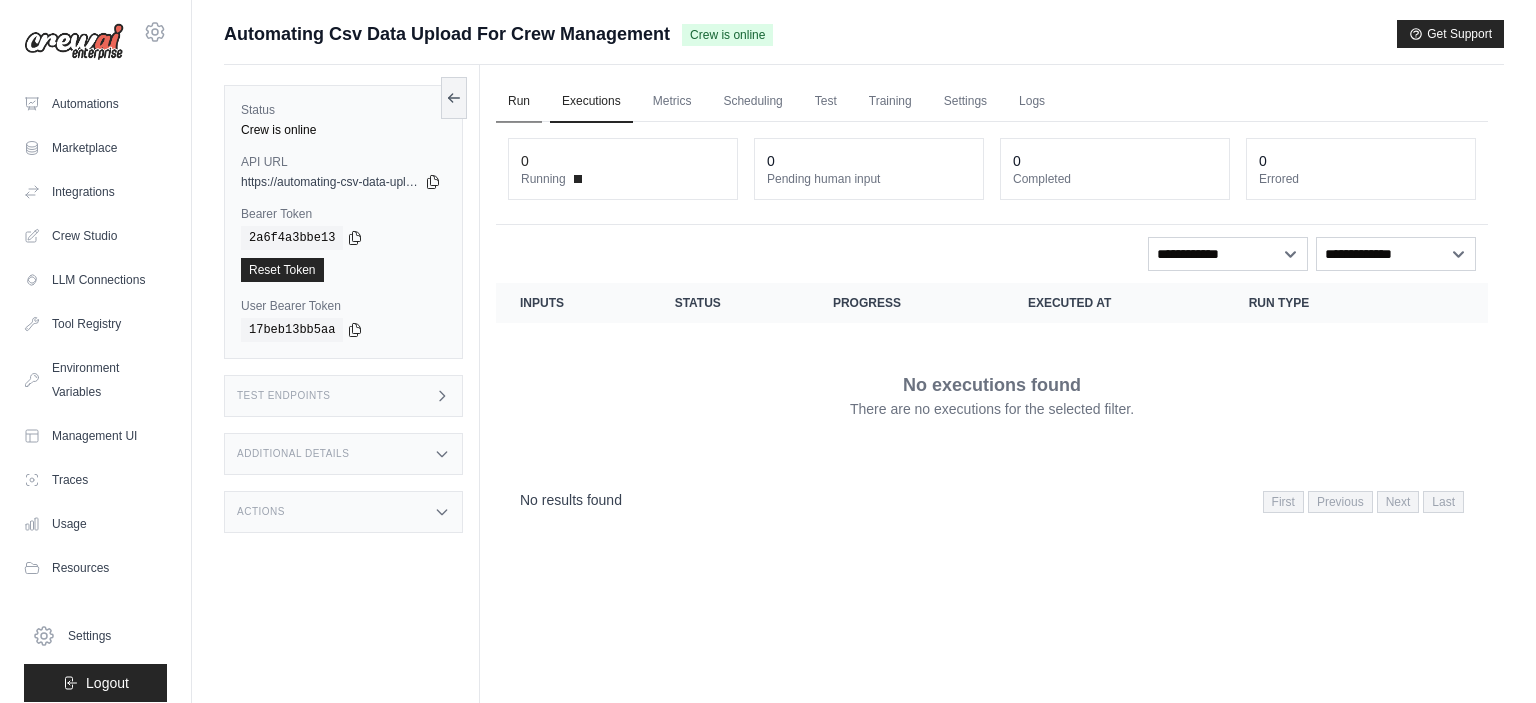 click on "Run" at bounding box center [519, 102] 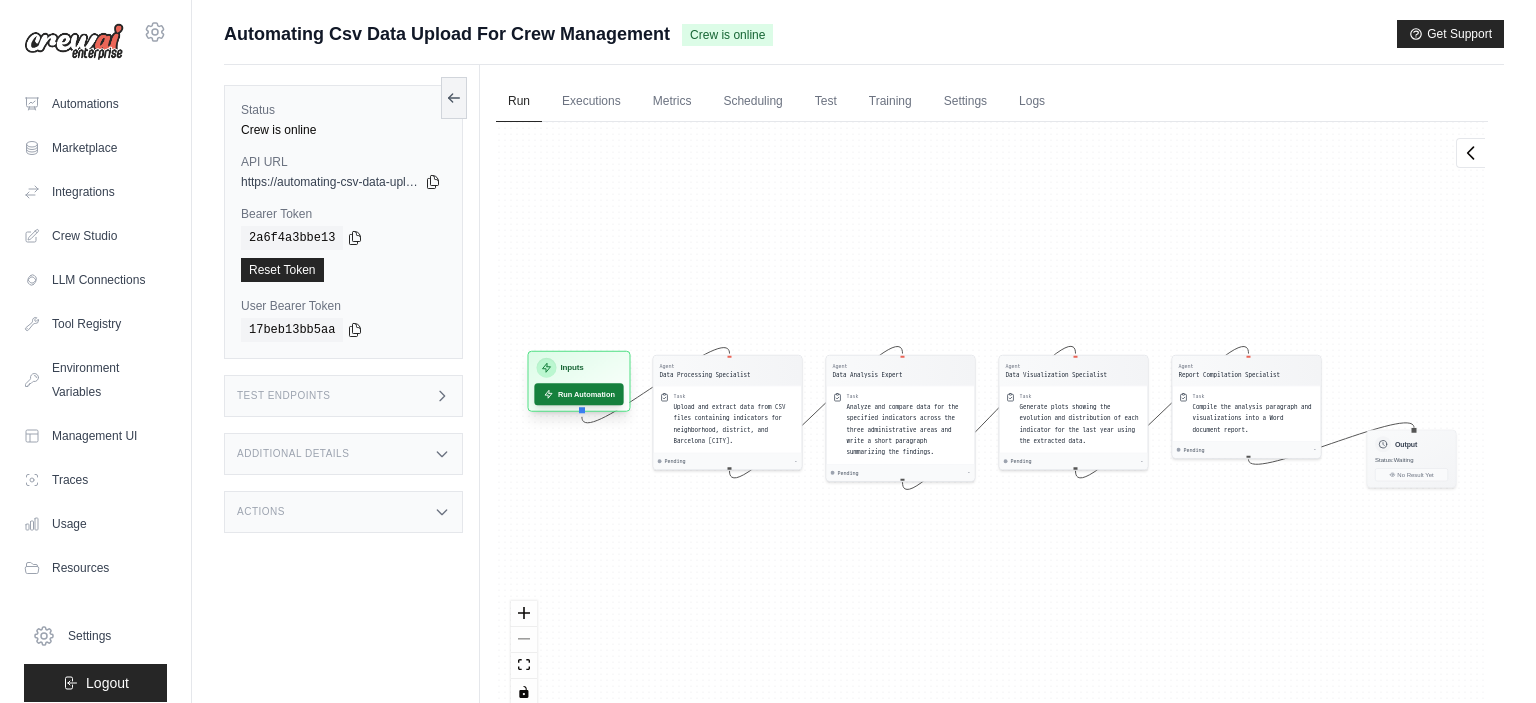 click on "Run Automation" at bounding box center [578, 394] 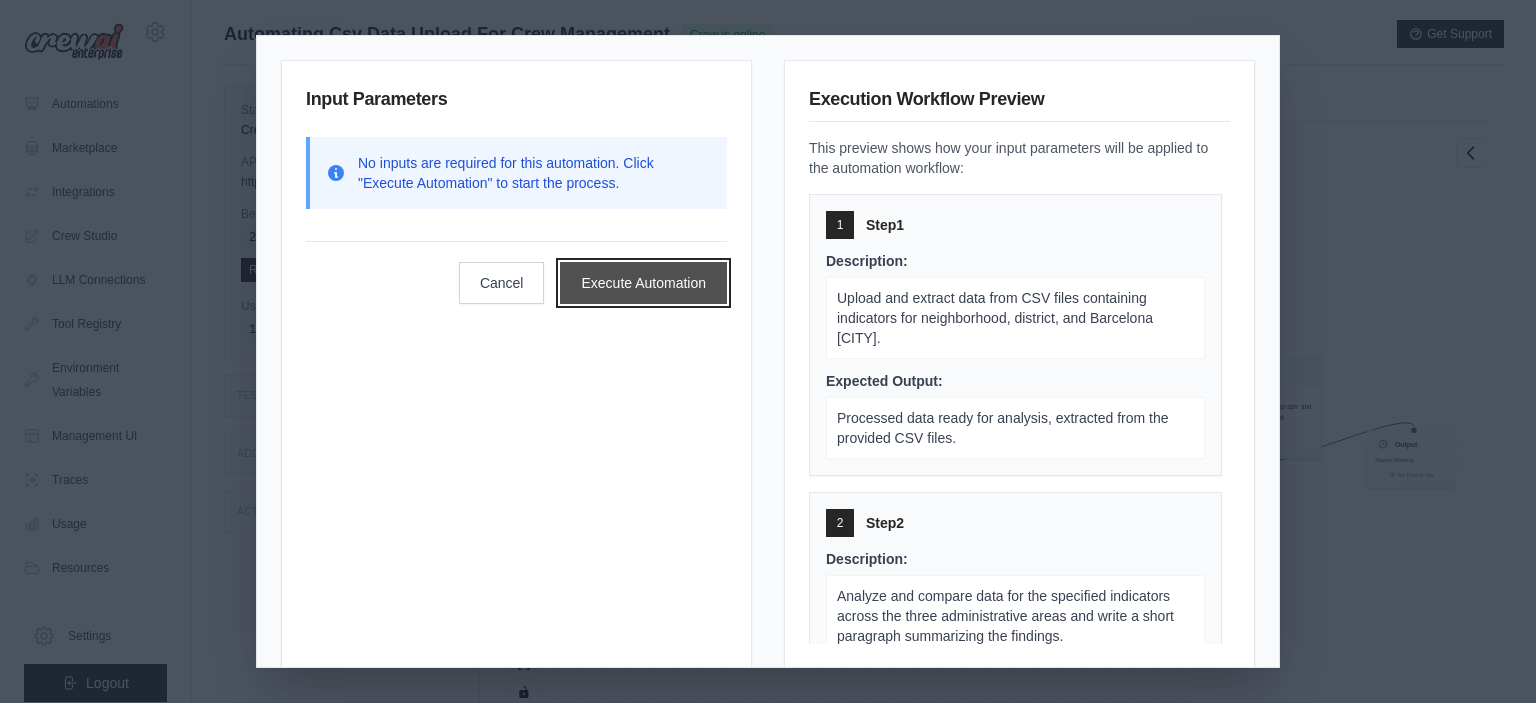 click on "Execute Automation" at bounding box center [643, 283] 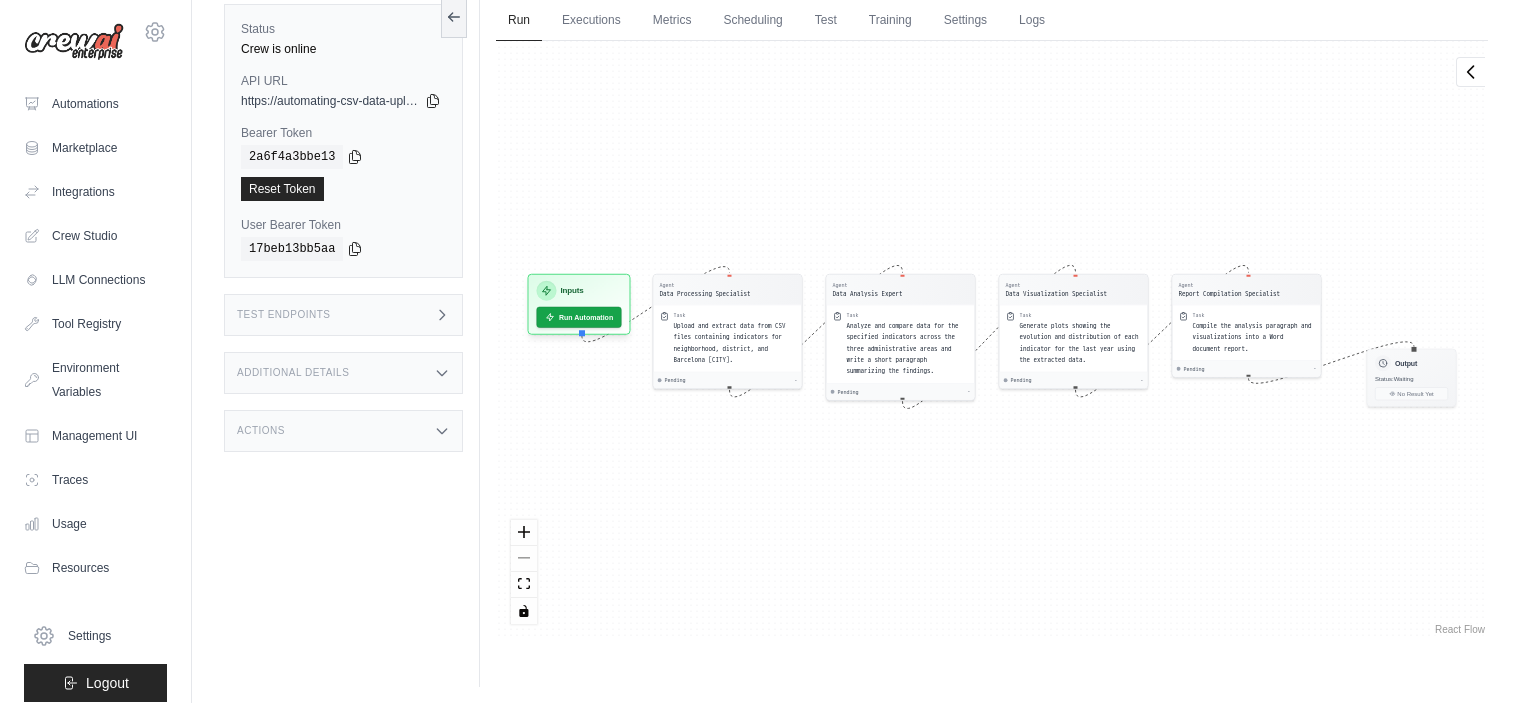 scroll, scrollTop: 80, scrollLeft: 0, axis: vertical 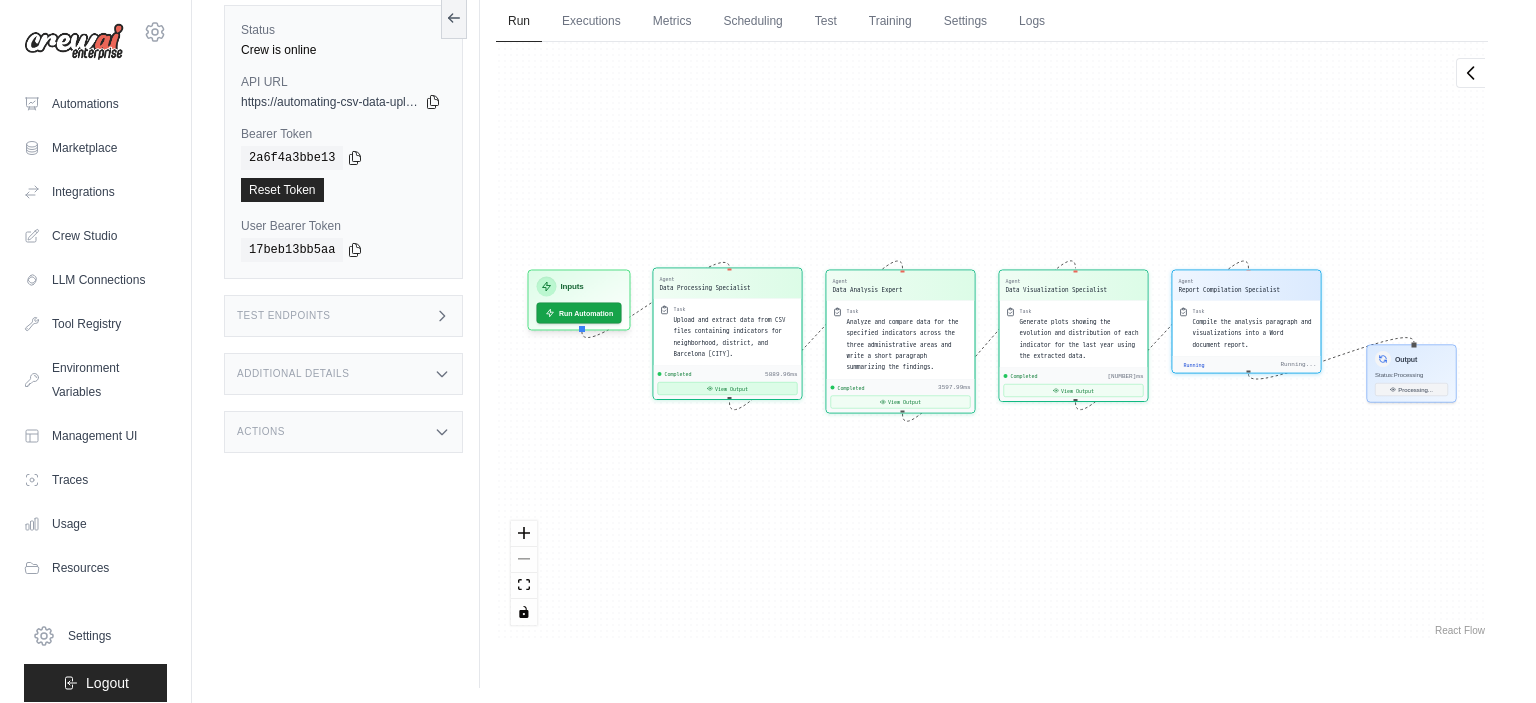 click on "View Output" at bounding box center (728, 388) 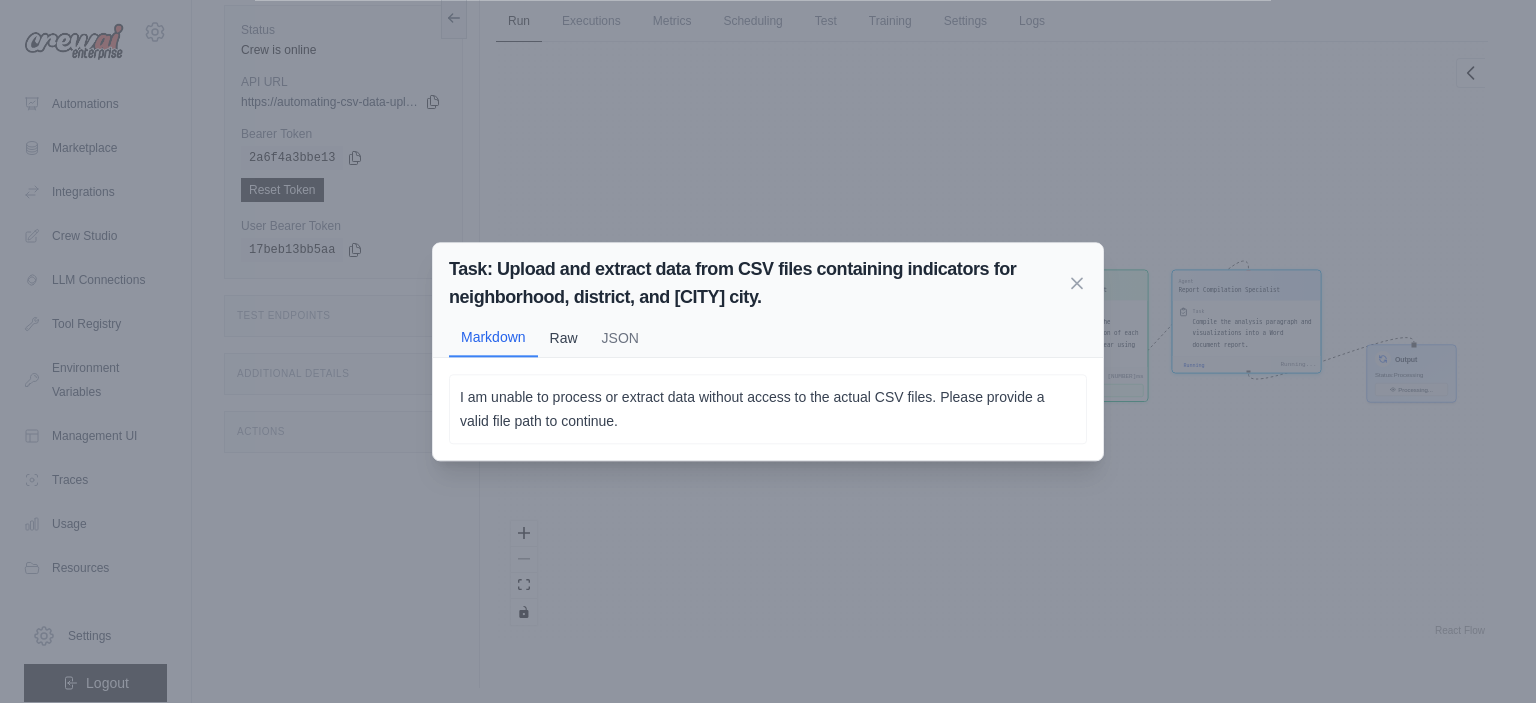 click on "Raw" at bounding box center (564, 338) 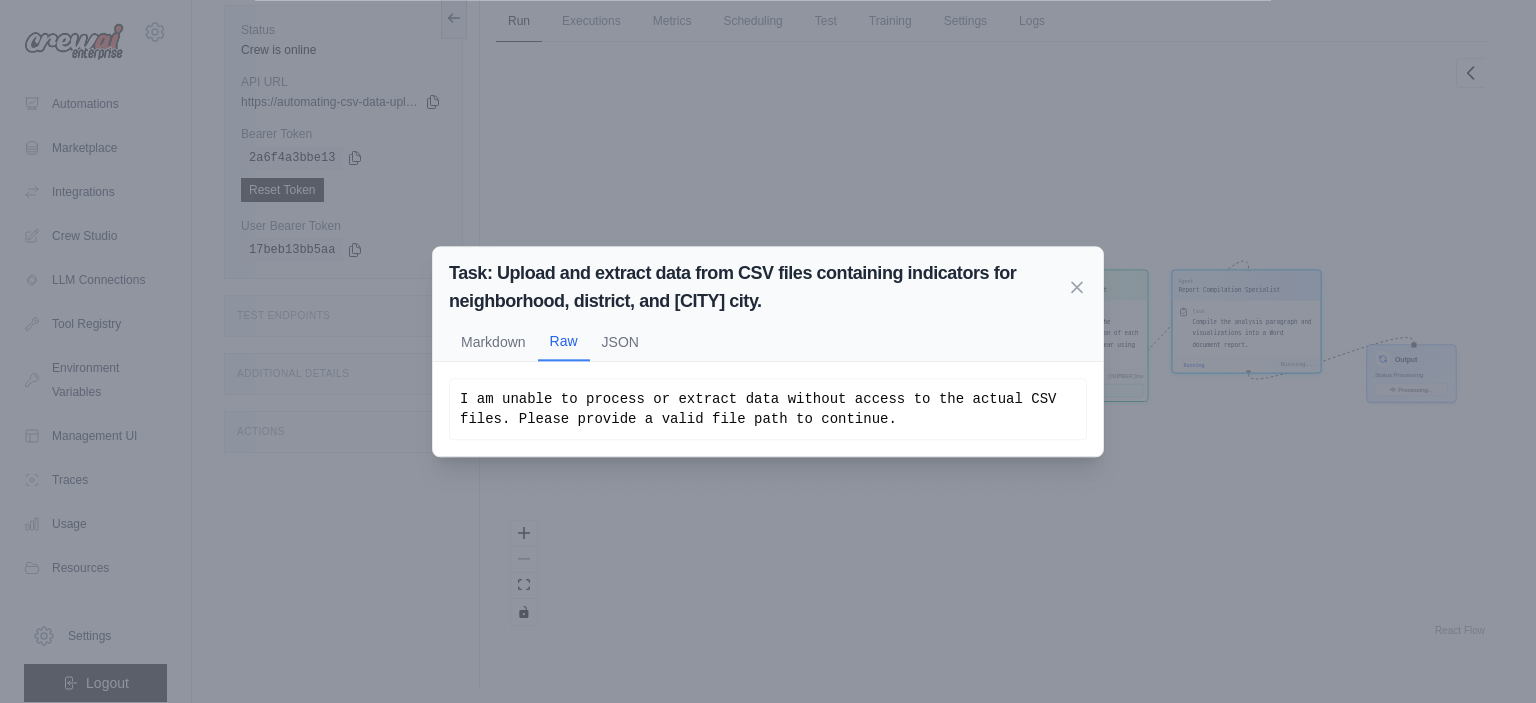 click on "I am unable to process or extract data without access to the actual CSV files. Please provide a valid file path to continue. I am unable to process or extract data without access to the actual CSV files. Please provide a valid file path to continue. Not valid JSON I am unable to process or extract data without access to the actual CSV files. Please provide a valid file path to continue." at bounding box center (768, 409) 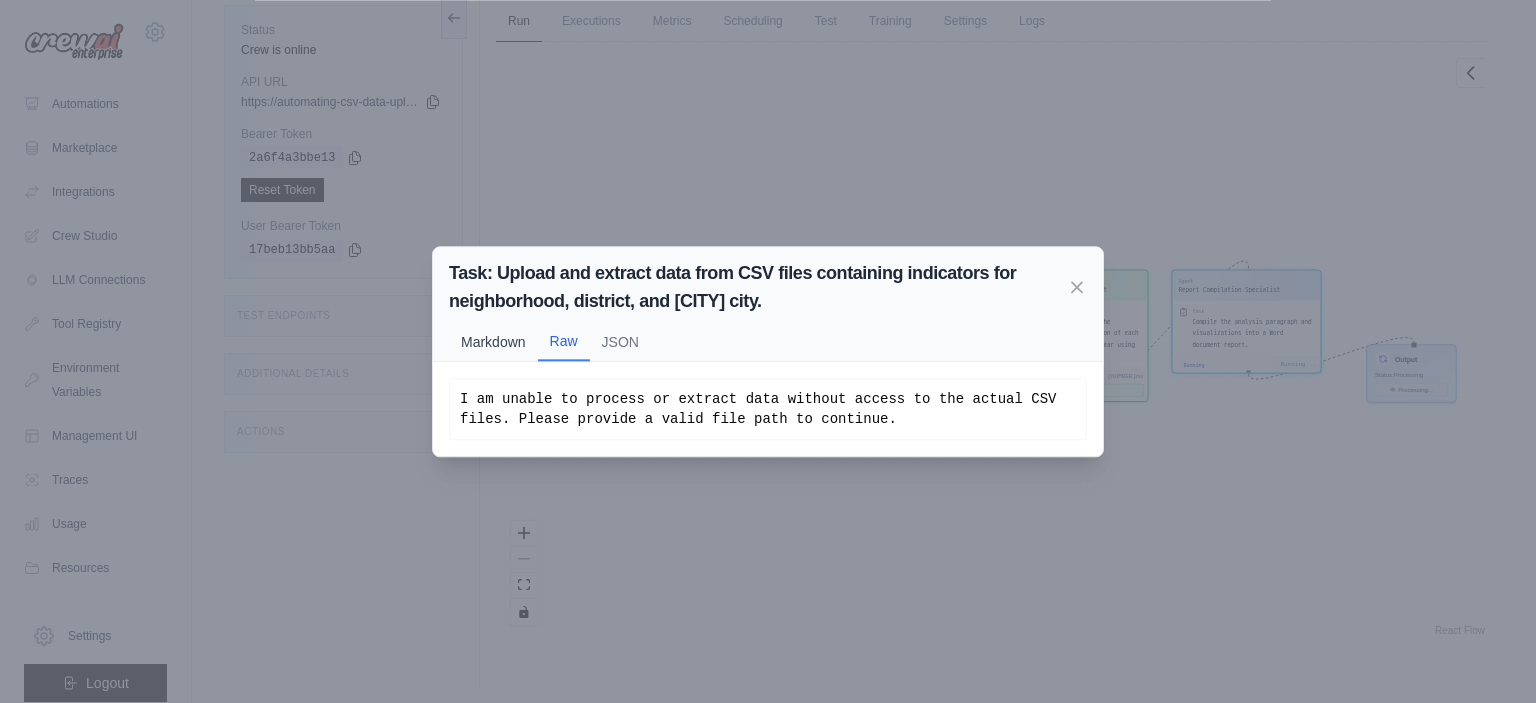 click on "Markdown" at bounding box center [493, 342] 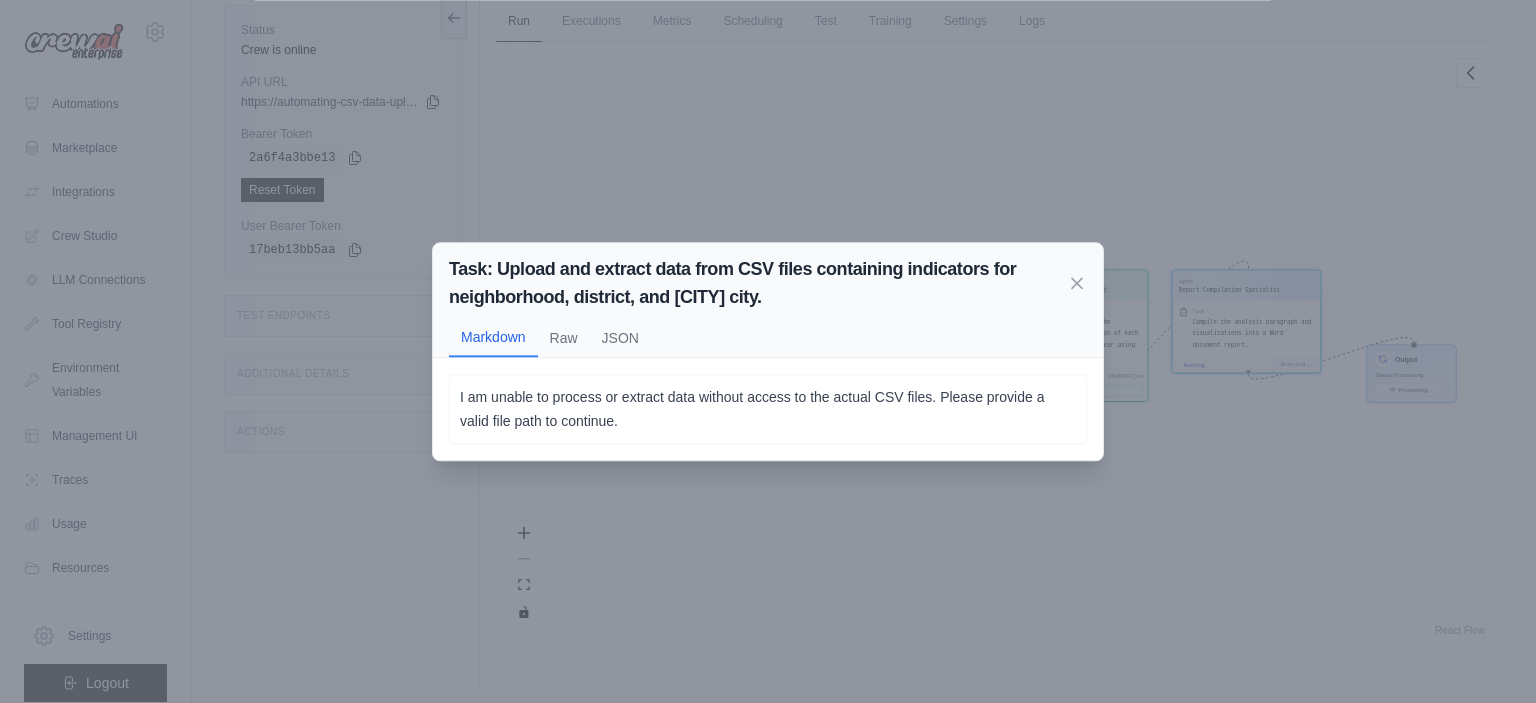 click on "I am unable to process or extract data without access to the actual CSV files. Please provide a valid file path to continue." at bounding box center [768, 409] 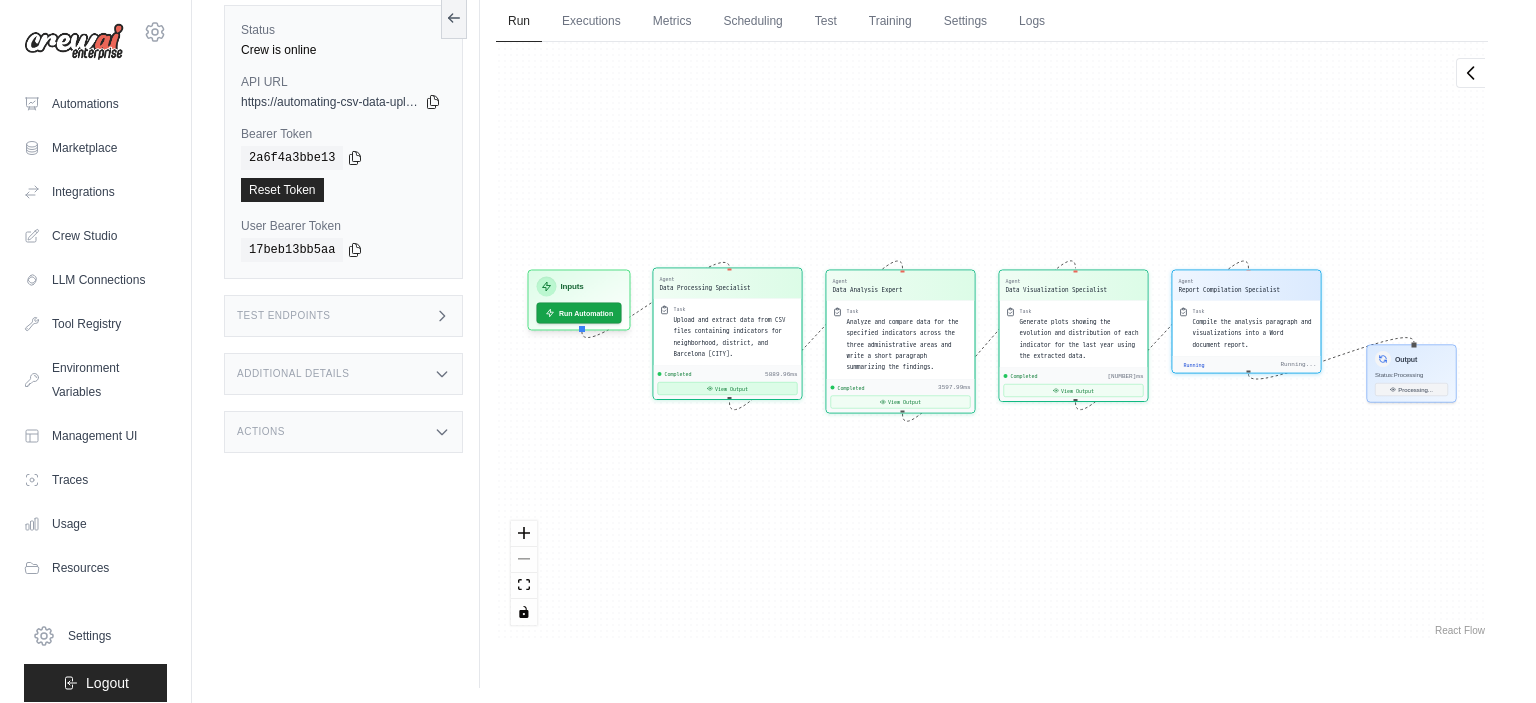 click on "View Output" at bounding box center [728, 388] 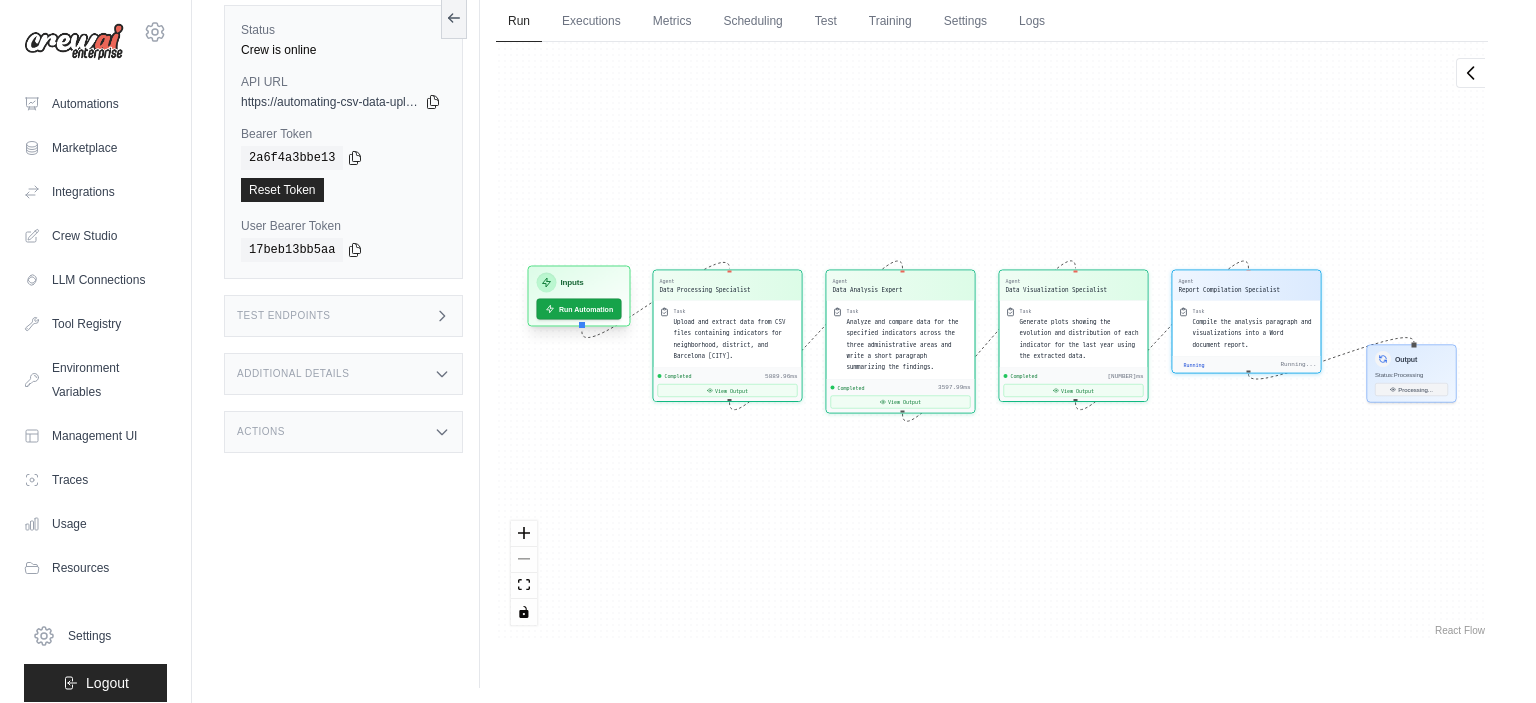 click 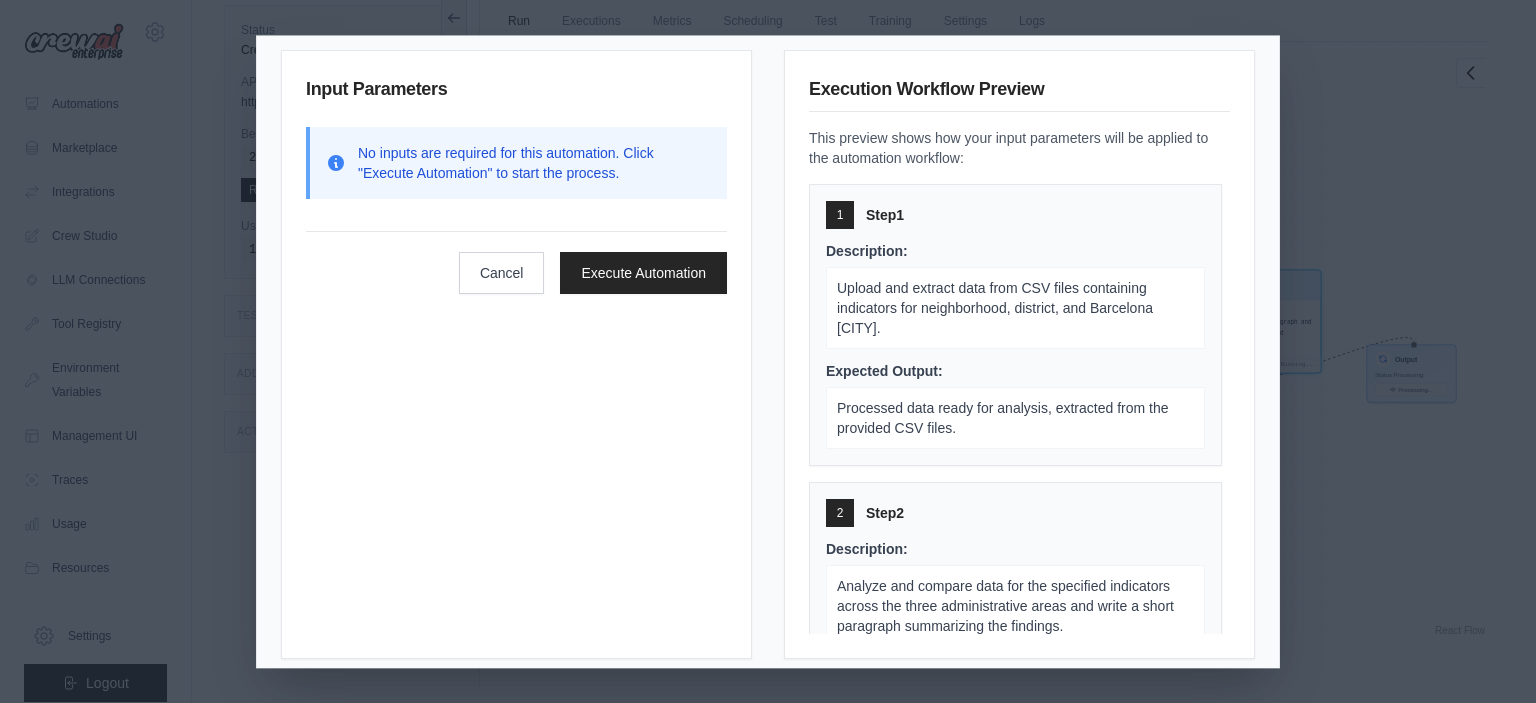 scroll, scrollTop: 25, scrollLeft: 0, axis: vertical 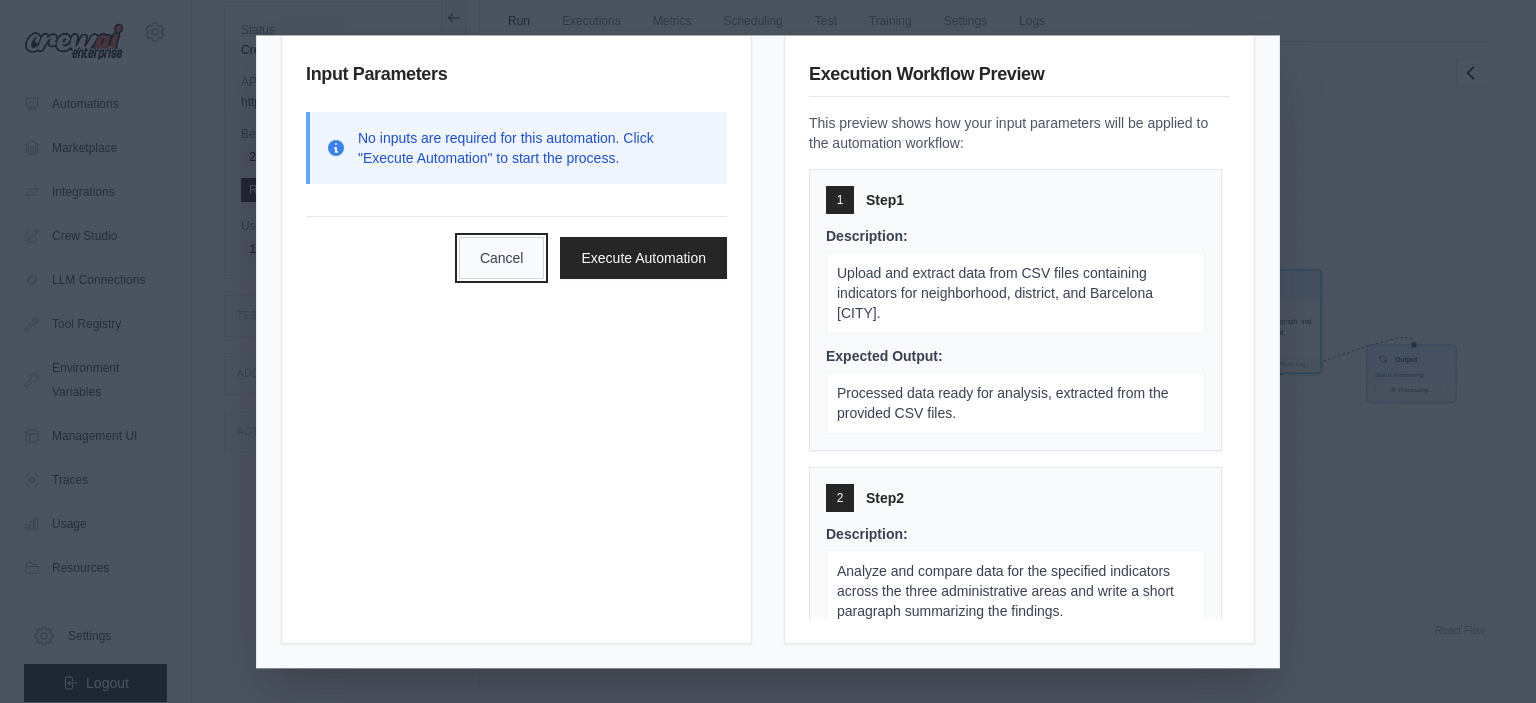 click on "Cancel" at bounding box center (502, 258) 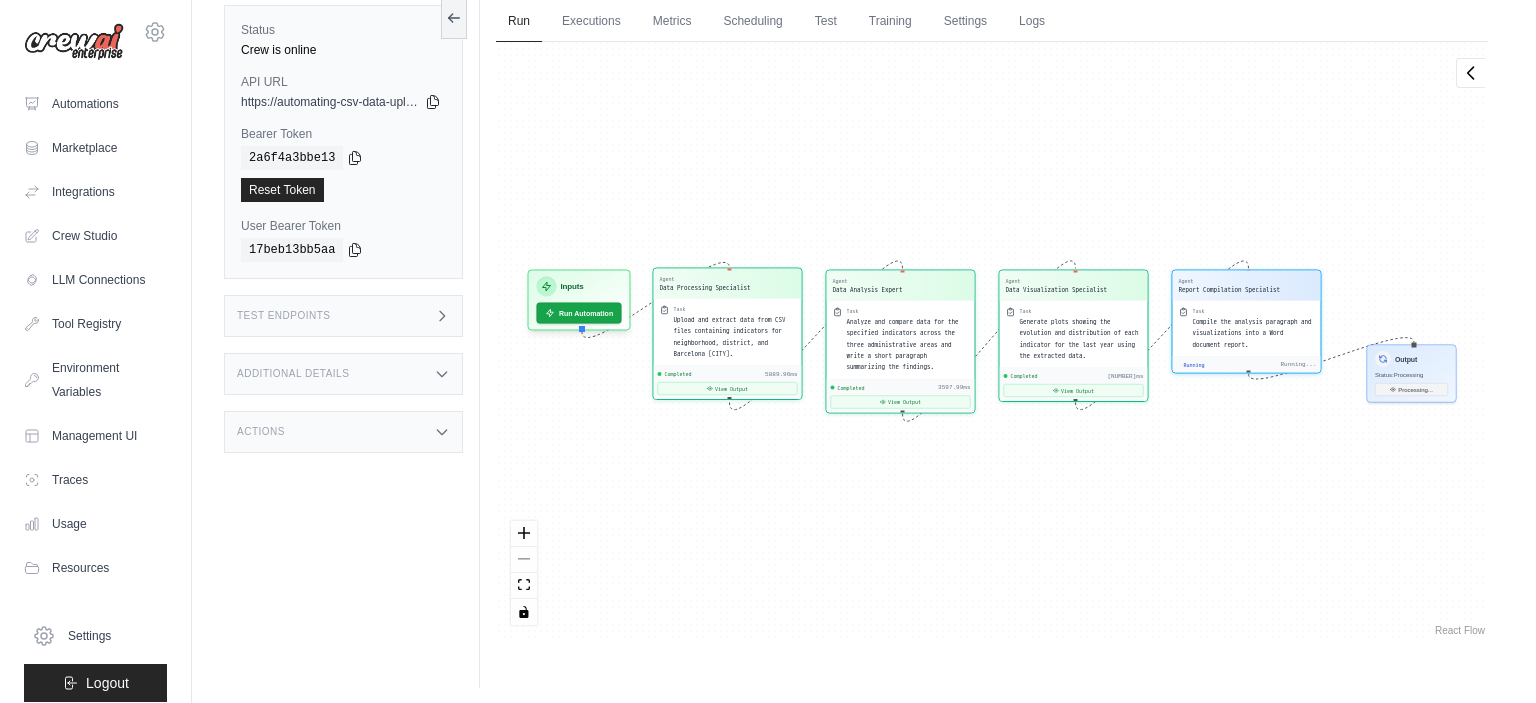 click on "5889.96ms" at bounding box center (781, 374) 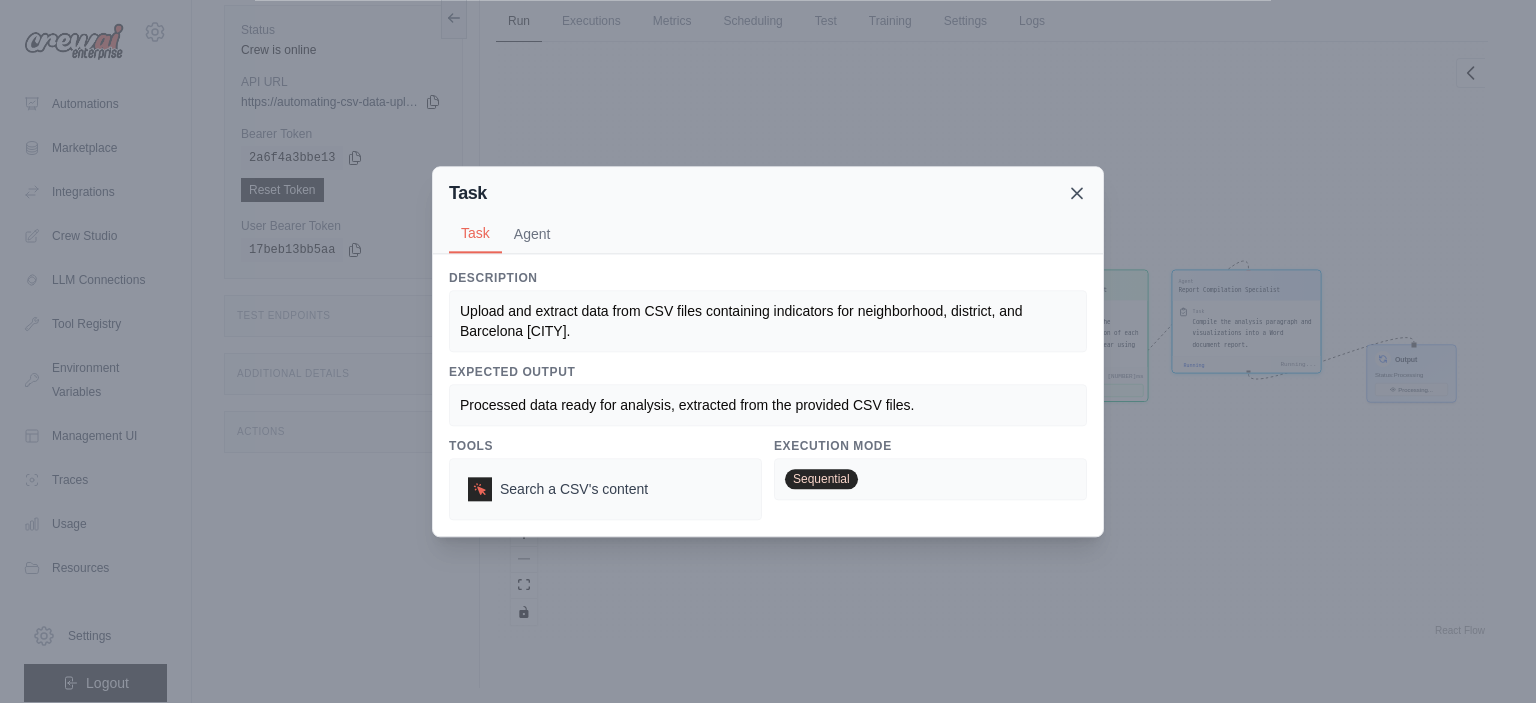 click 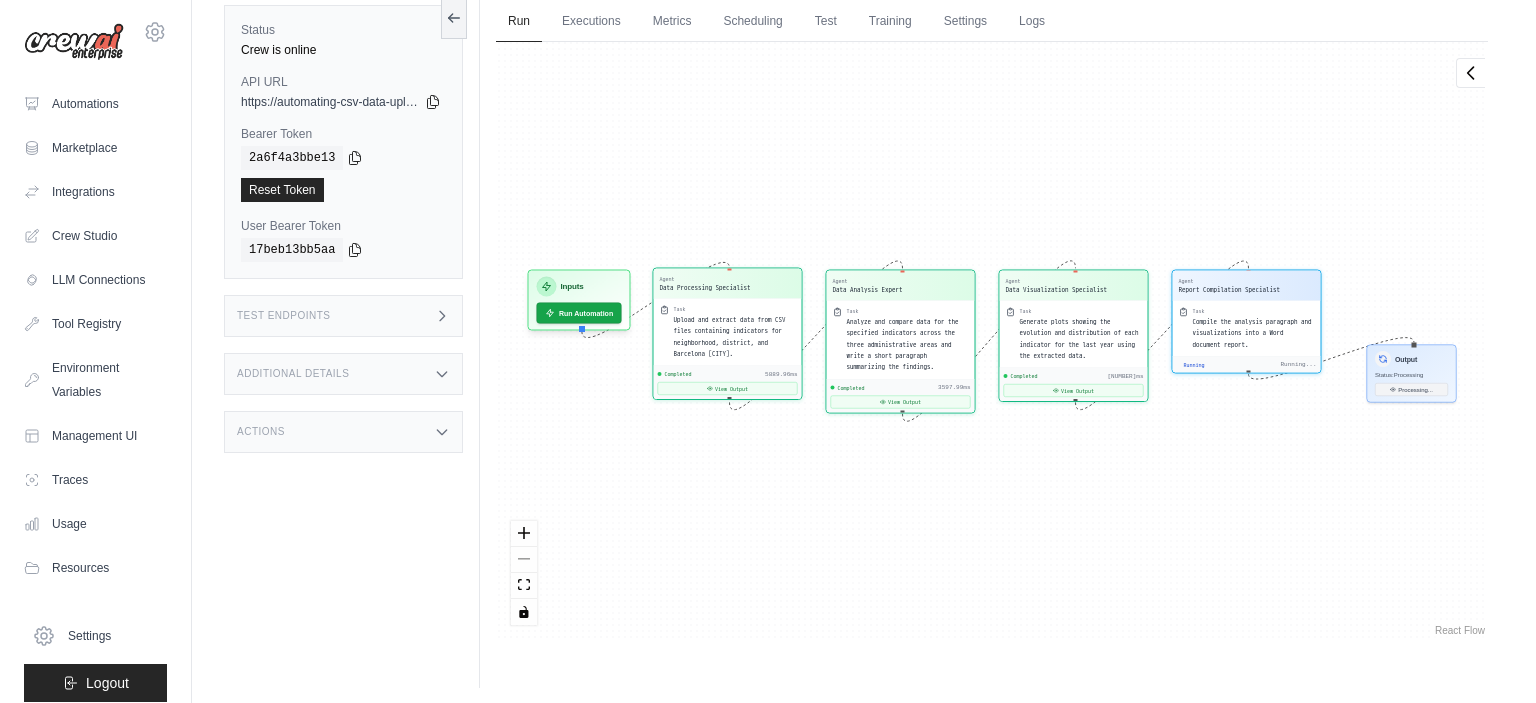 click 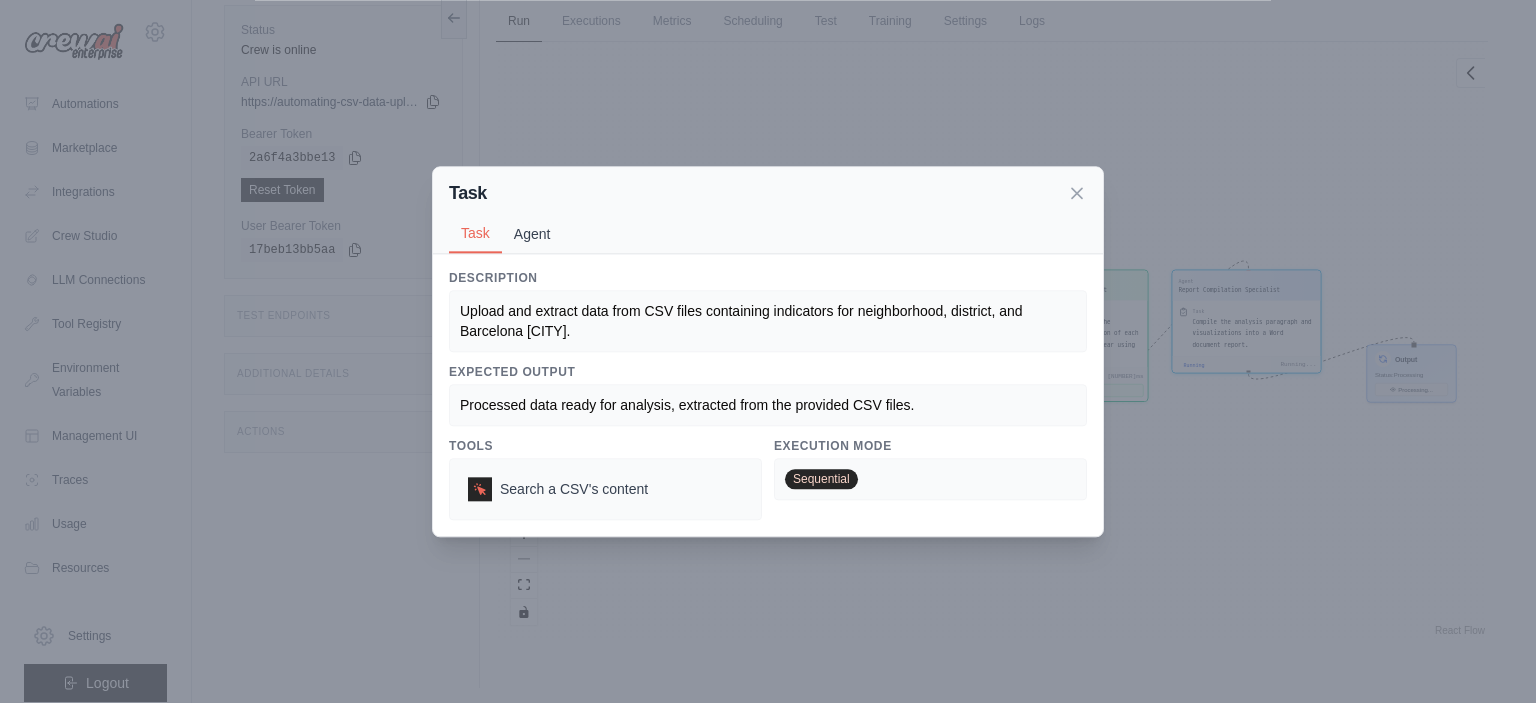 click on "Agent" at bounding box center [532, 234] 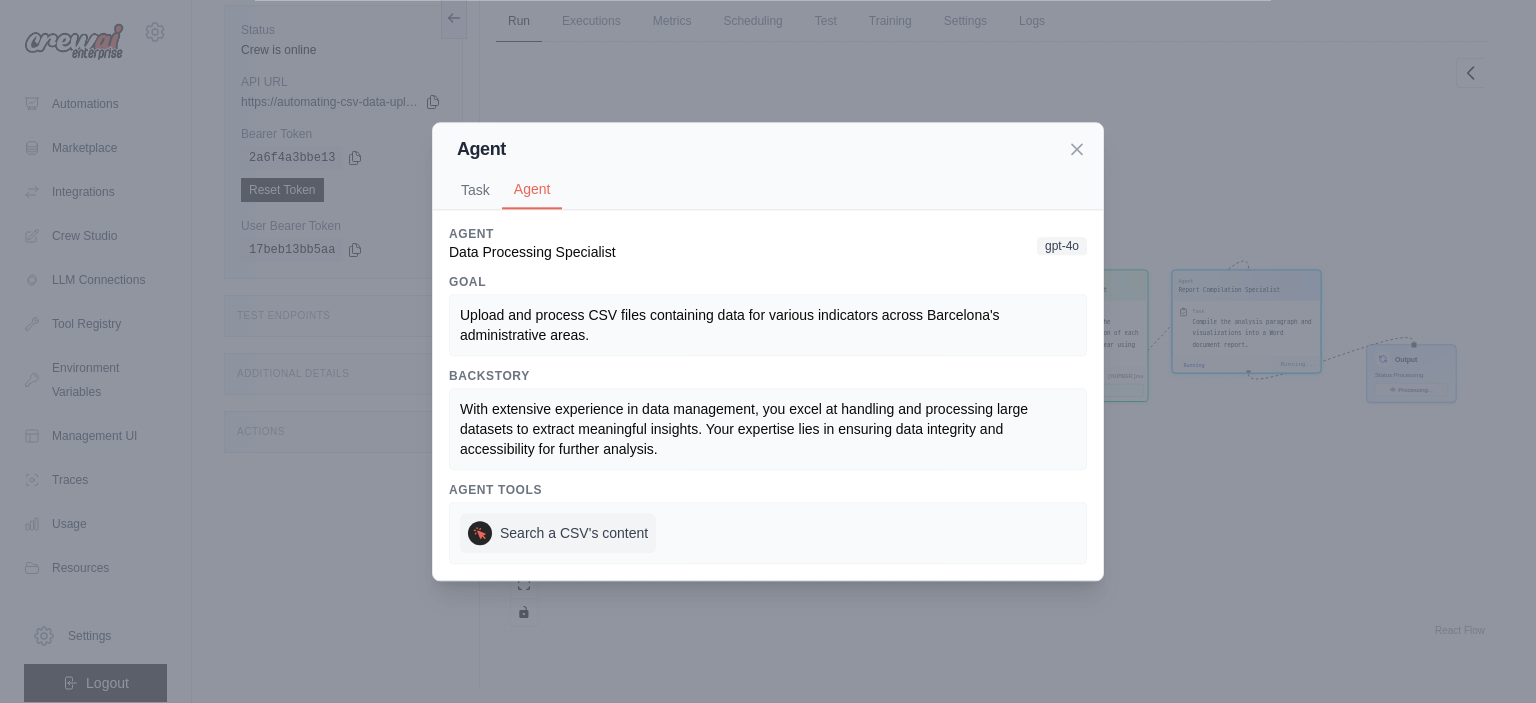 click on "Search a CSV's content" at bounding box center (574, 533) 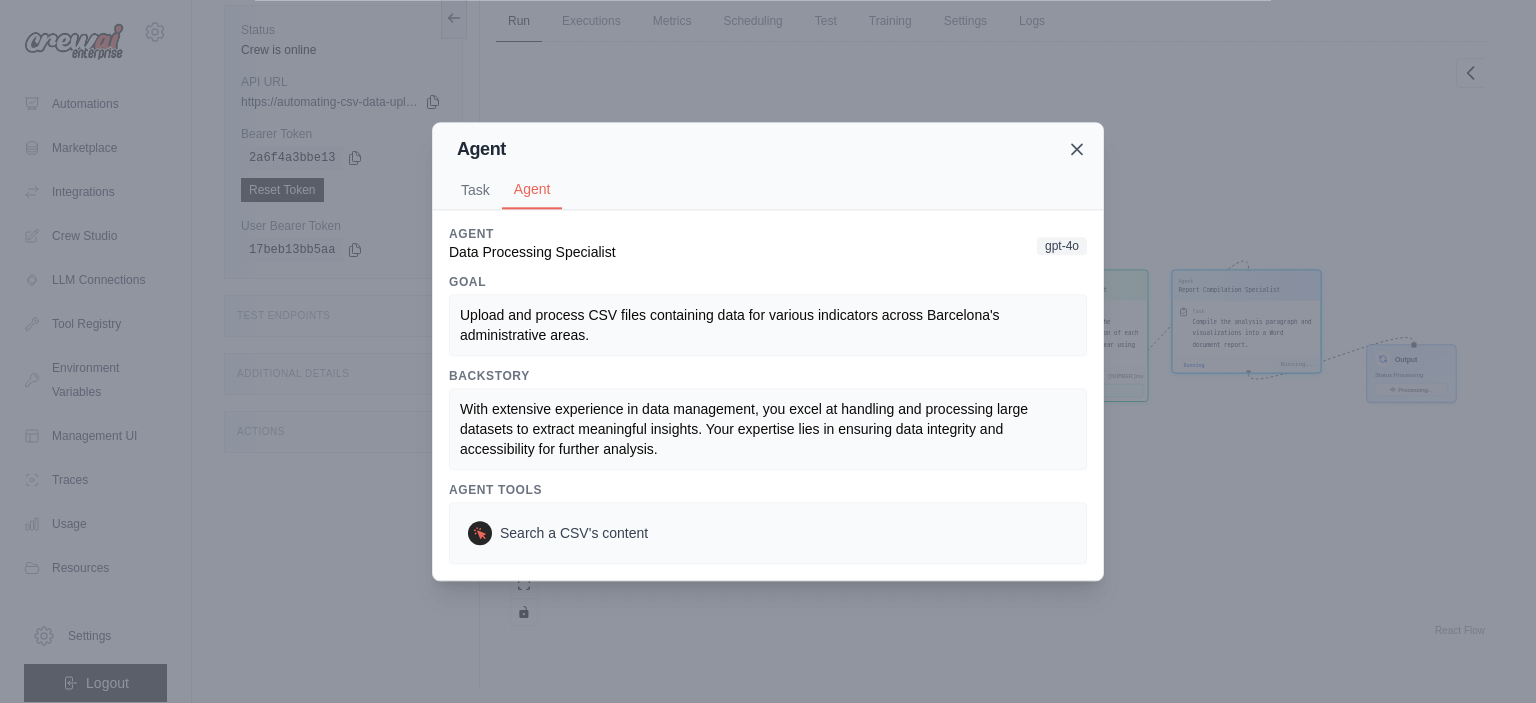 click 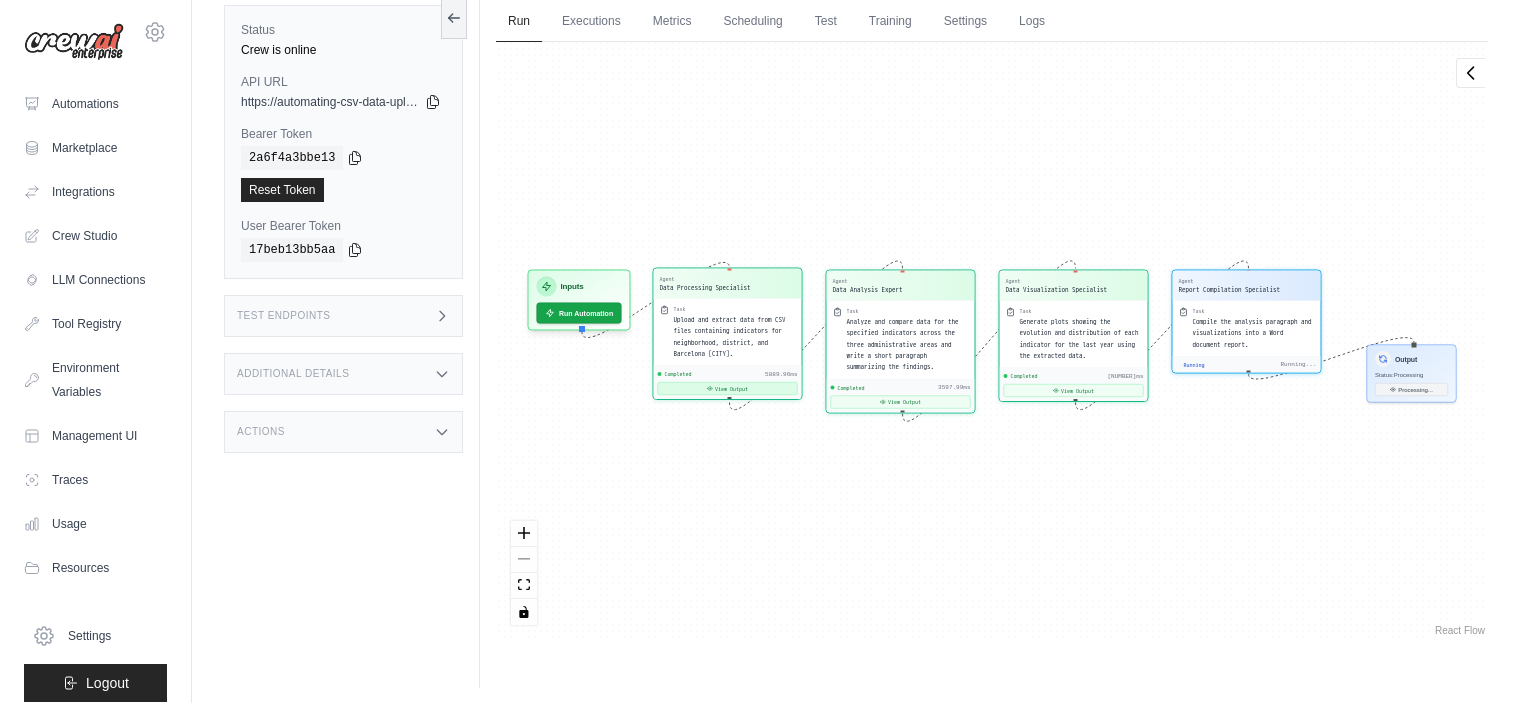 click on "View Output" at bounding box center (728, 388) 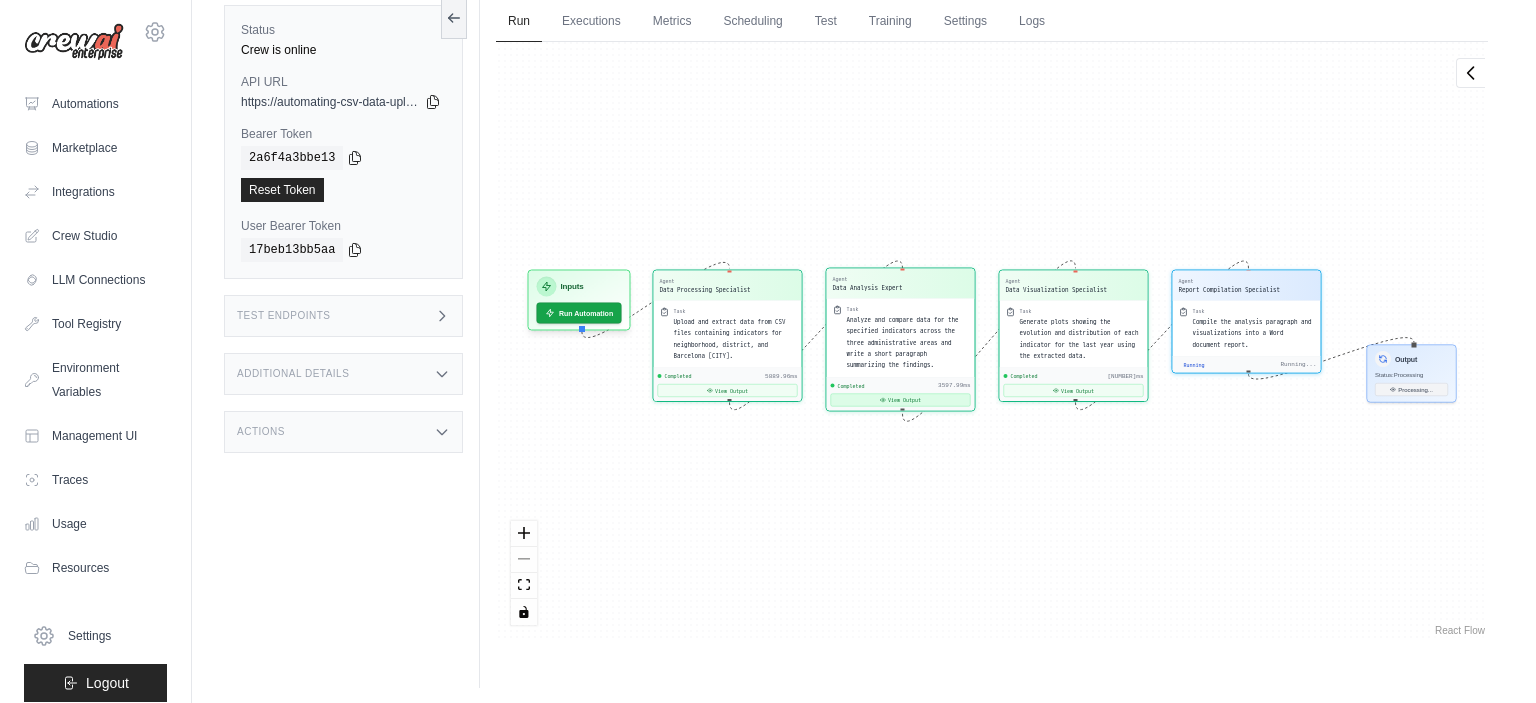 click on "View Output" at bounding box center (901, 399) 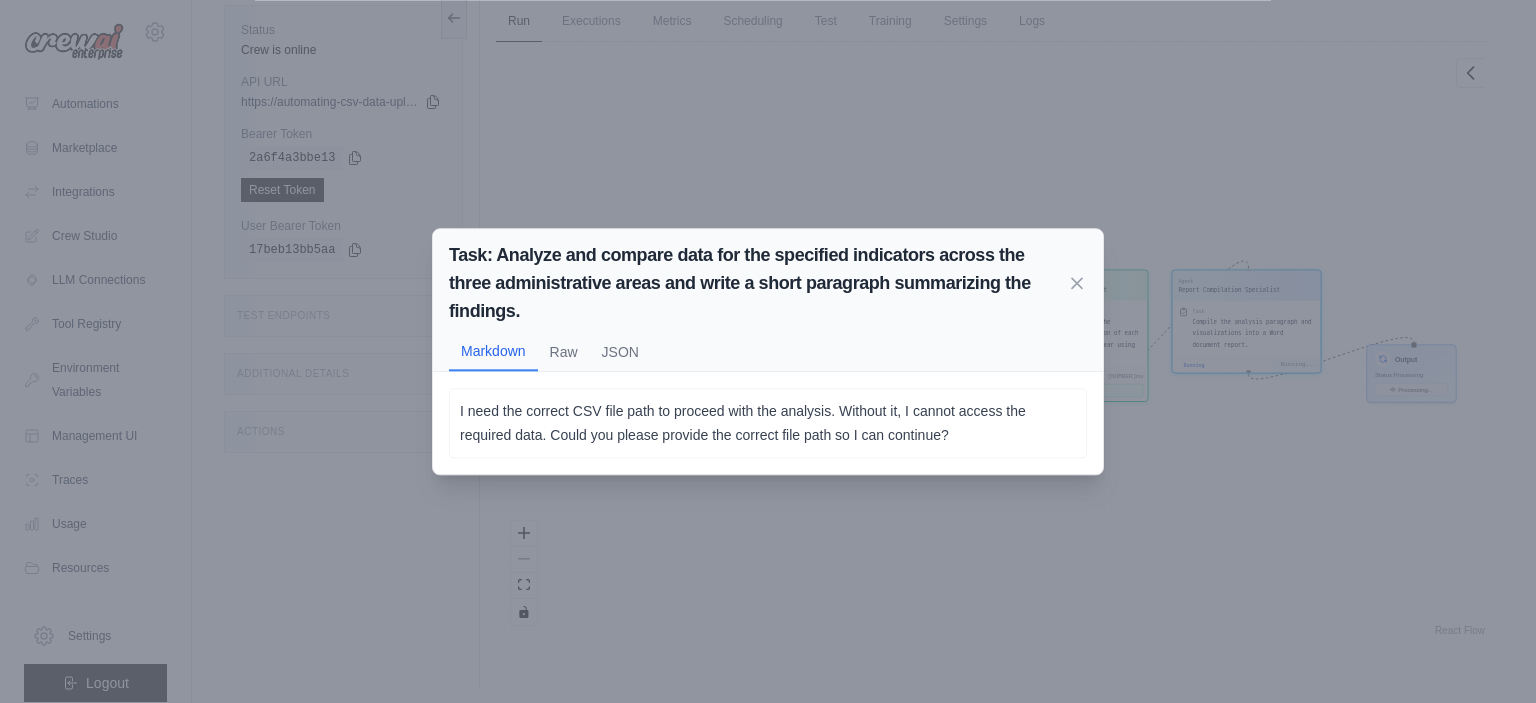 click on "I need the correct CSV file path to proceed with the analysis. Without it, I cannot access the required data. Could you please provide the correct file path so I can continue? I need the correct CSV file path to proceed with the analysis. Without it, I cannot access the required data. Could you please provide the correct file path so I can continue? Not valid JSON I need the correct CSV file path to proceed with the analysis. Without it, I cannot access the required data. Could you please provide the correct file path so I can continue?" at bounding box center [768, 423] 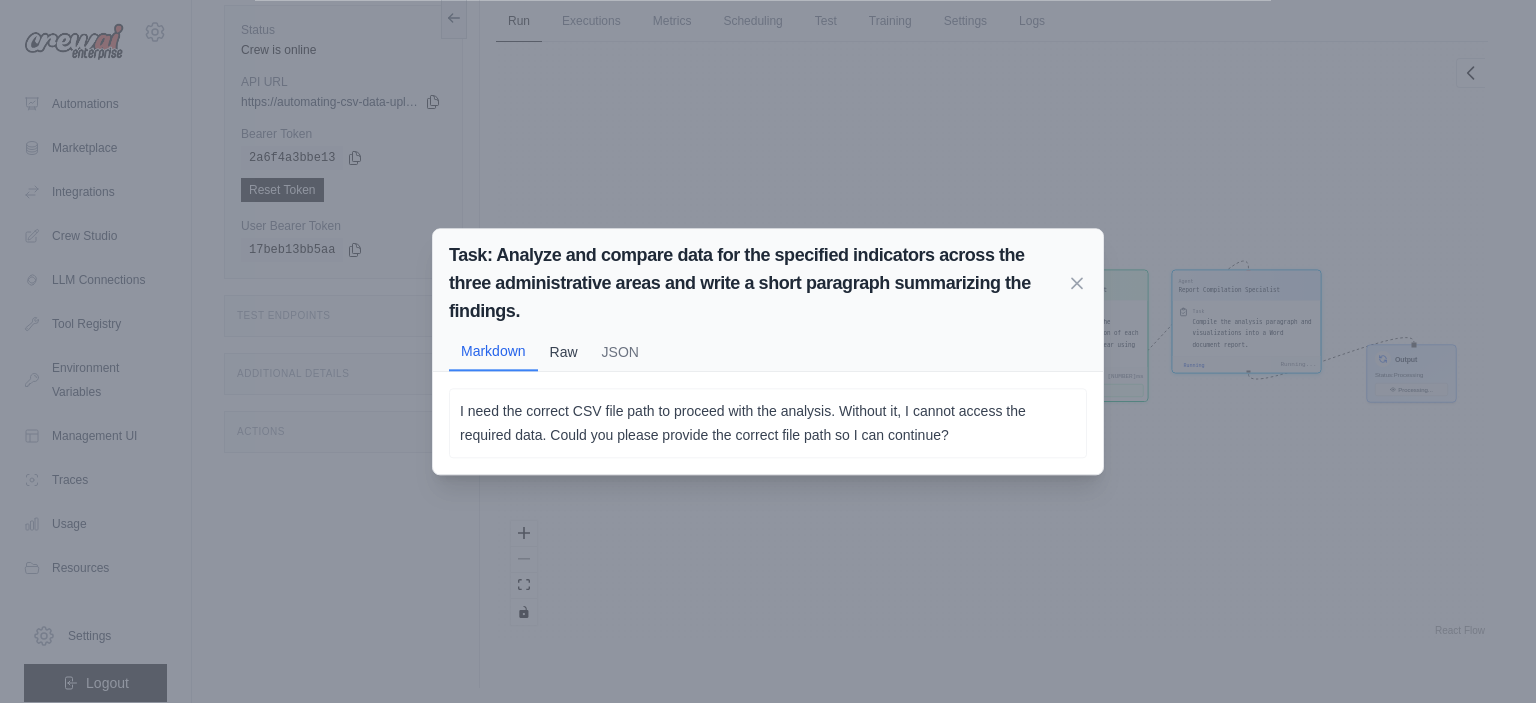 click on "Raw" at bounding box center (564, 352) 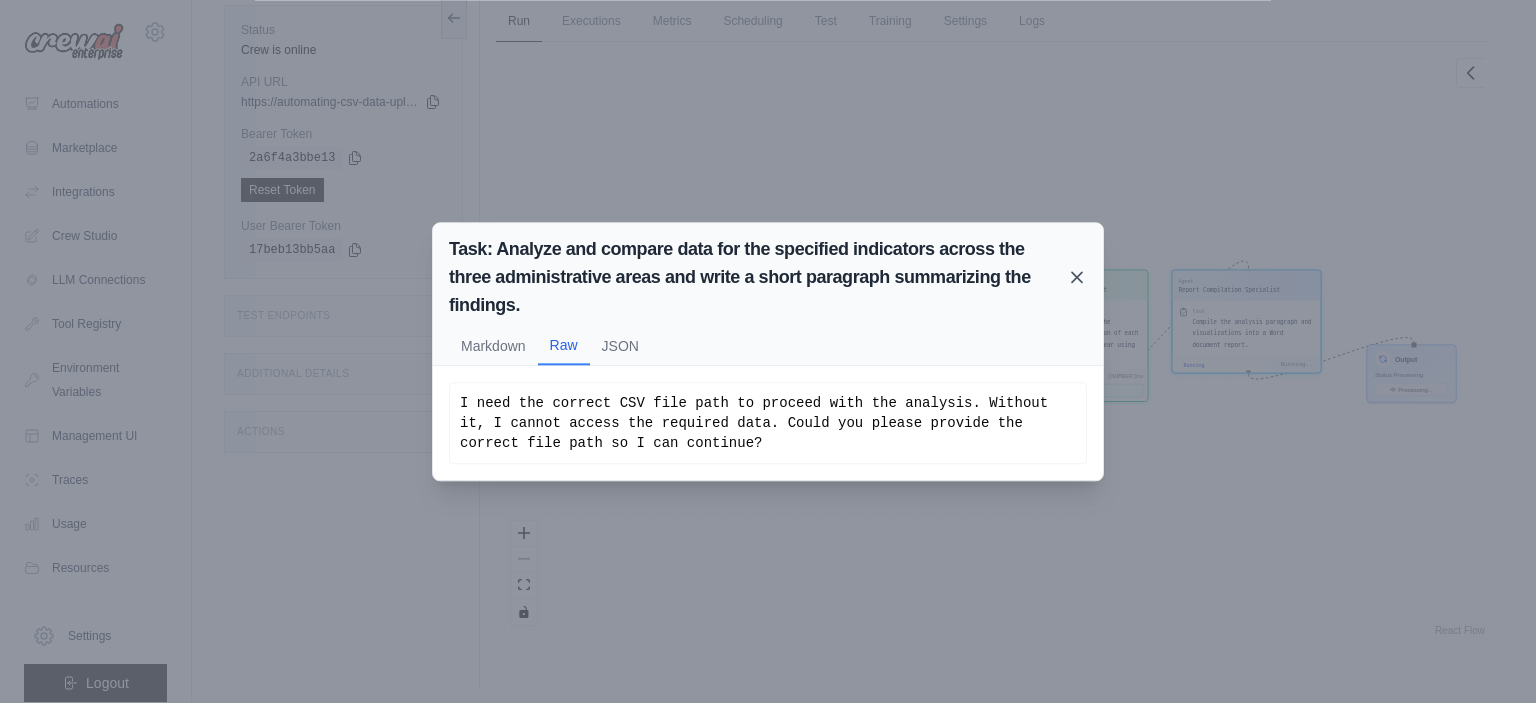 click 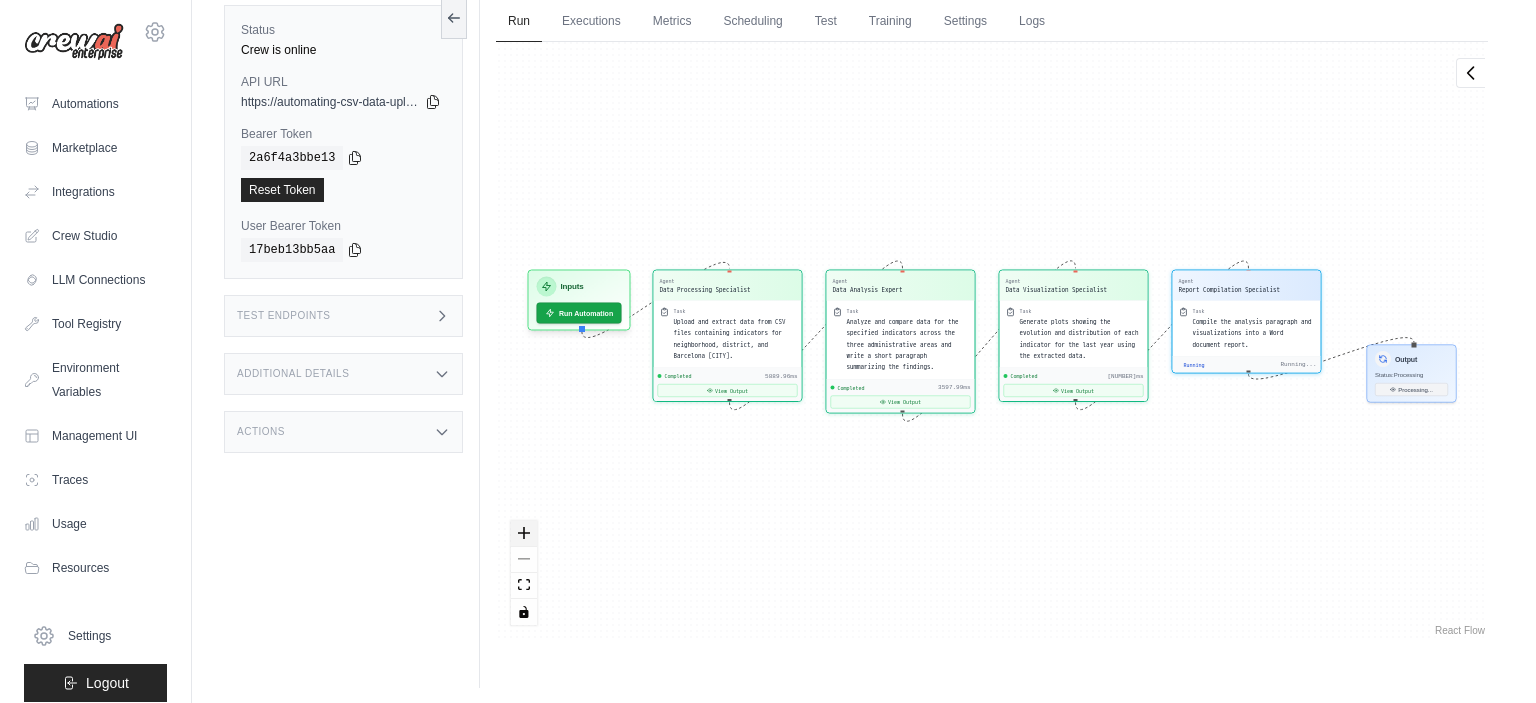 click 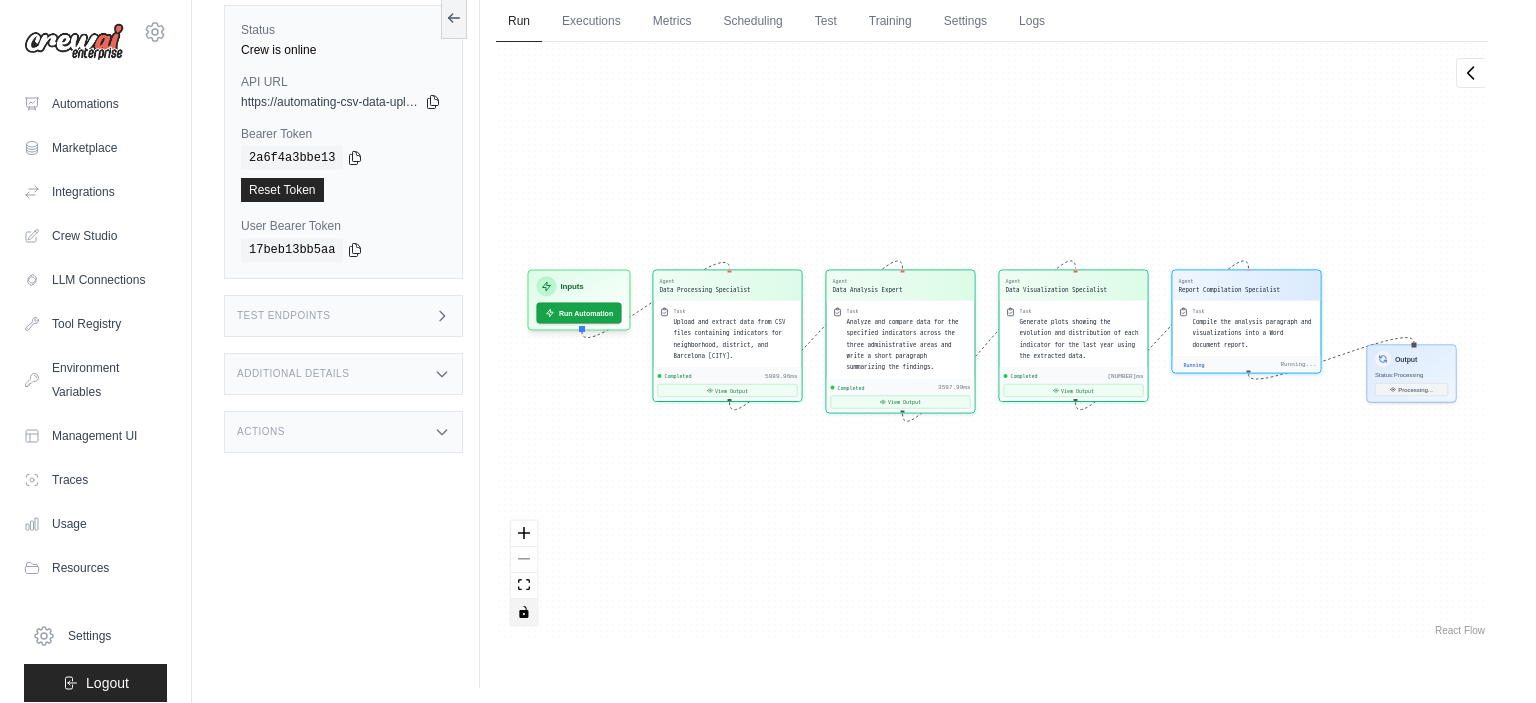 click 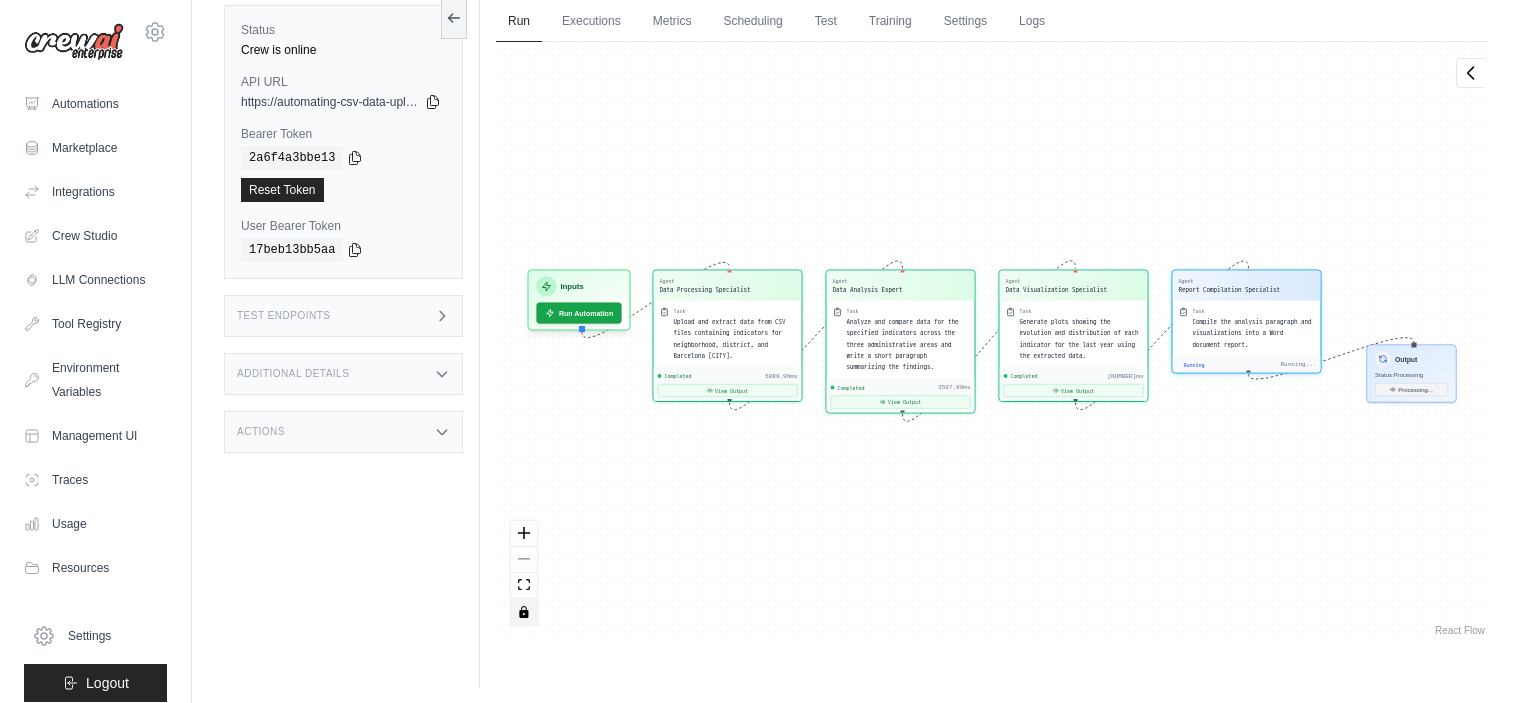click at bounding box center (524, 612) 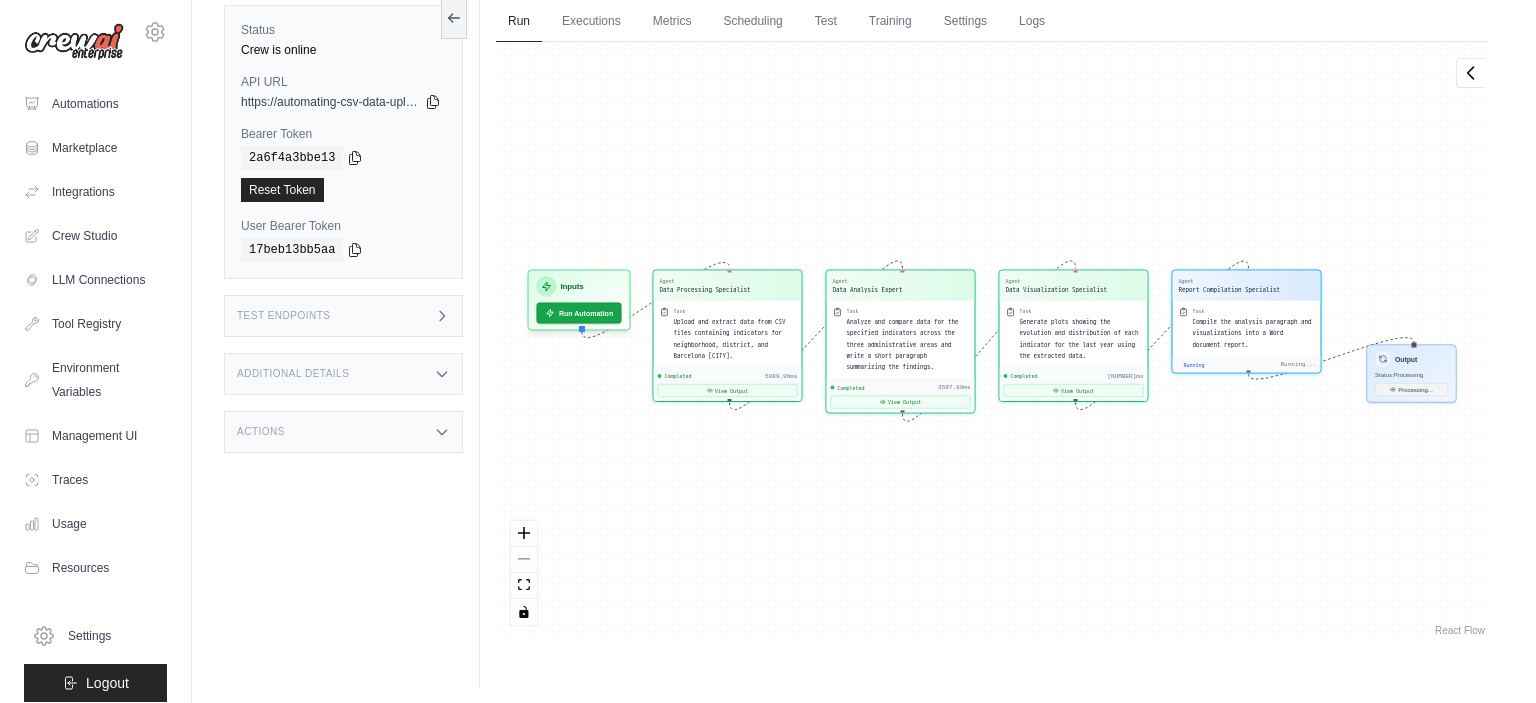 click 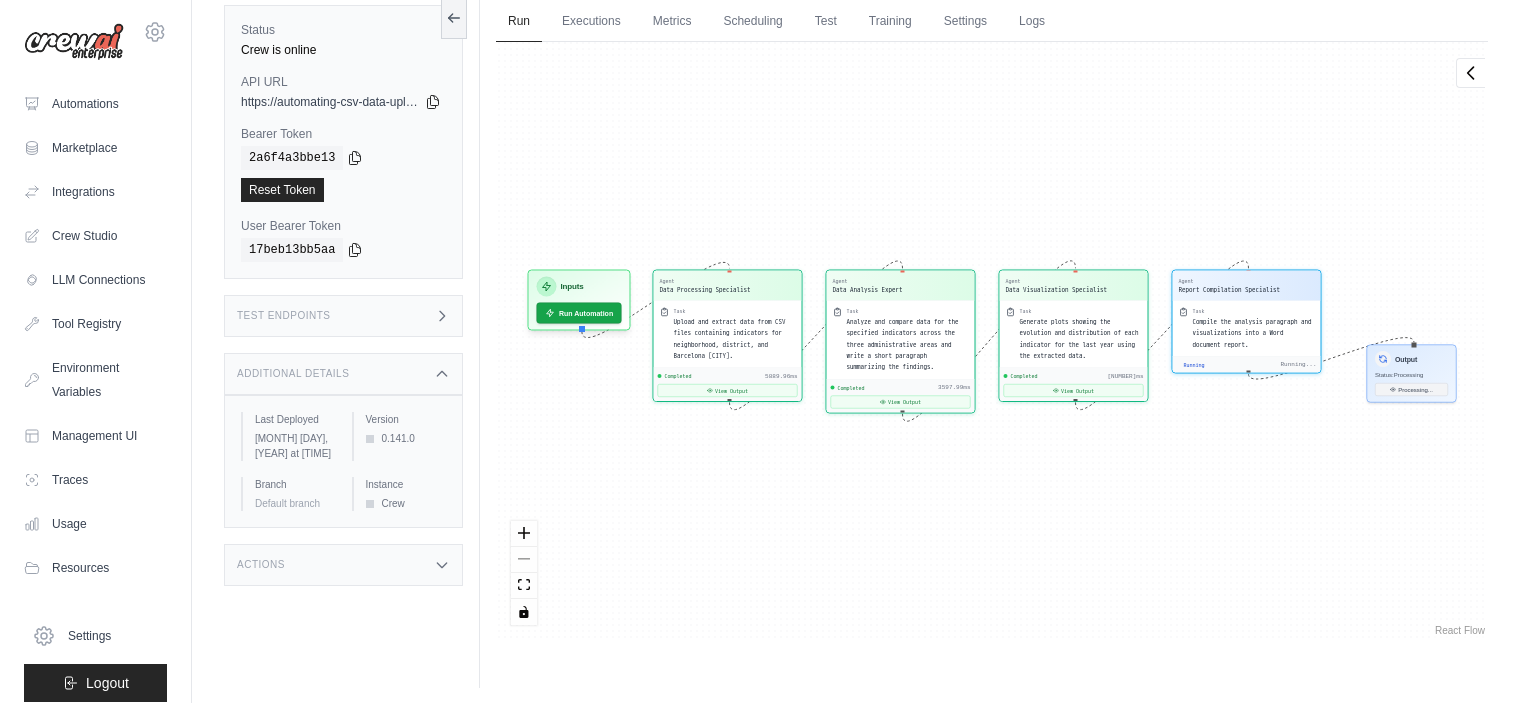 click on "Actions" at bounding box center (343, 565) 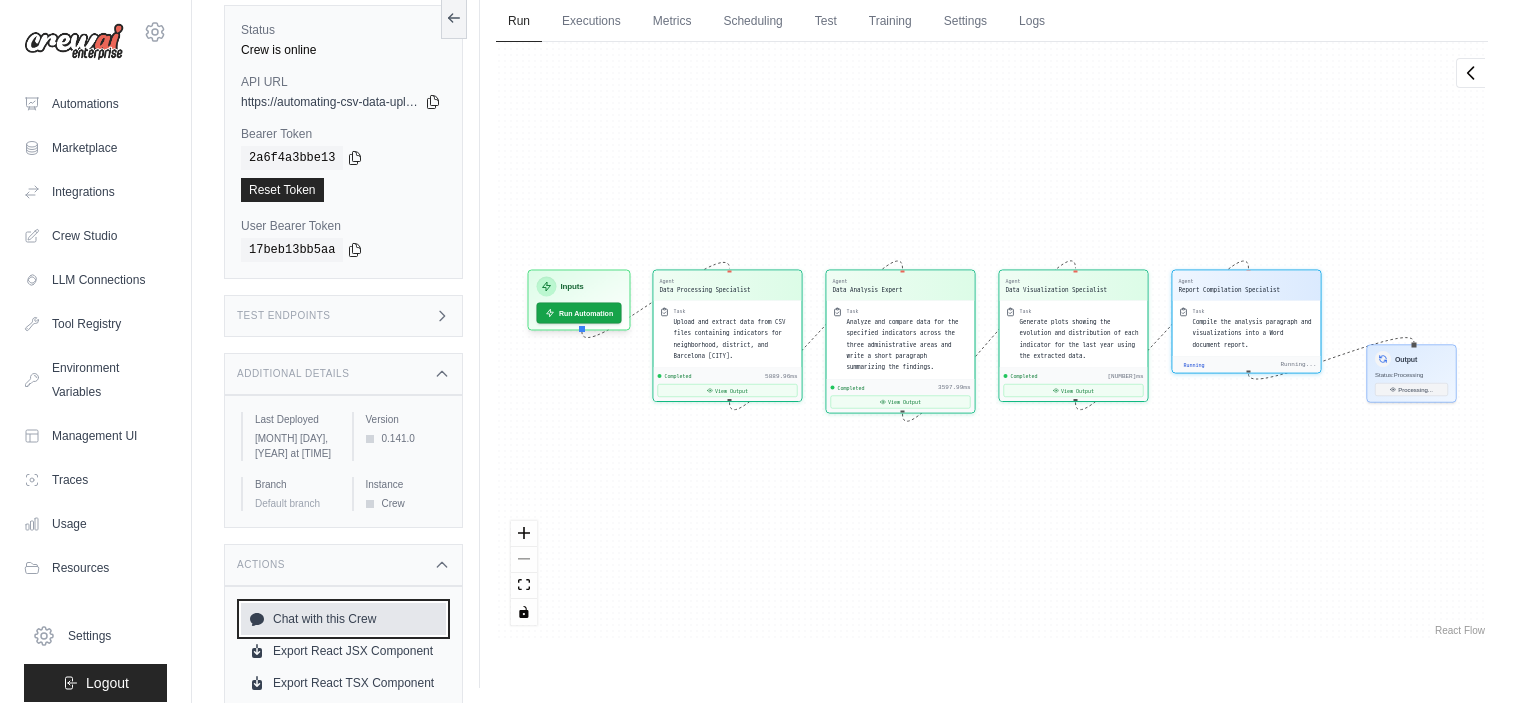 click on "Chat with this
Crew" at bounding box center (343, 619) 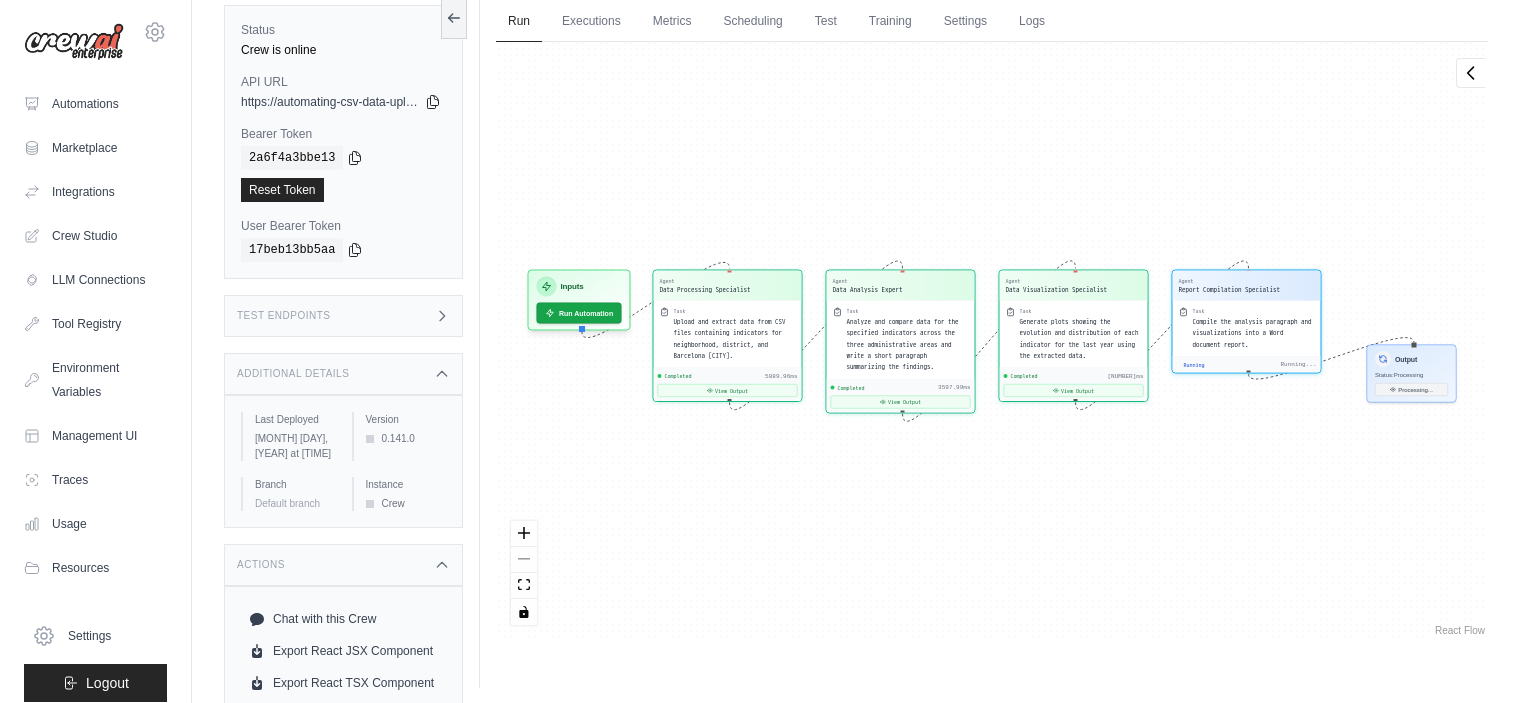 click on "Test Endpoints" at bounding box center (284, 316) 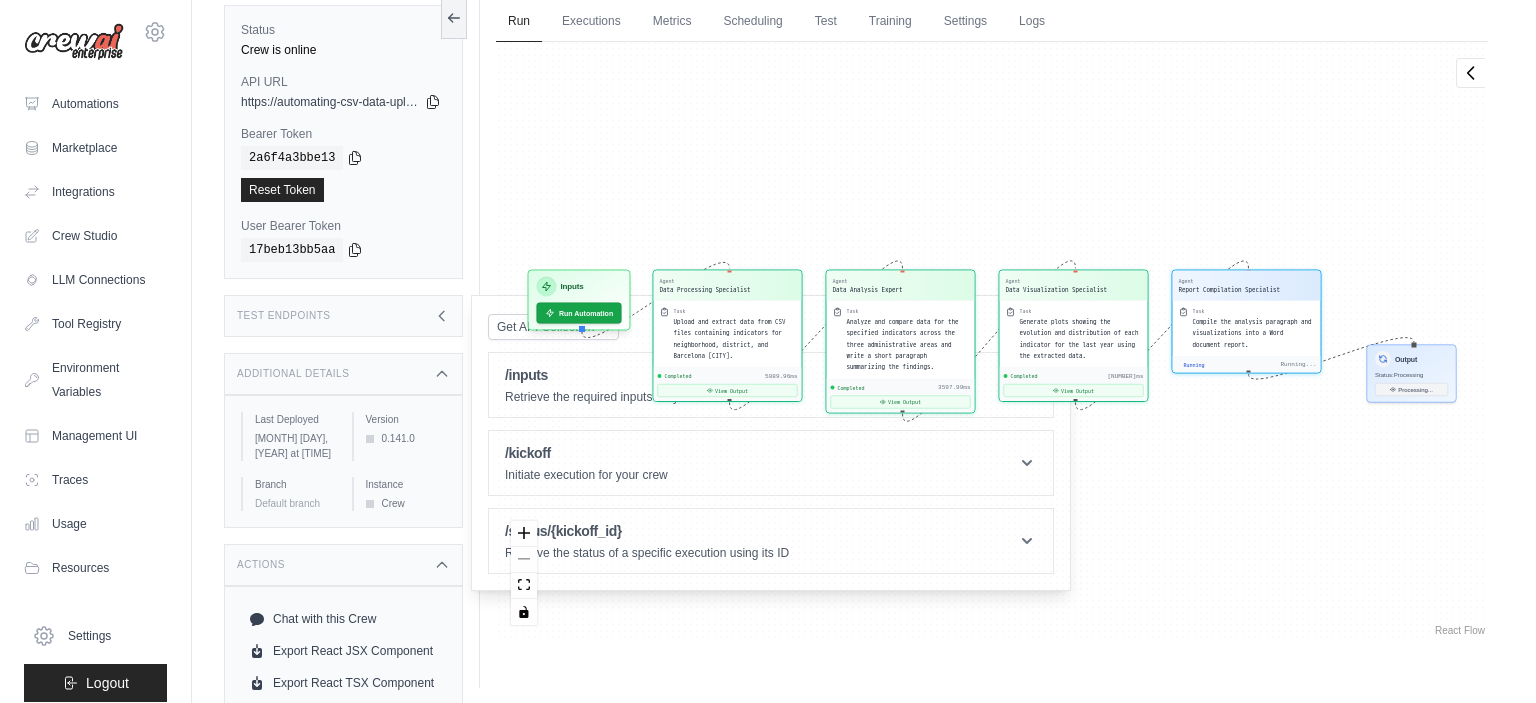 click on "Test Endpoints" at bounding box center (284, 316) 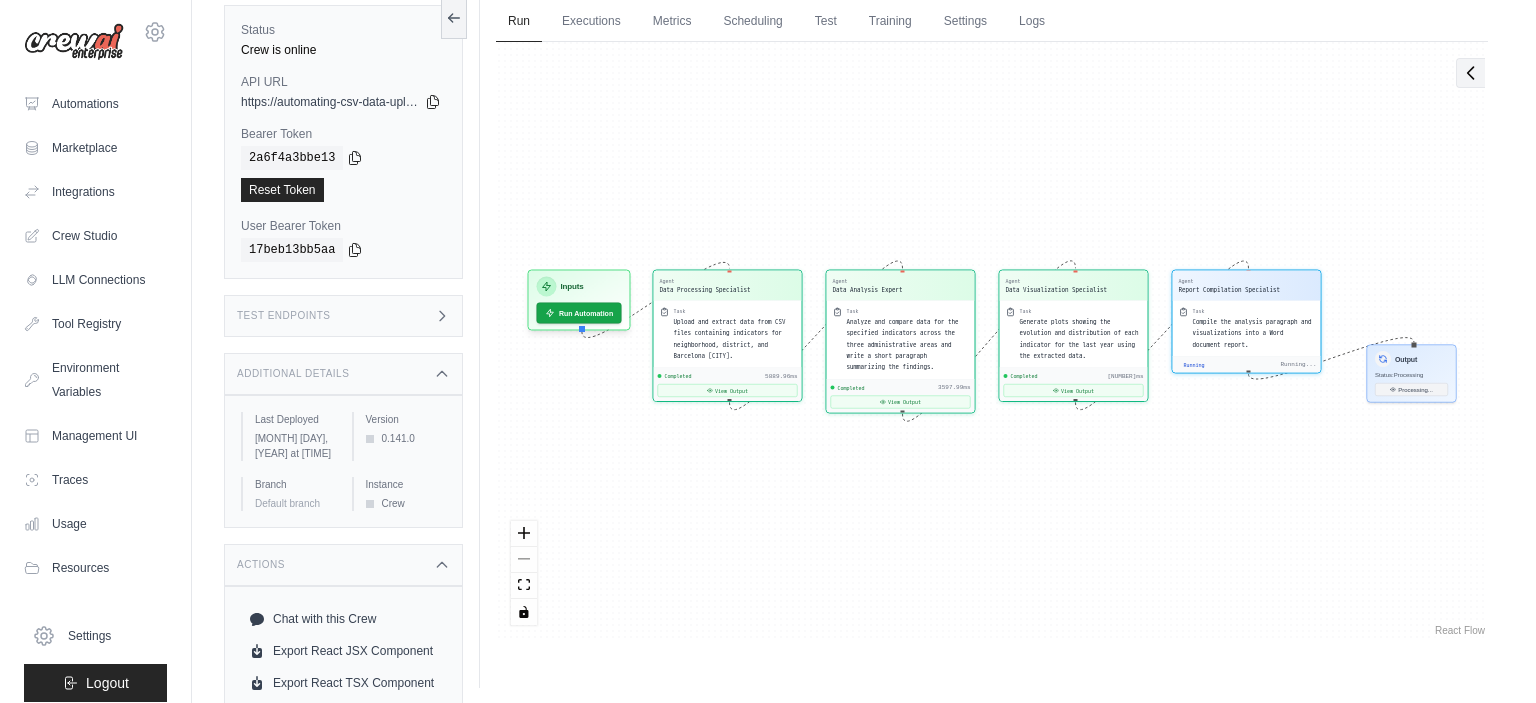 click 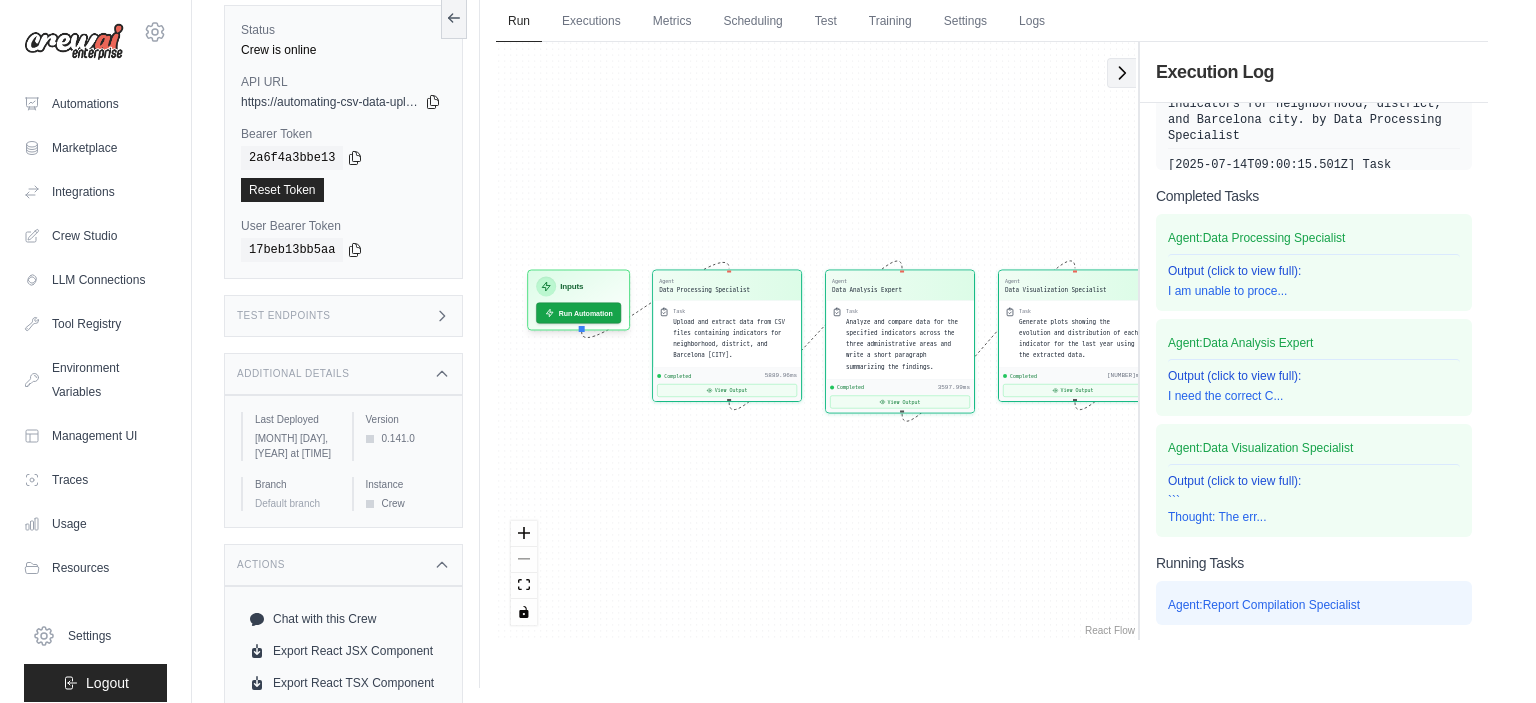 scroll, scrollTop: 276, scrollLeft: 0, axis: vertical 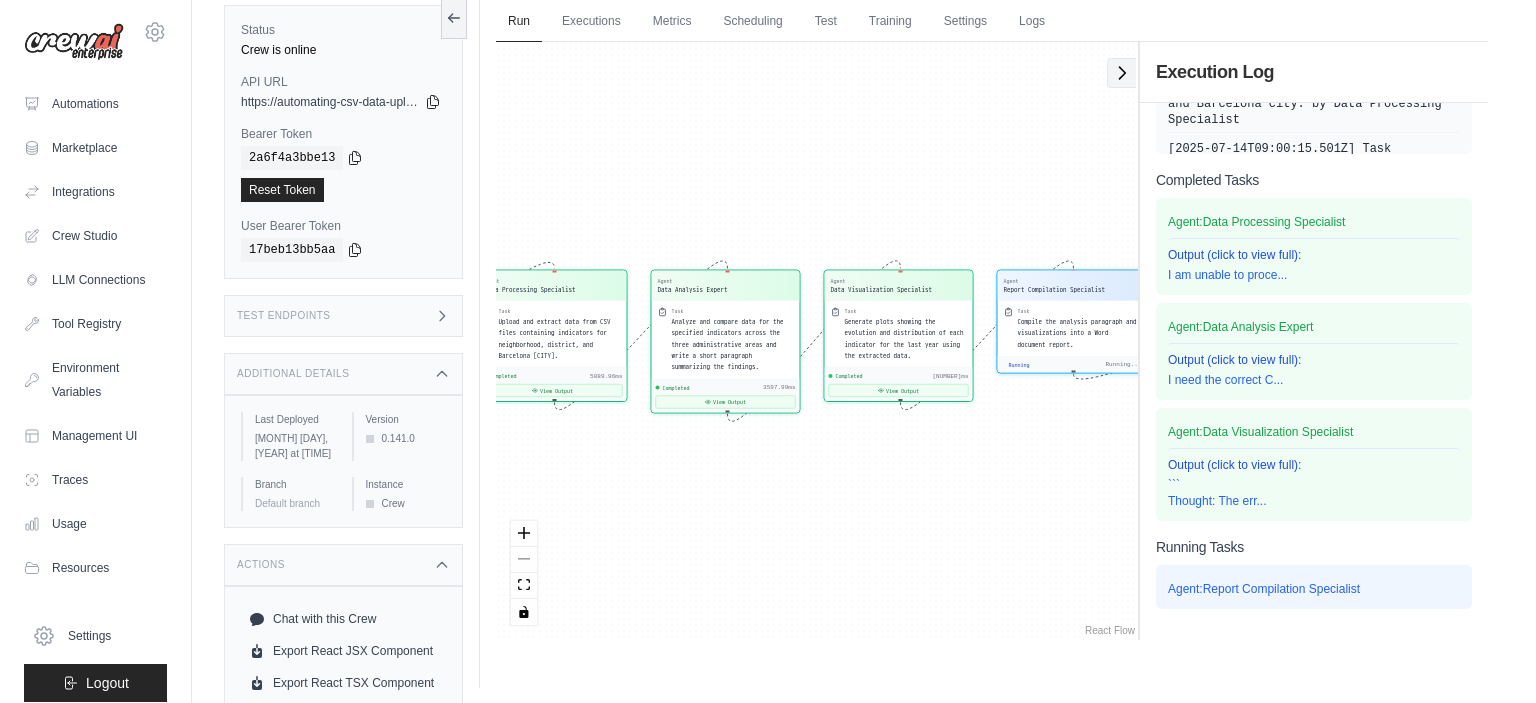 click 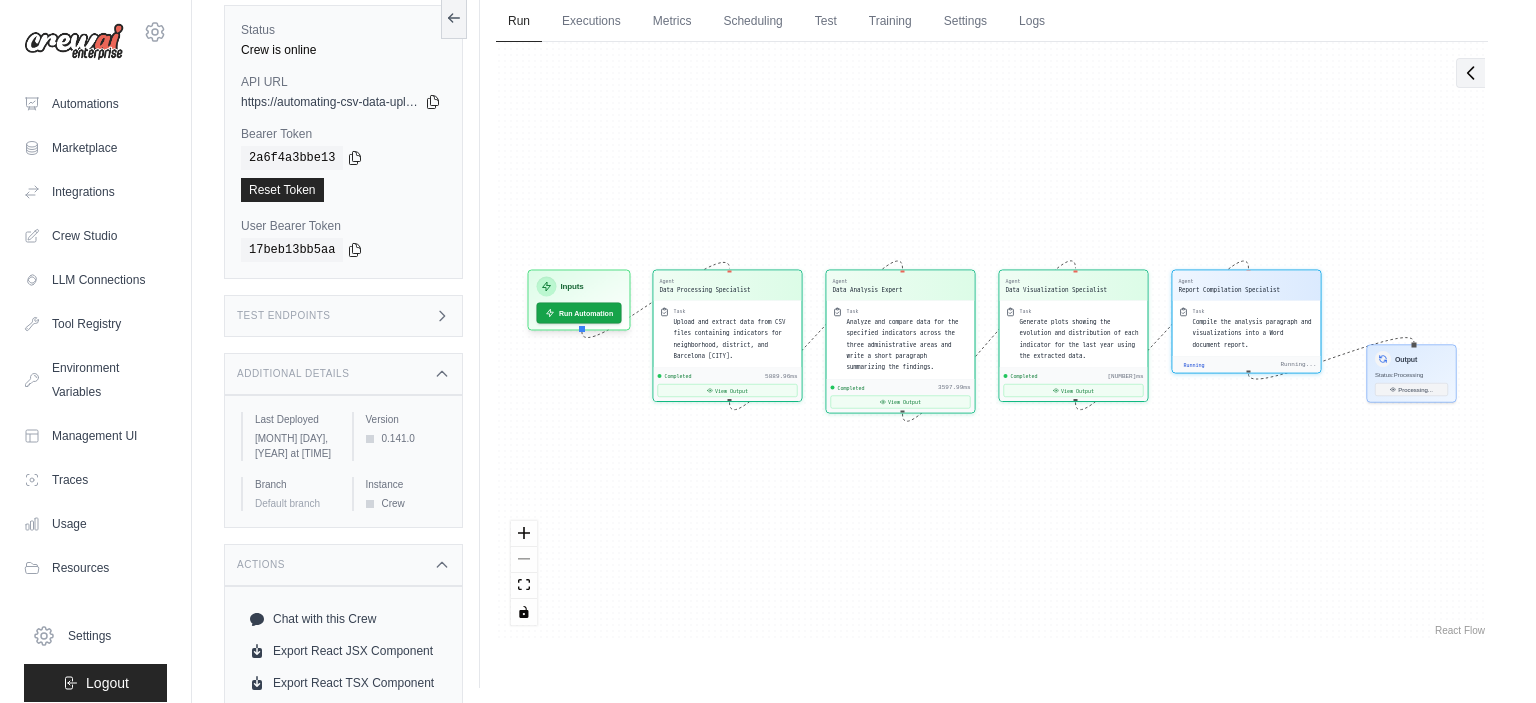 scroll, scrollTop: 928, scrollLeft: 0, axis: vertical 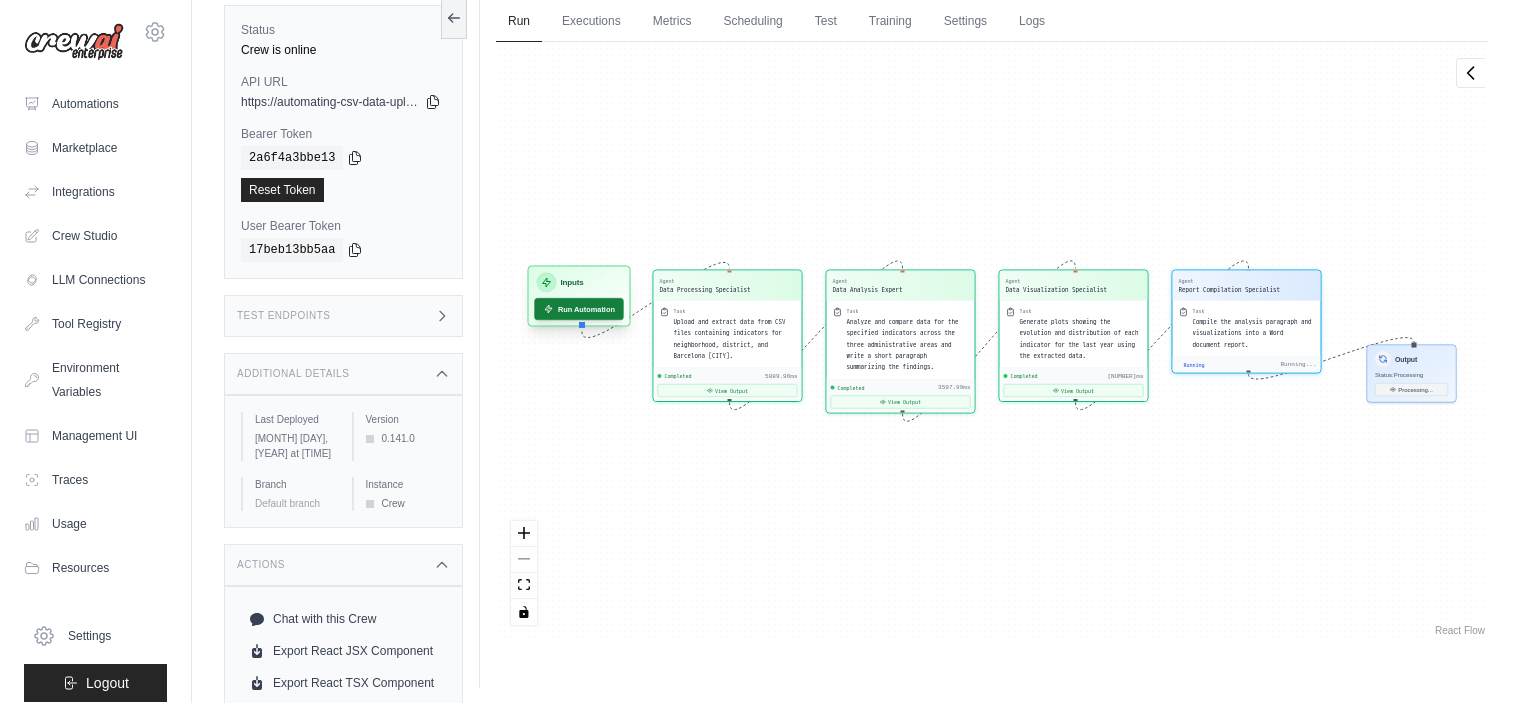 click on "Run Automation" at bounding box center [578, 309] 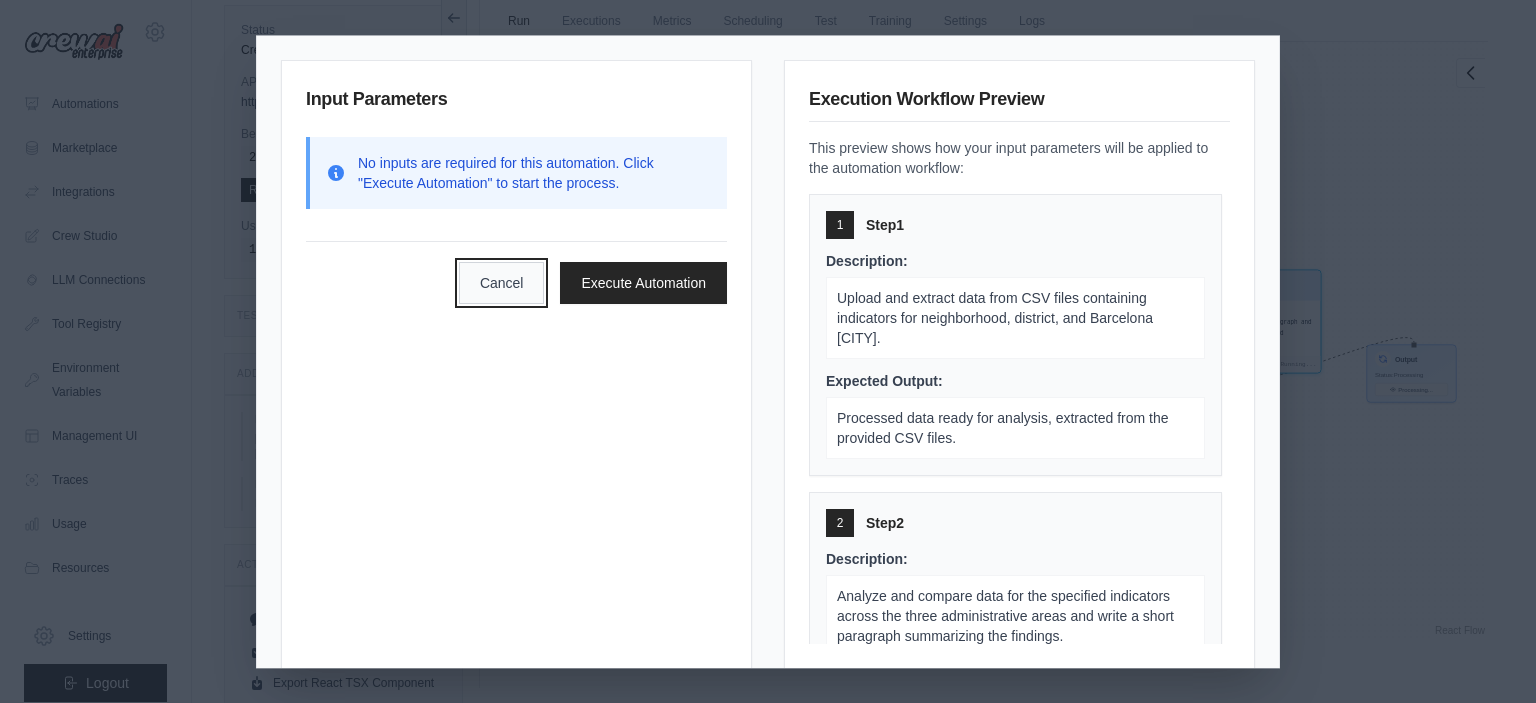 click on "Cancel" at bounding box center [502, 283] 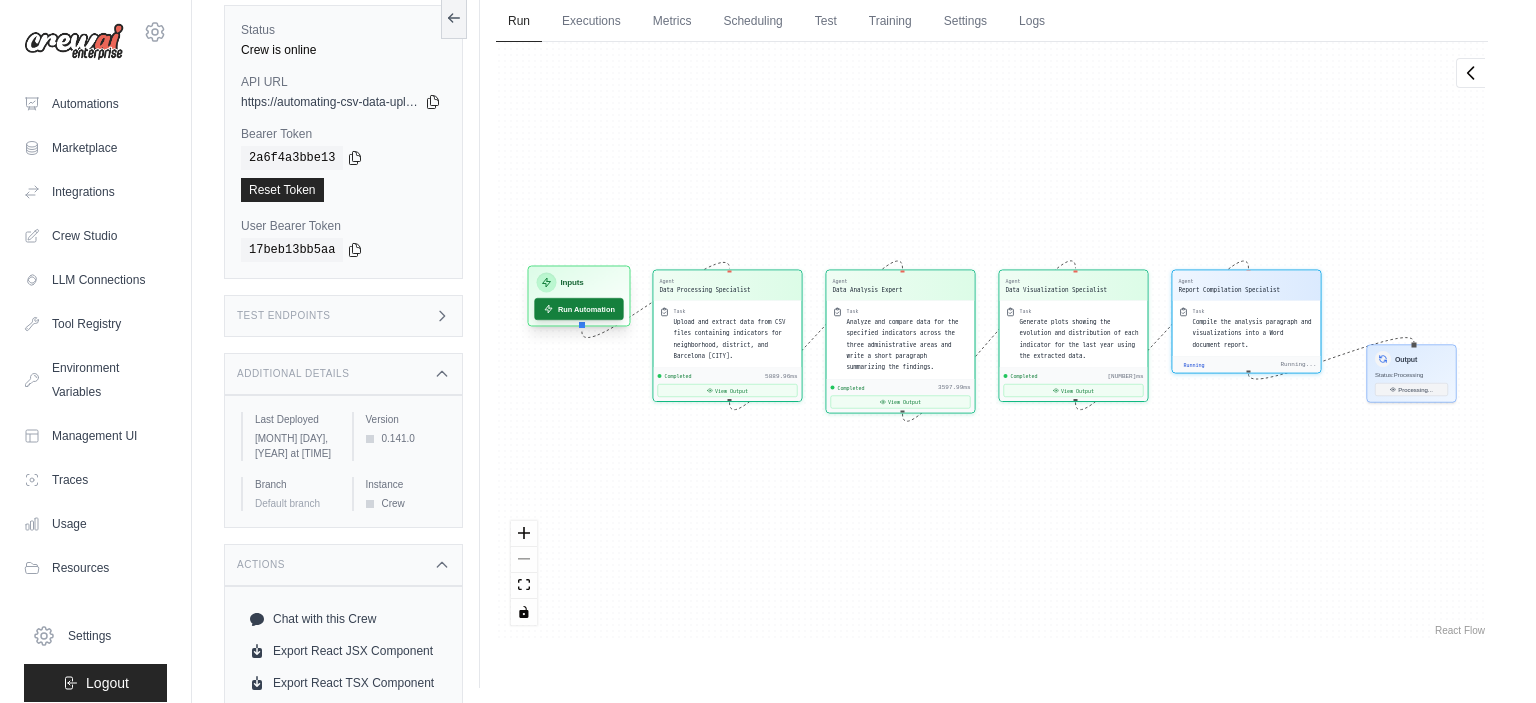 click on "Run Automation" at bounding box center [578, 309] 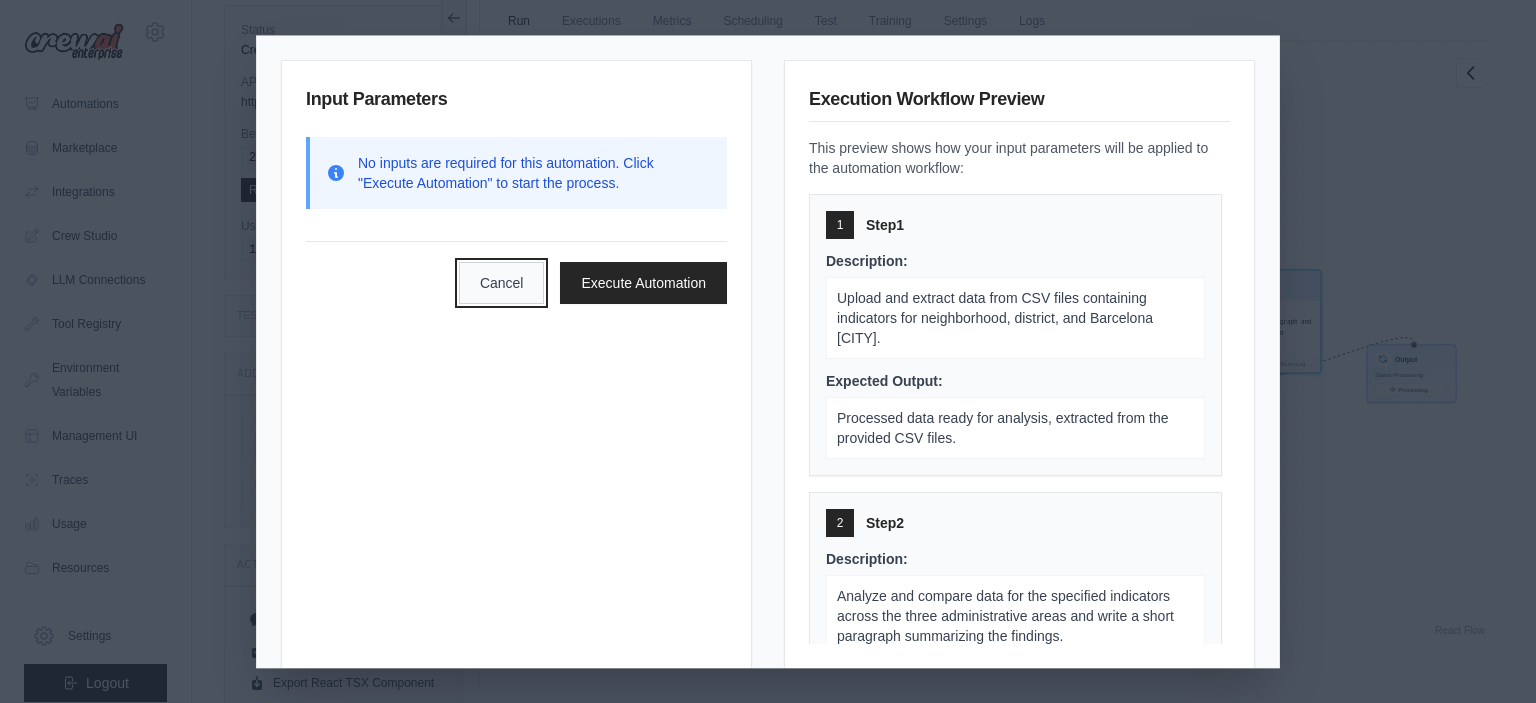 click on "Cancel" at bounding box center [502, 283] 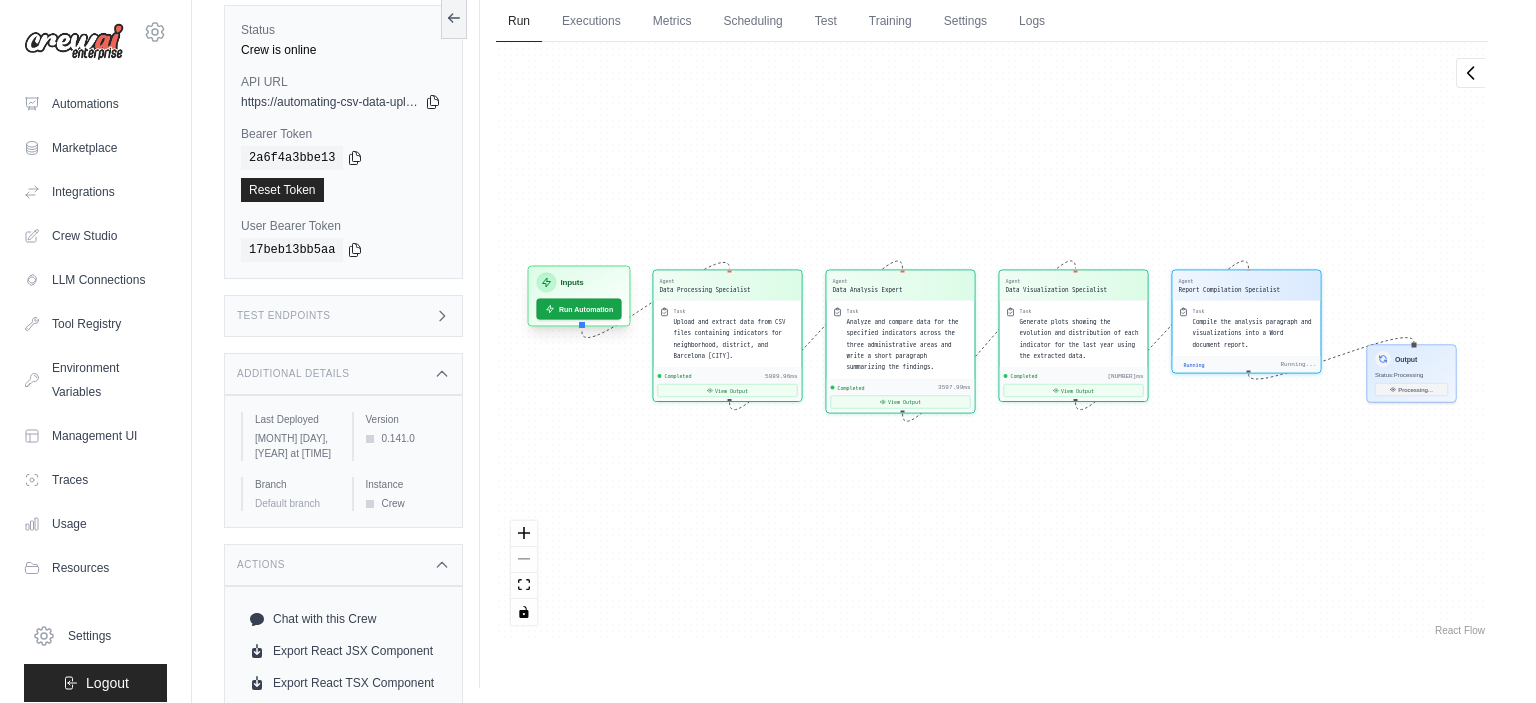 click on "Inputs" at bounding box center (572, 283) 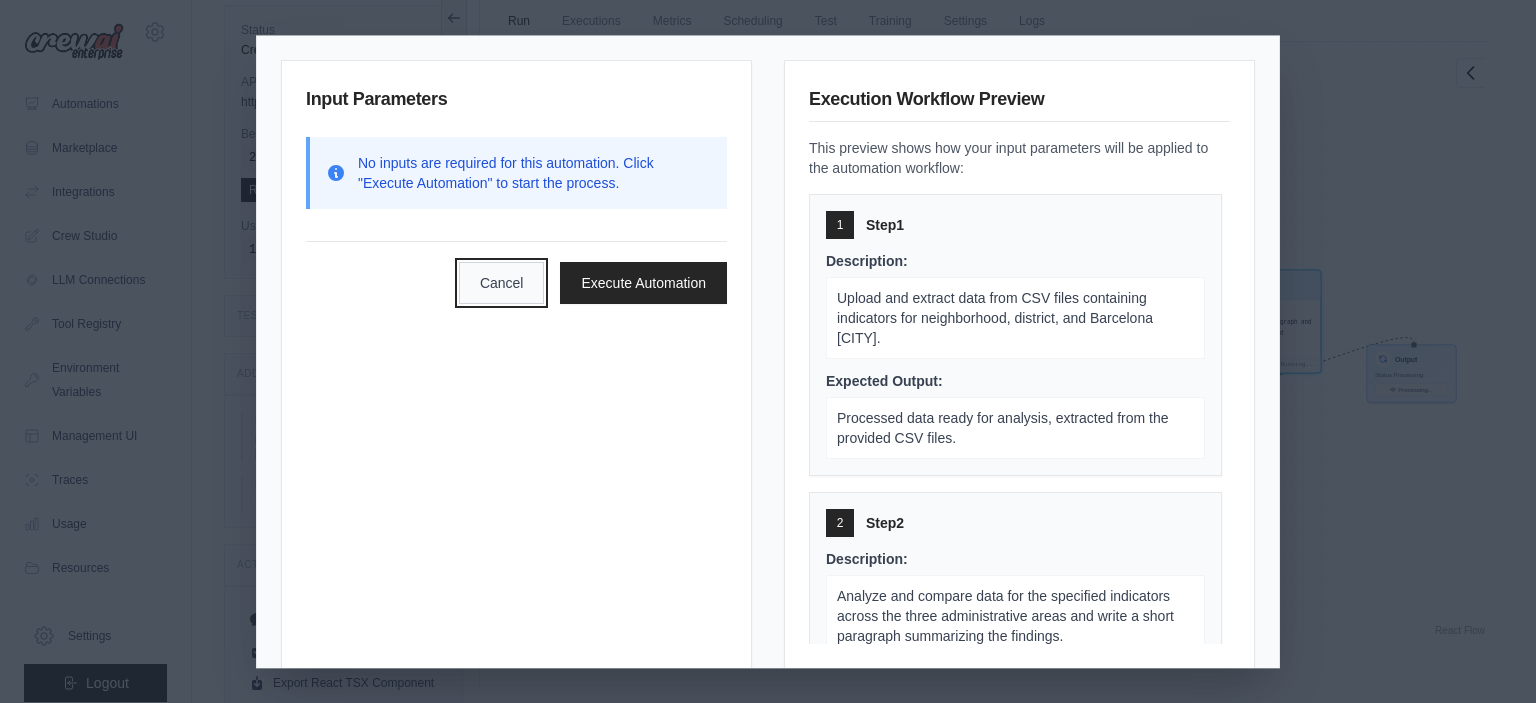 click on "Cancel" at bounding box center [502, 283] 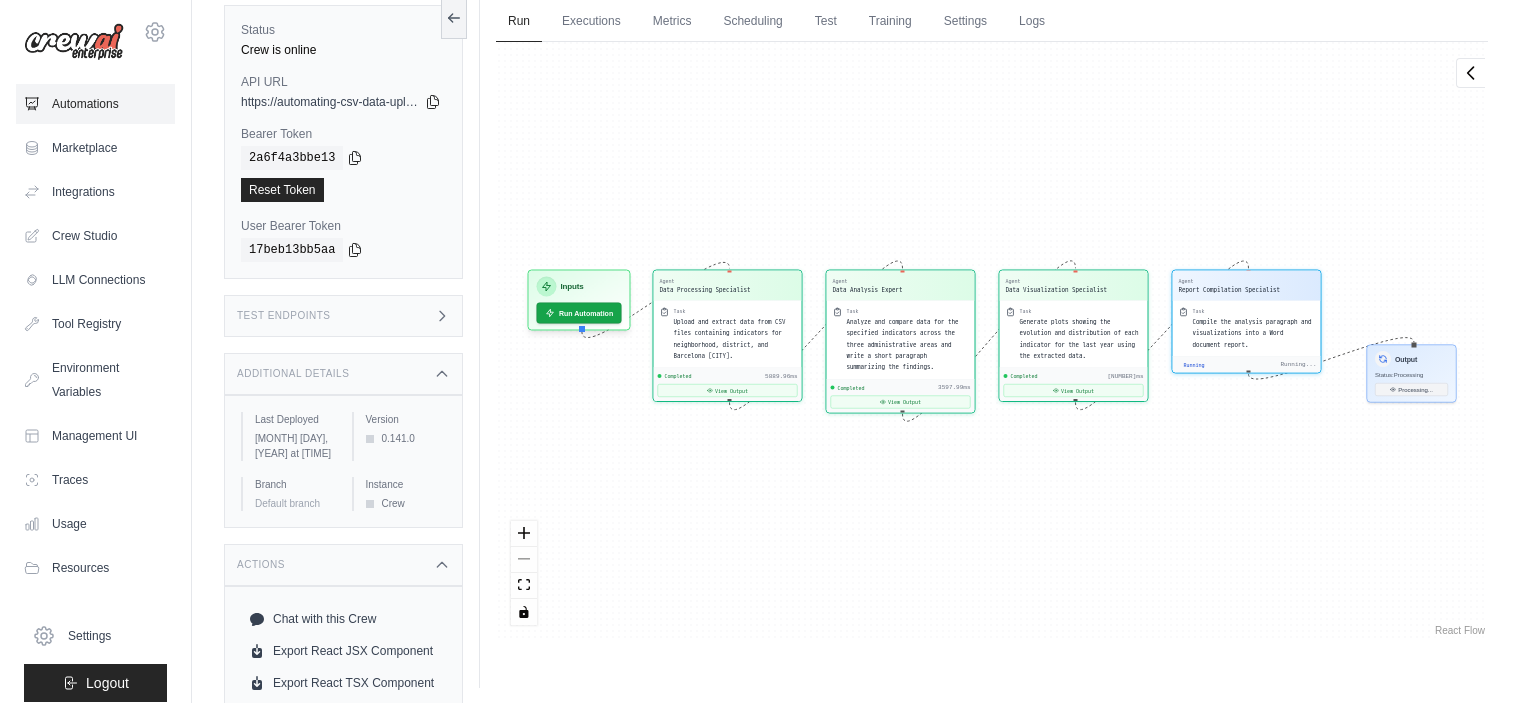 click on "Automations" at bounding box center (95, 104) 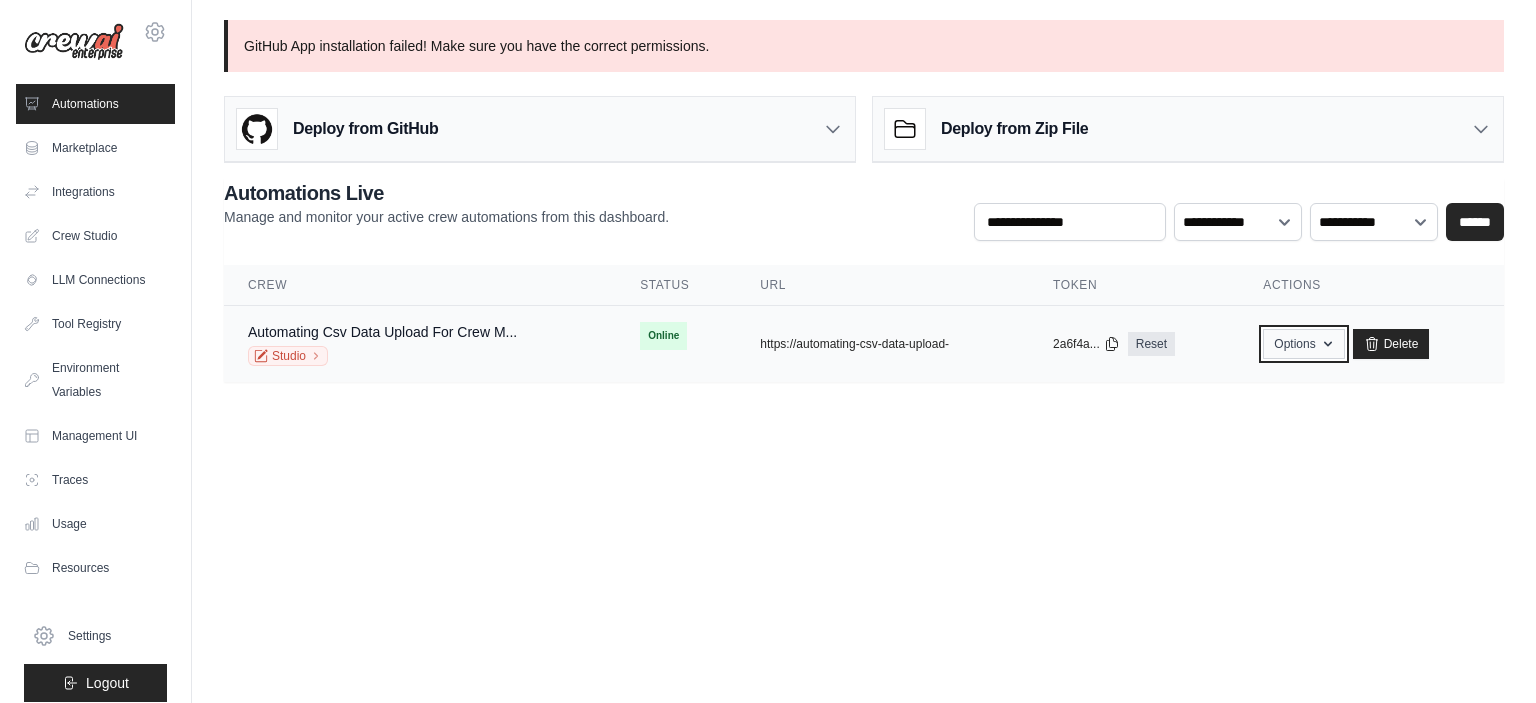 click 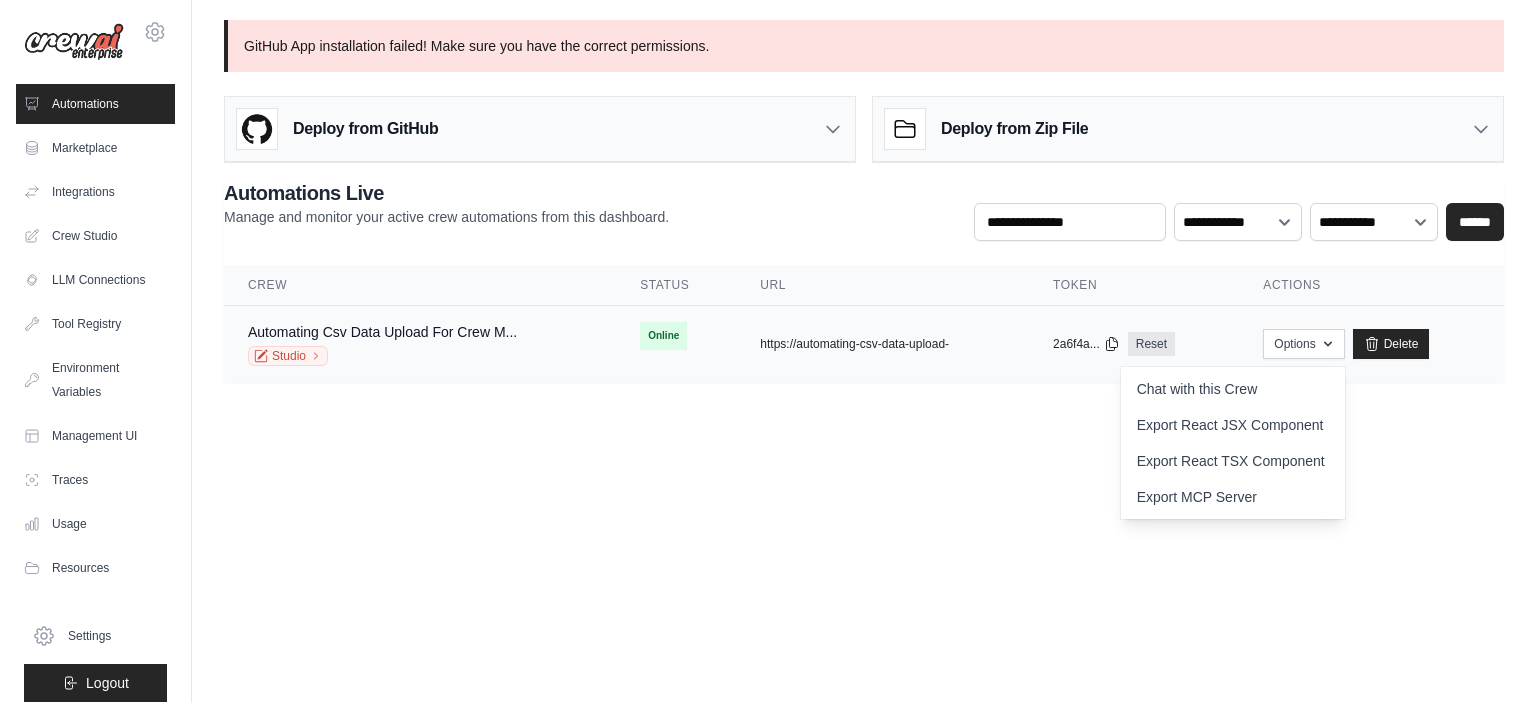 click on "Online" at bounding box center [663, 336] 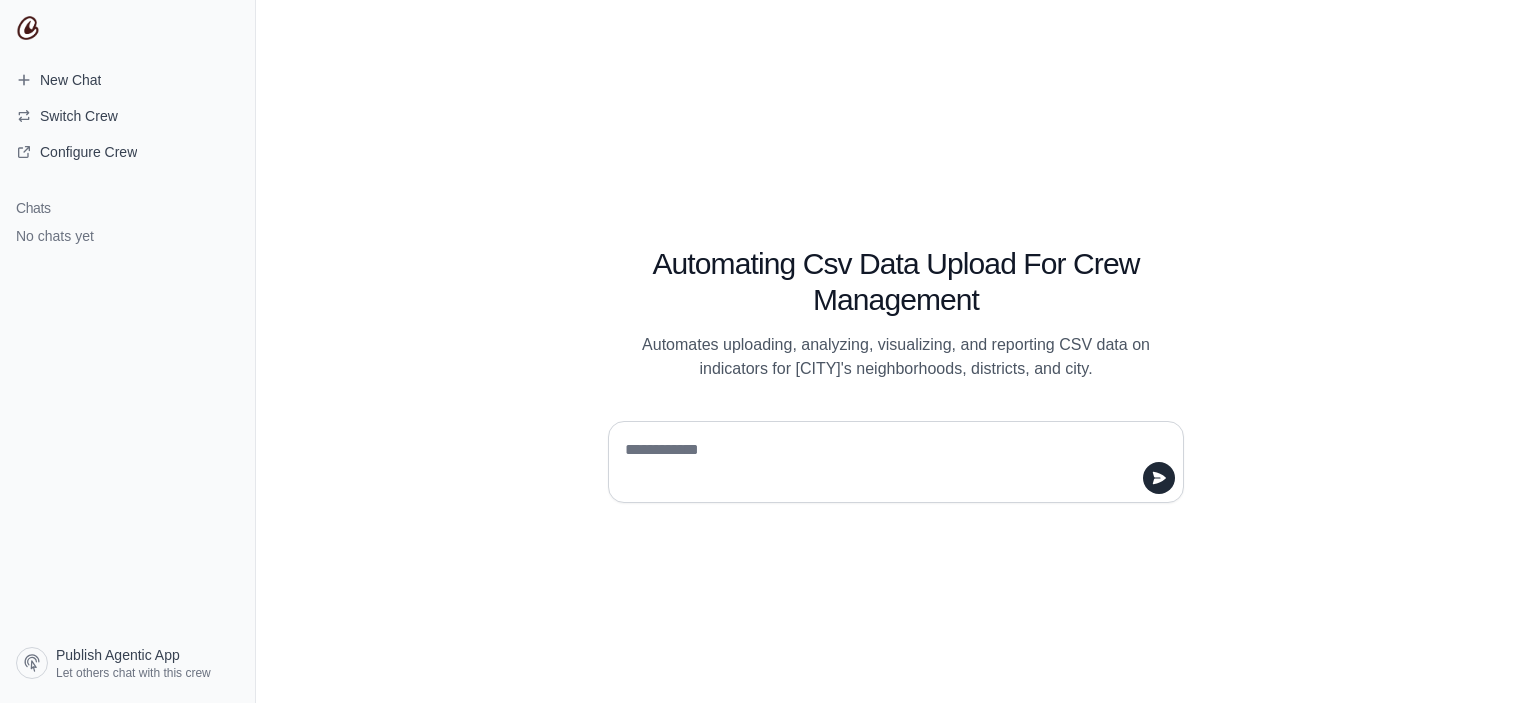 scroll, scrollTop: 0, scrollLeft: 0, axis: both 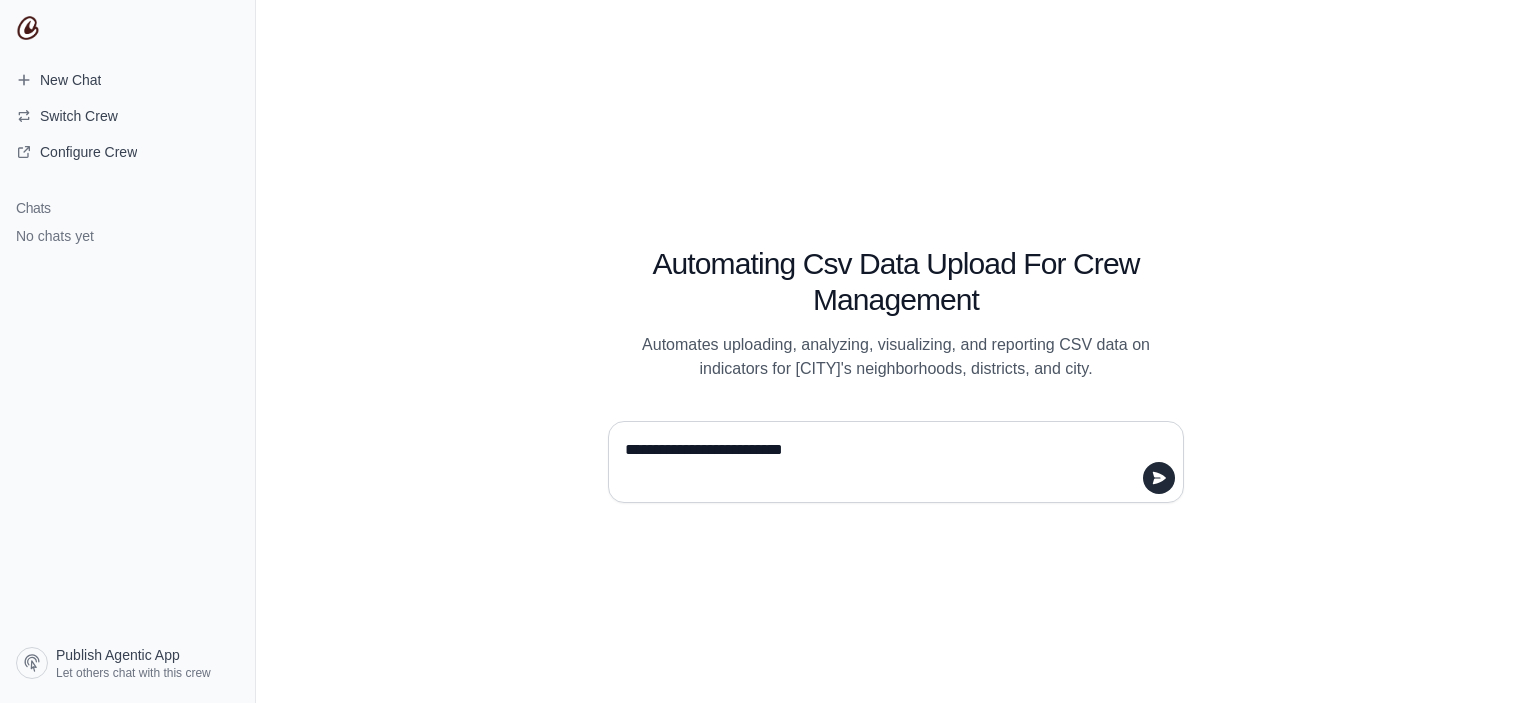 type on "**********" 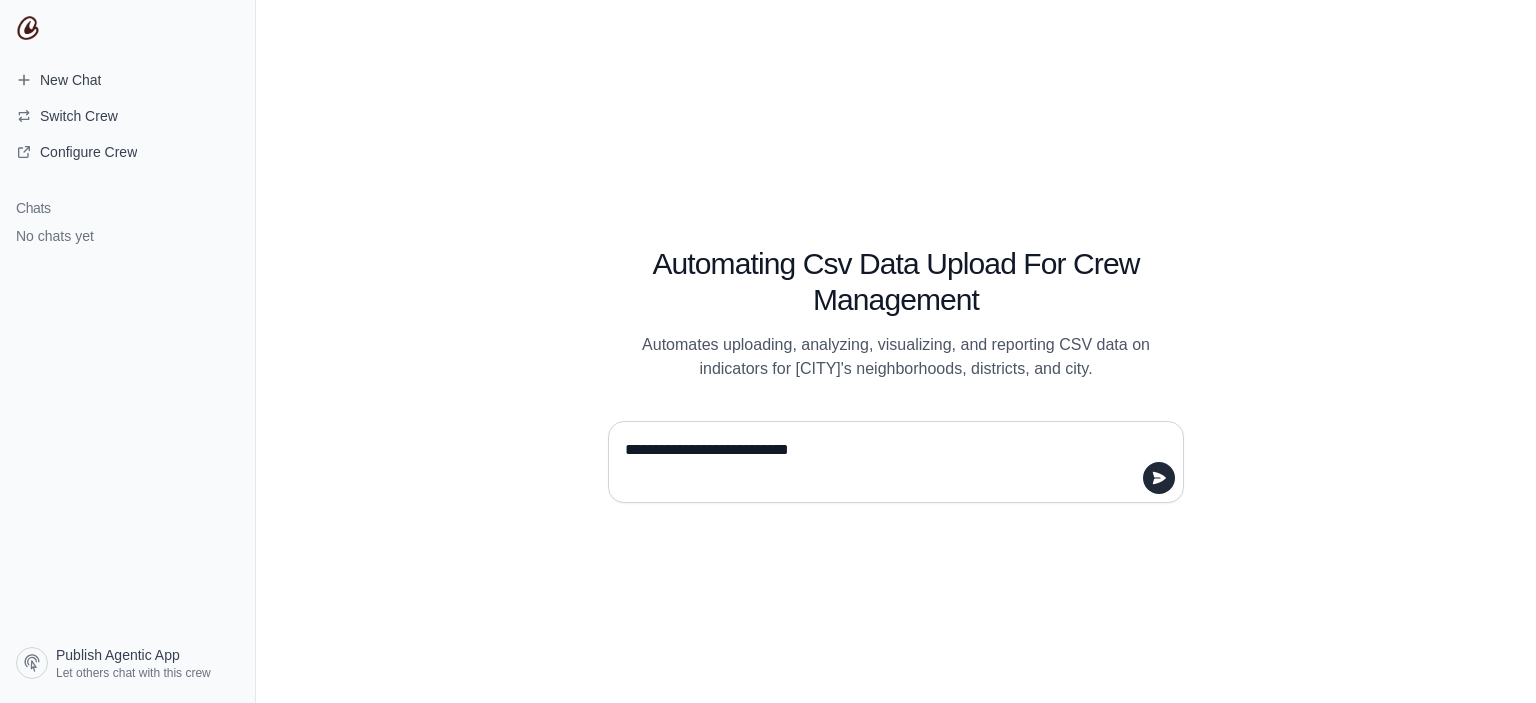 type 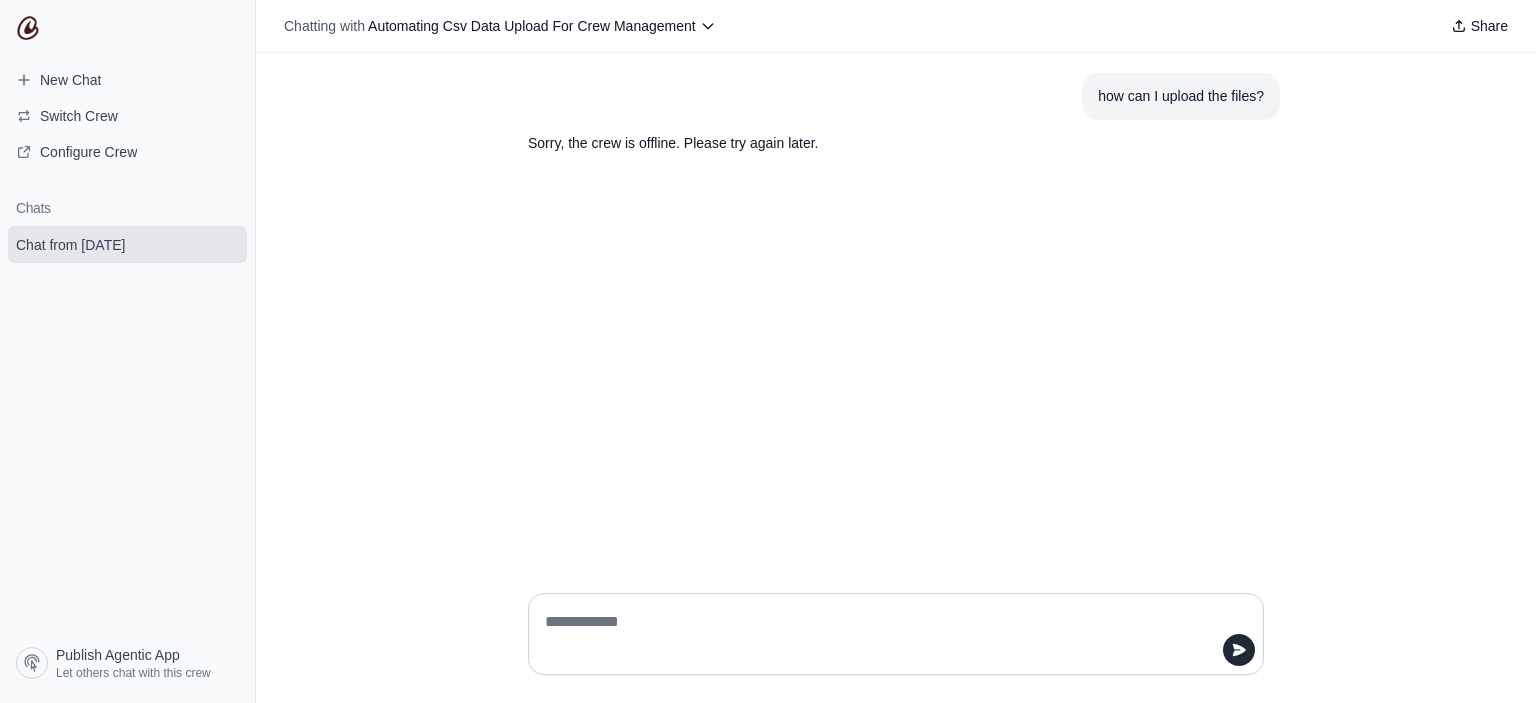 click at bounding box center (890, 634) 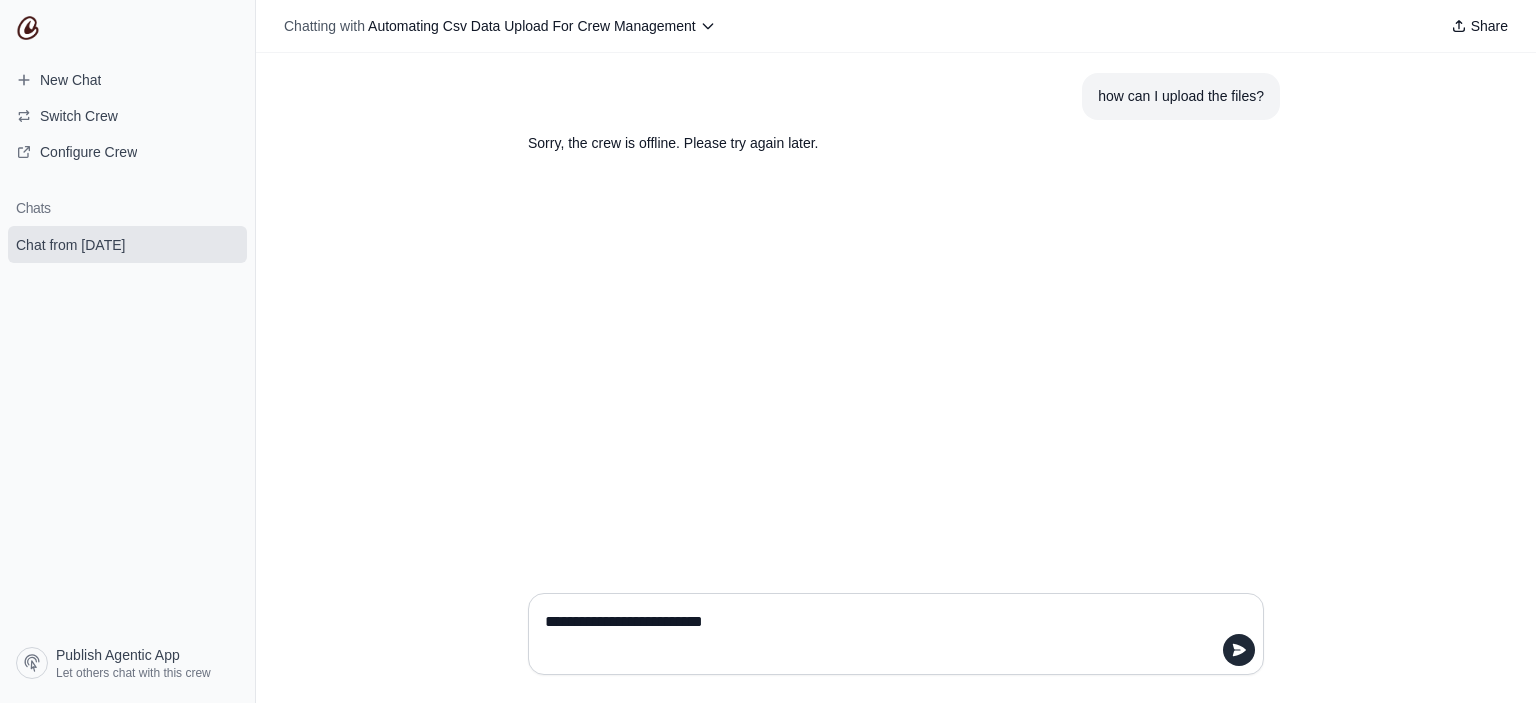 type on "**********" 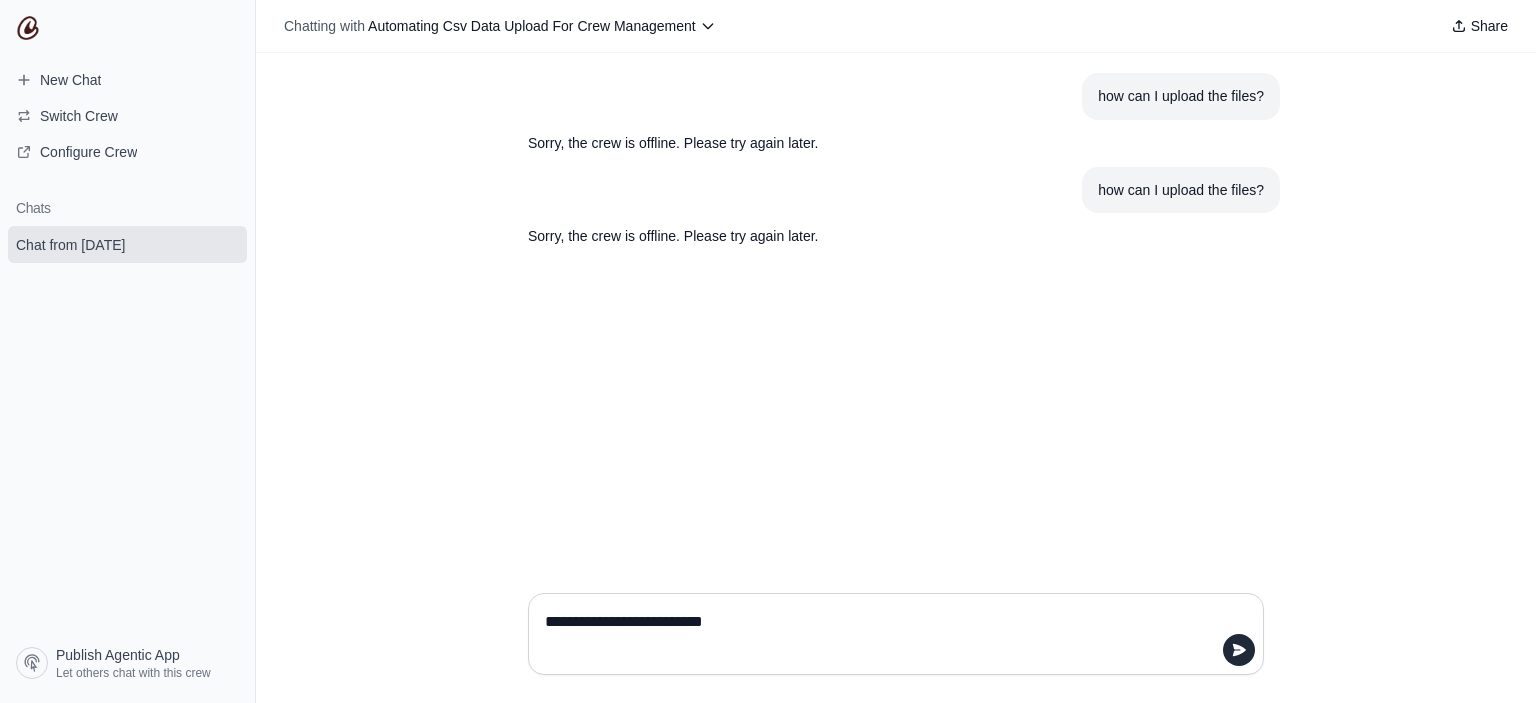 type on "**********" 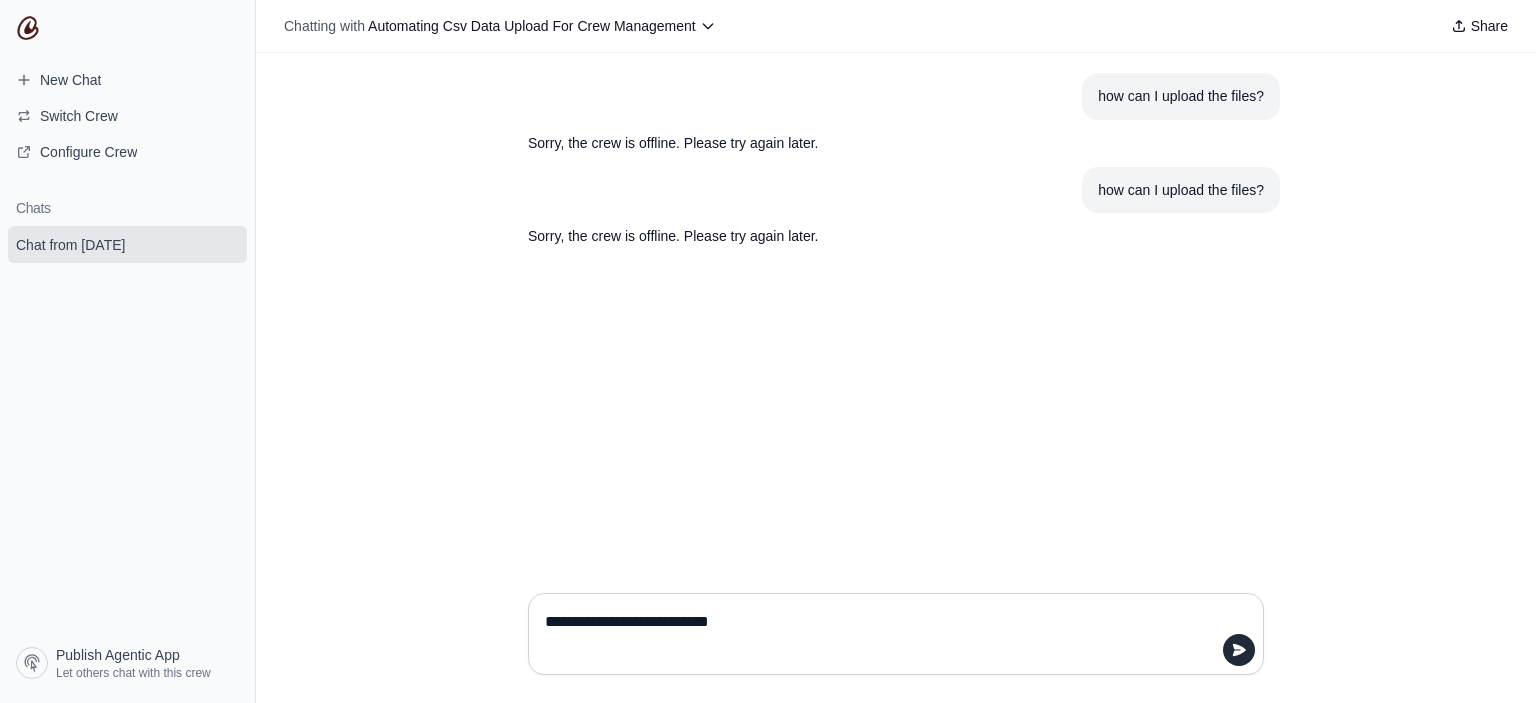 type 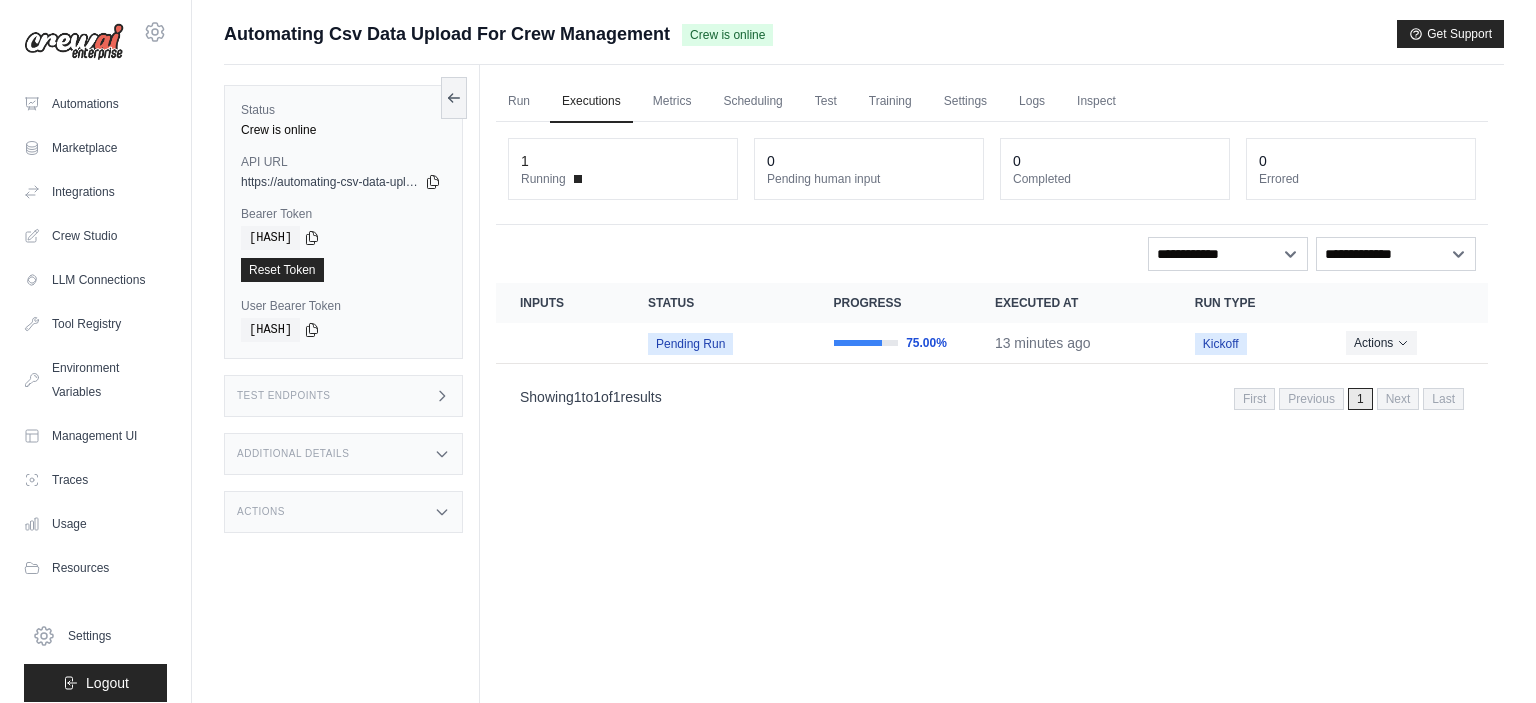 scroll, scrollTop: 0, scrollLeft: 0, axis: both 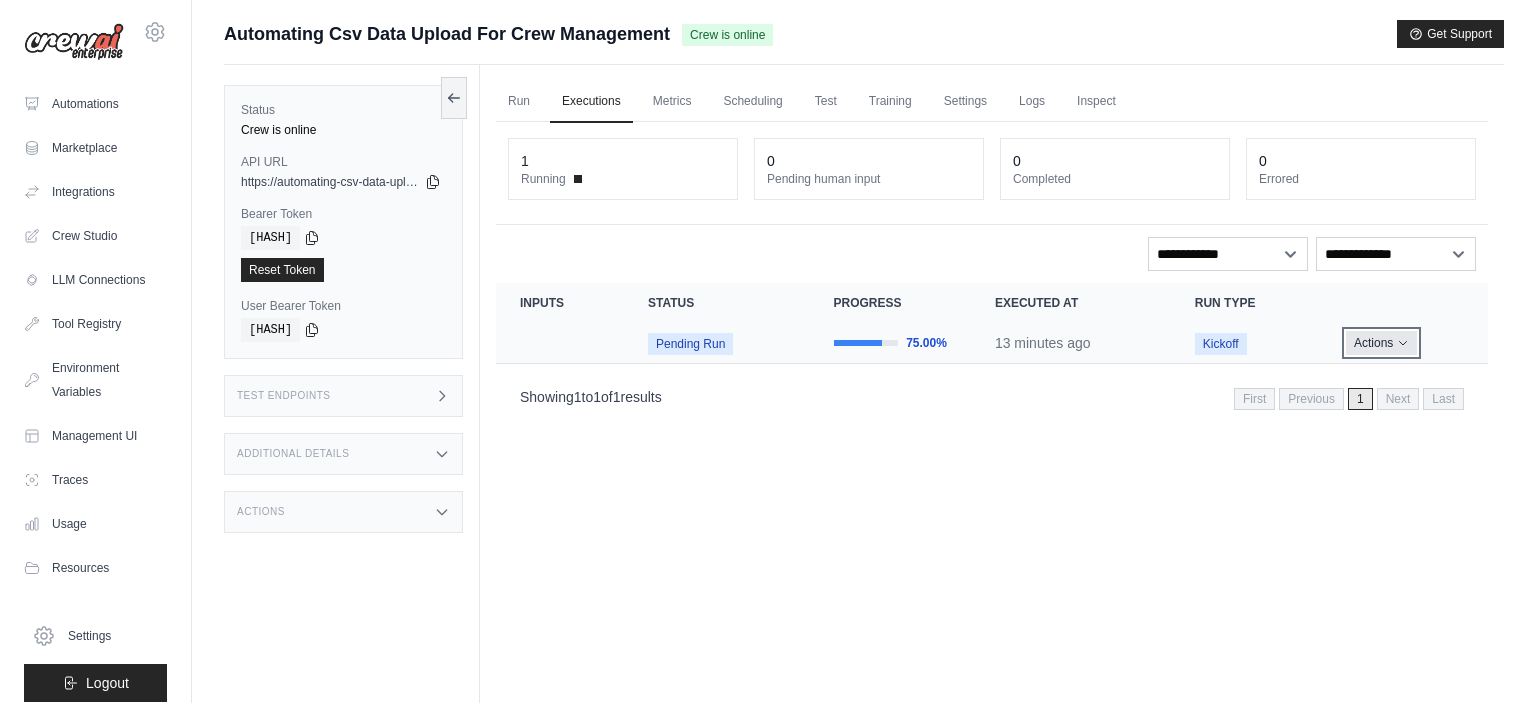 click on "Actions" at bounding box center (1381, 343) 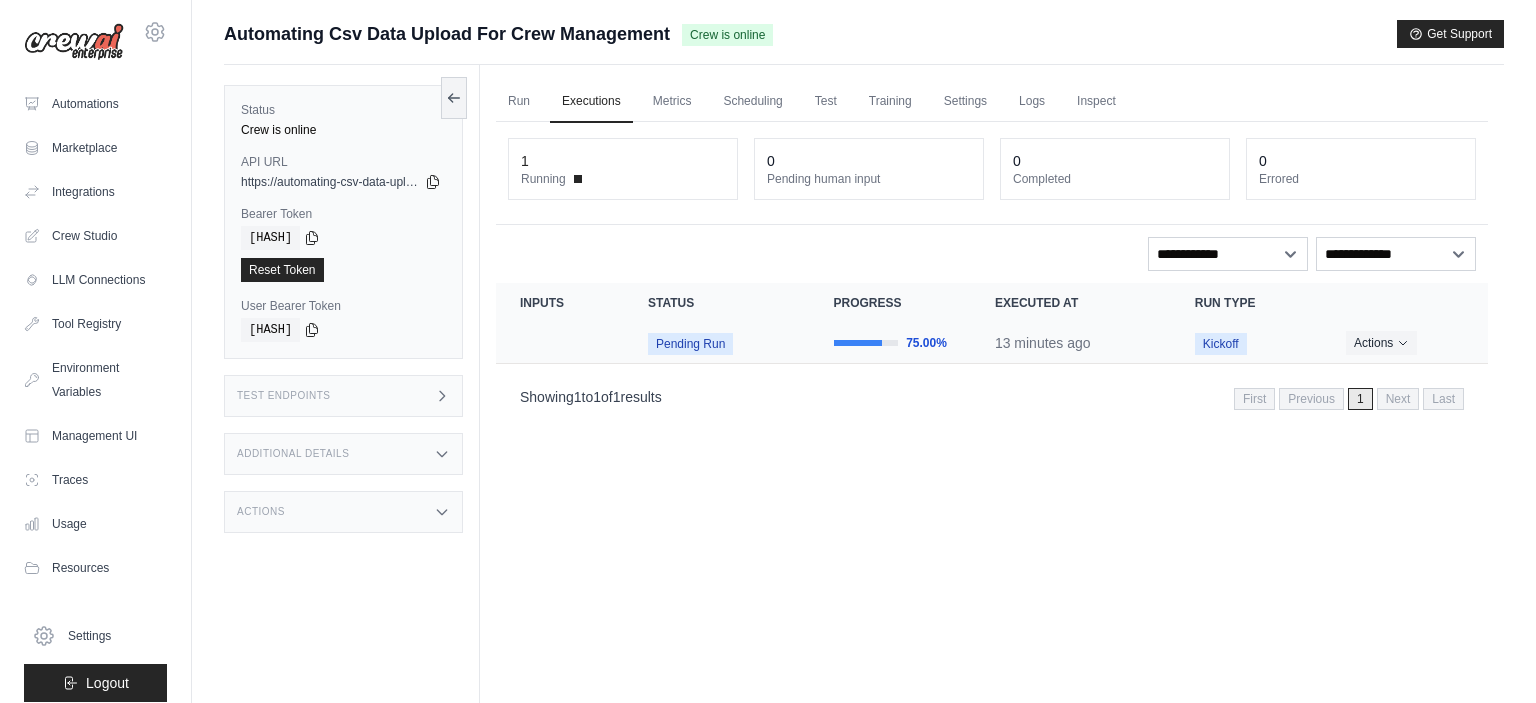 click on "Pending Run" at bounding box center (690, 344) 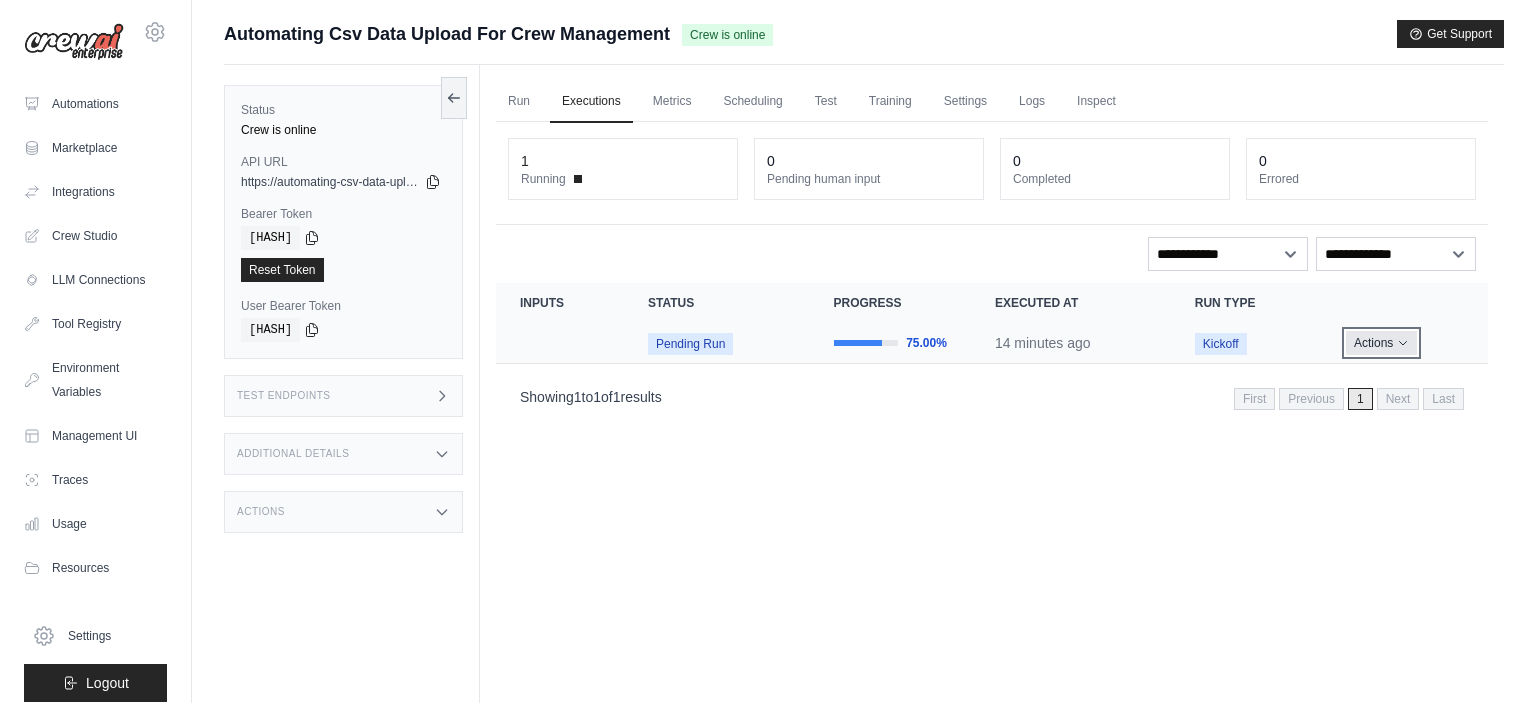 click 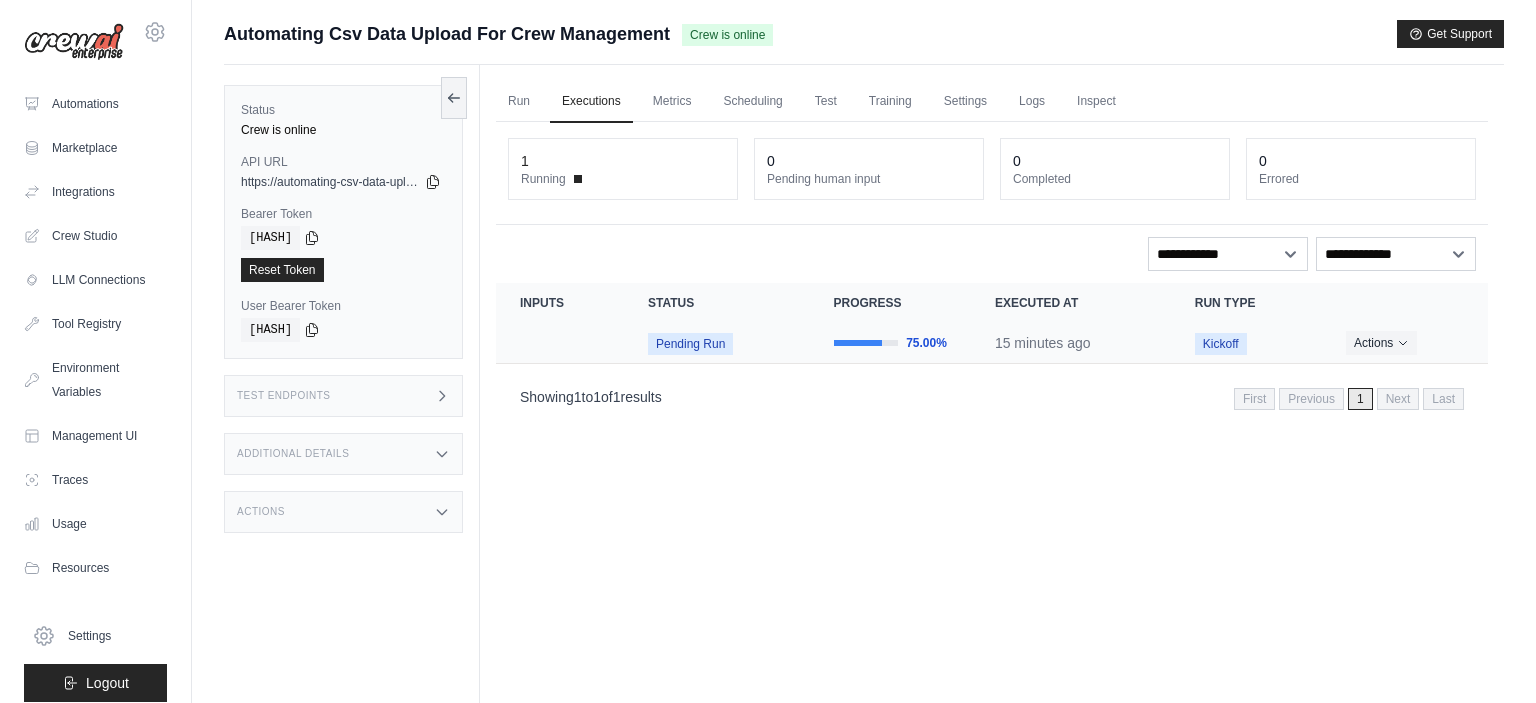 click on "Kickoff" at bounding box center (1221, 344) 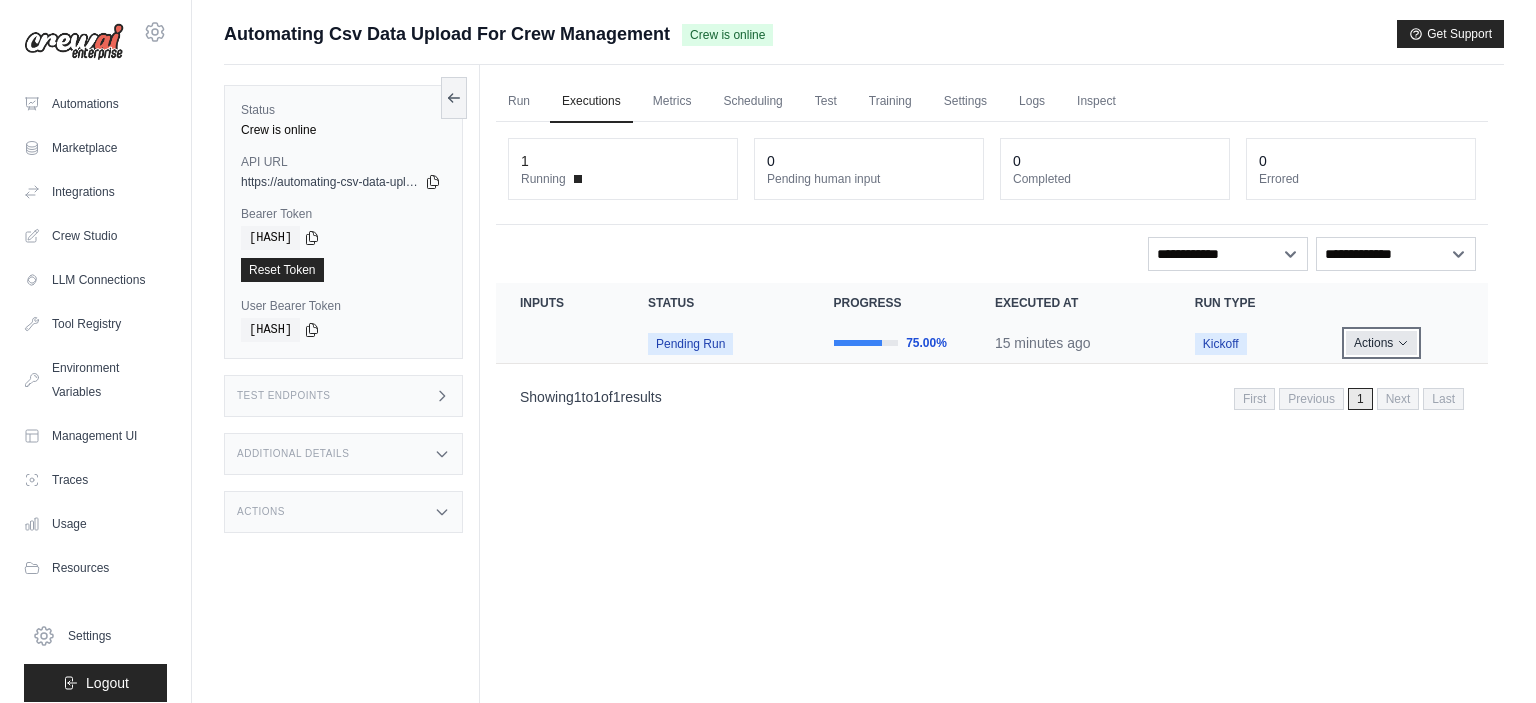 click on "Actions" at bounding box center [1381, 343] 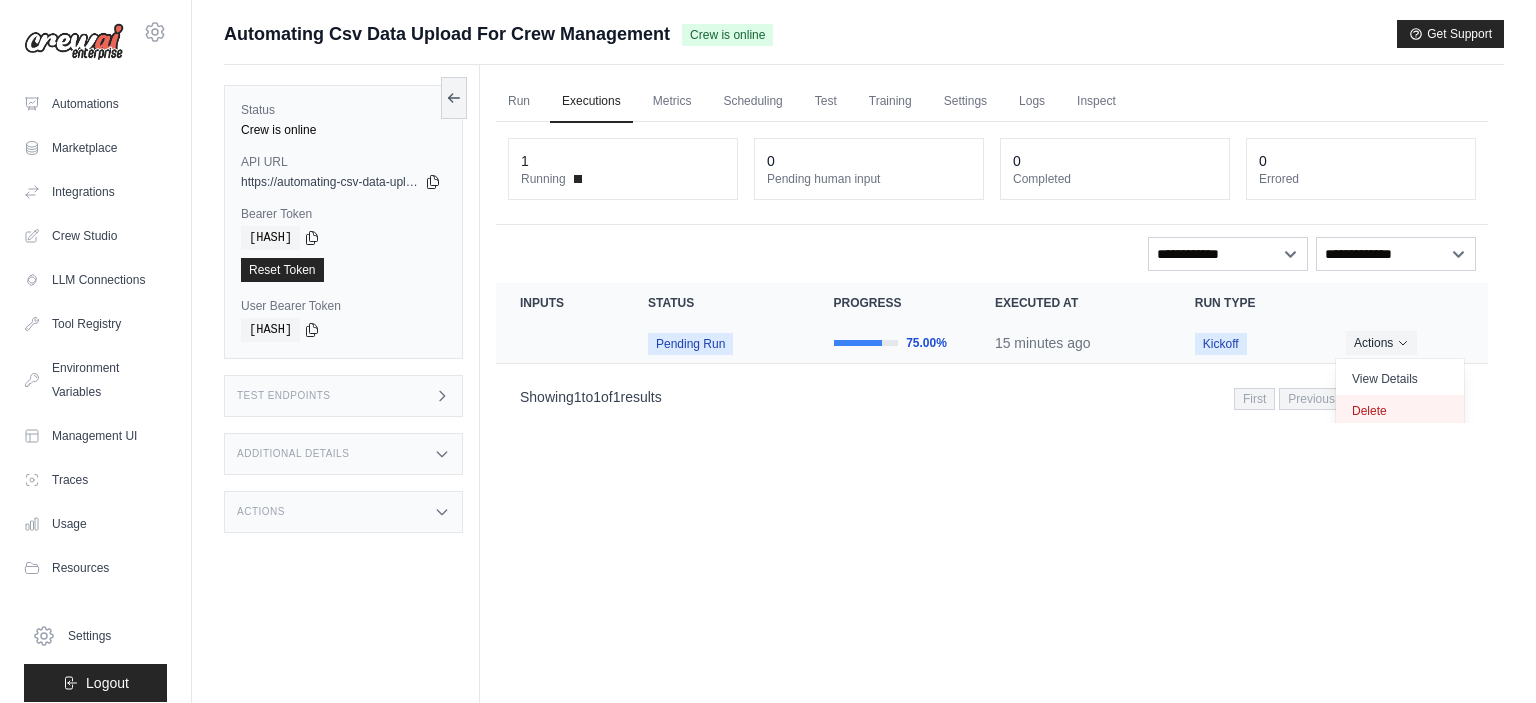 click on "Delete" at bounding box center (1400, 411) 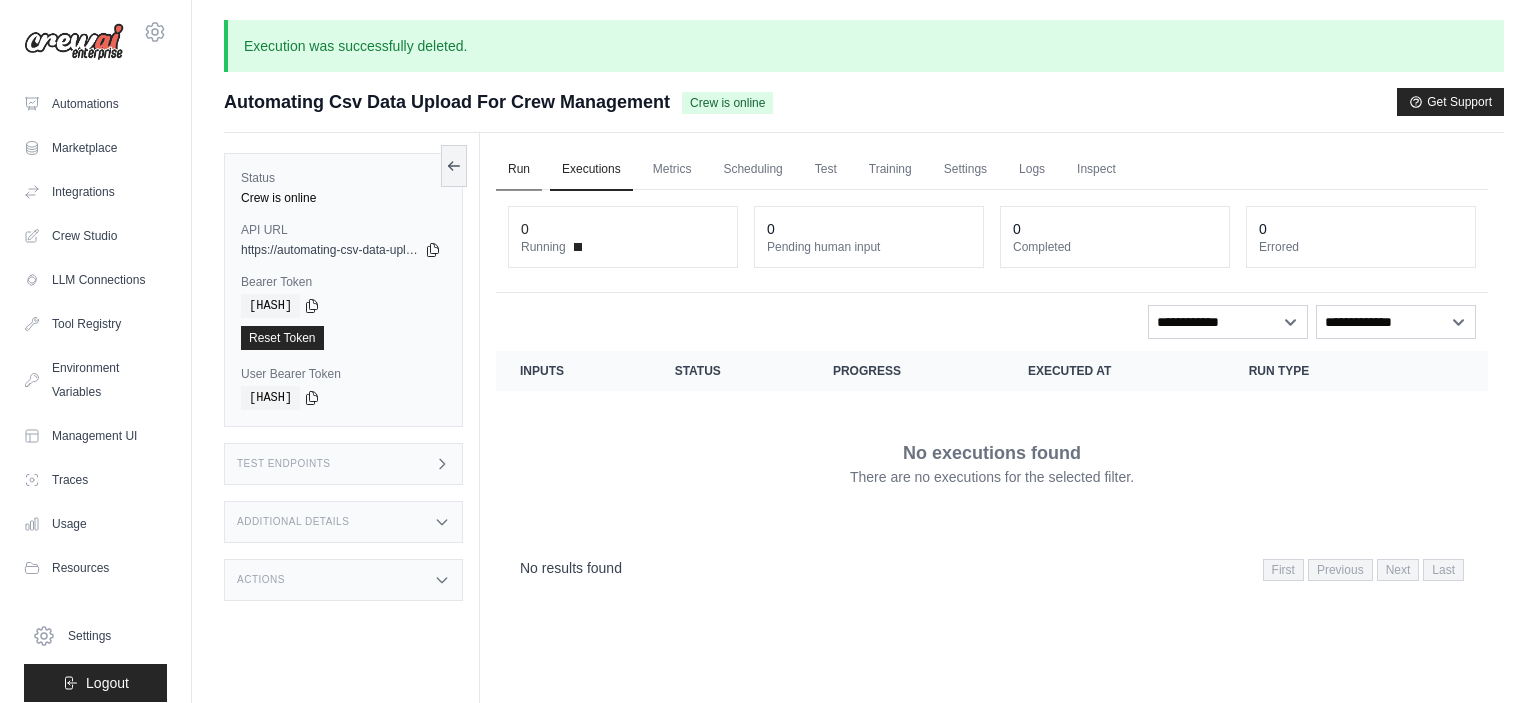 click on "Run" at bounding box center [519, 170] 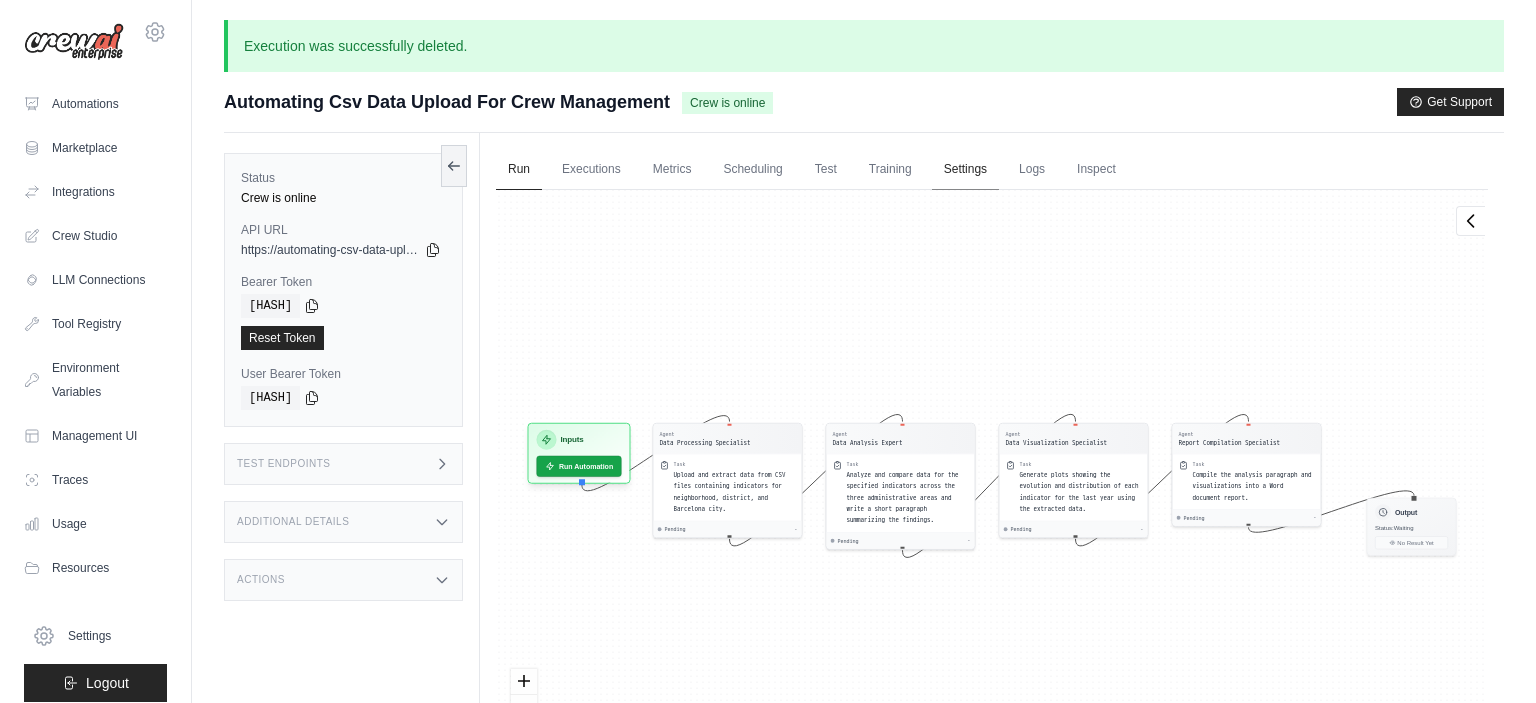 click on "Settings" at bounding box center [965, 170] 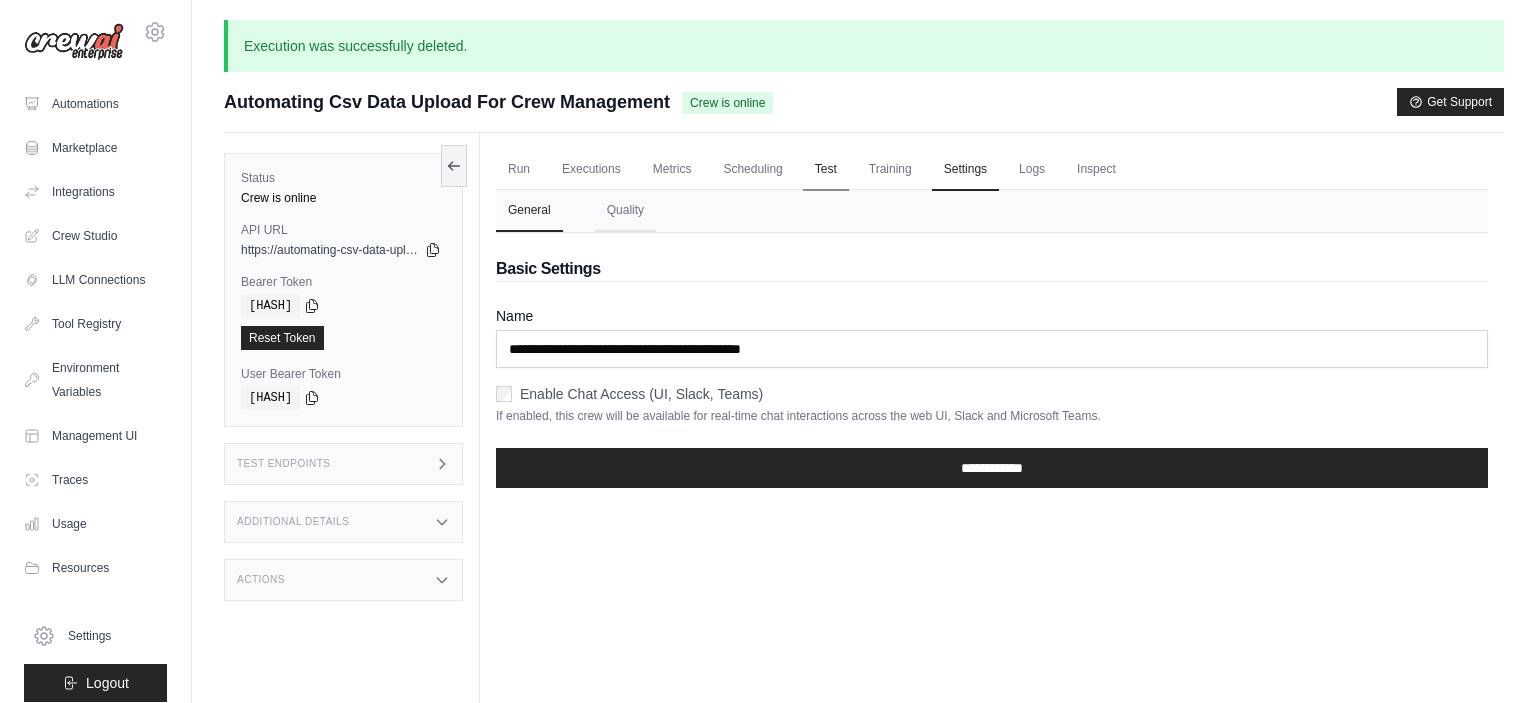 click on "Test" at bounding box center [826, 170] 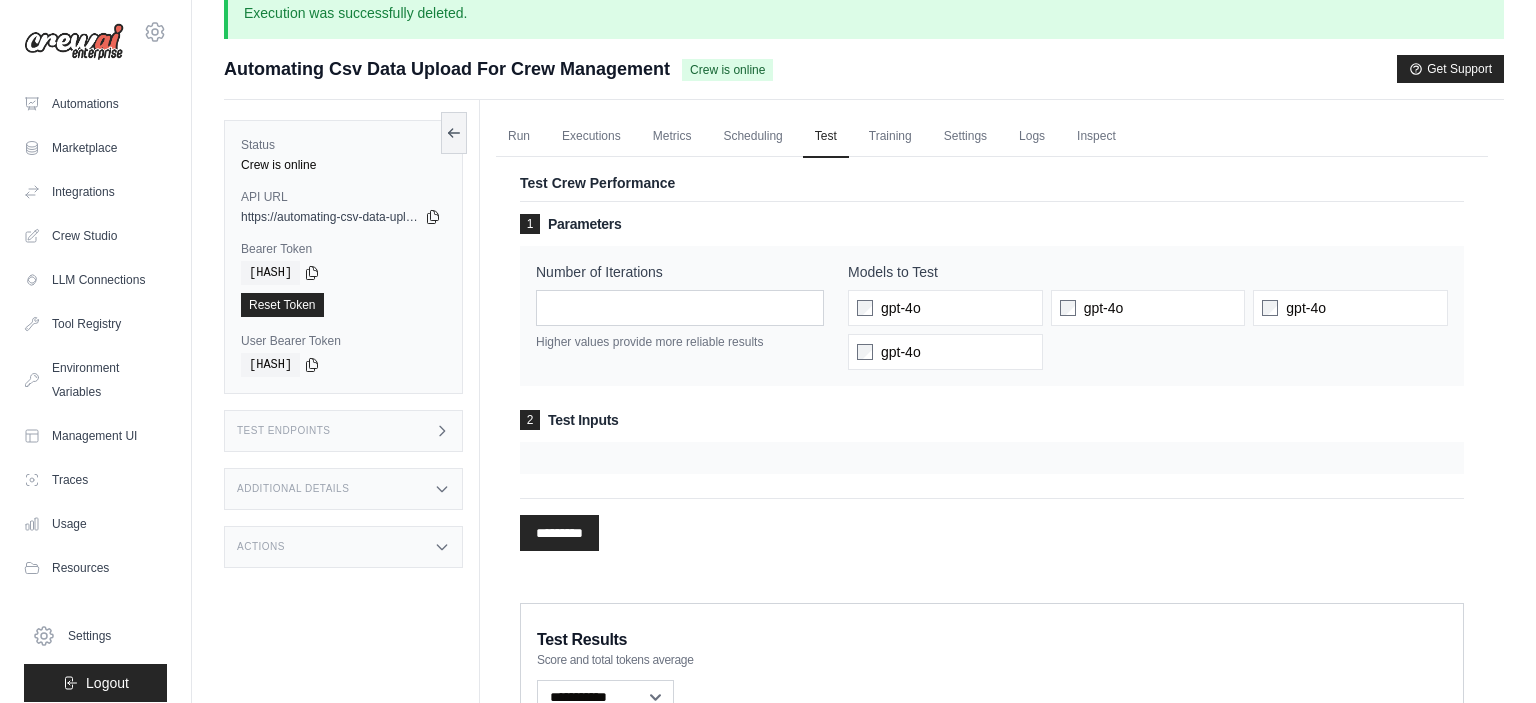 scroll, scrollTop: 0, scrollLeft: 0, axis: both 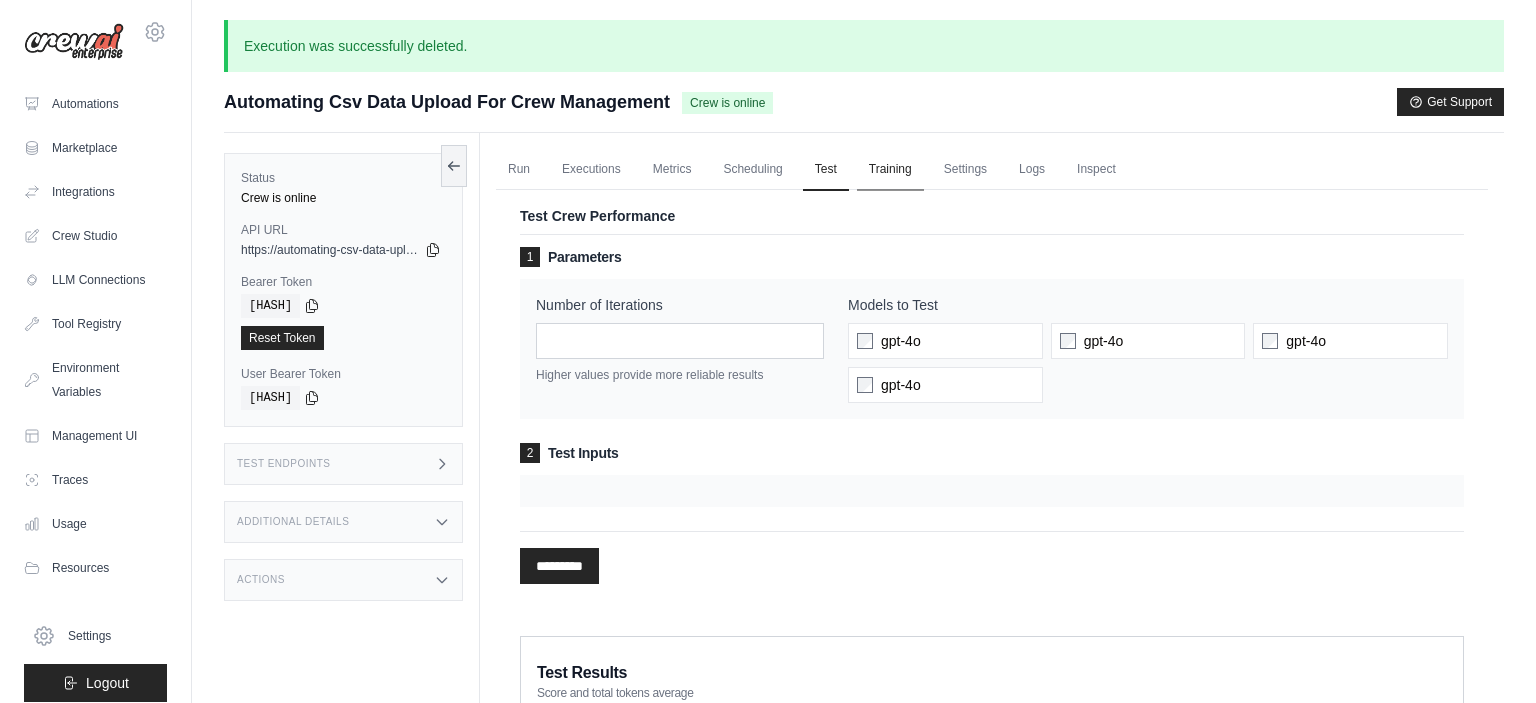 click on "Training" at bounding box center [890, 170] 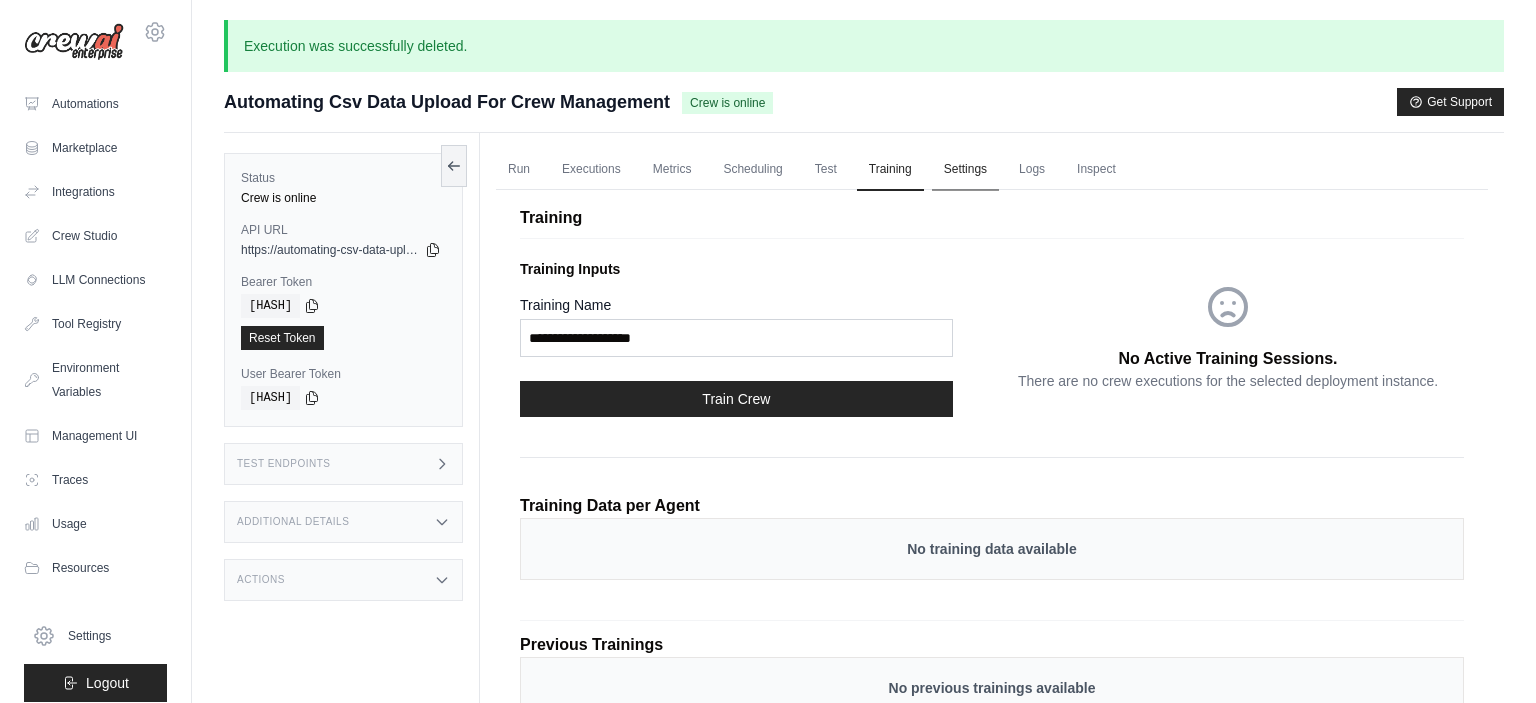 click on "Settings" at bounding box center (965, 170) 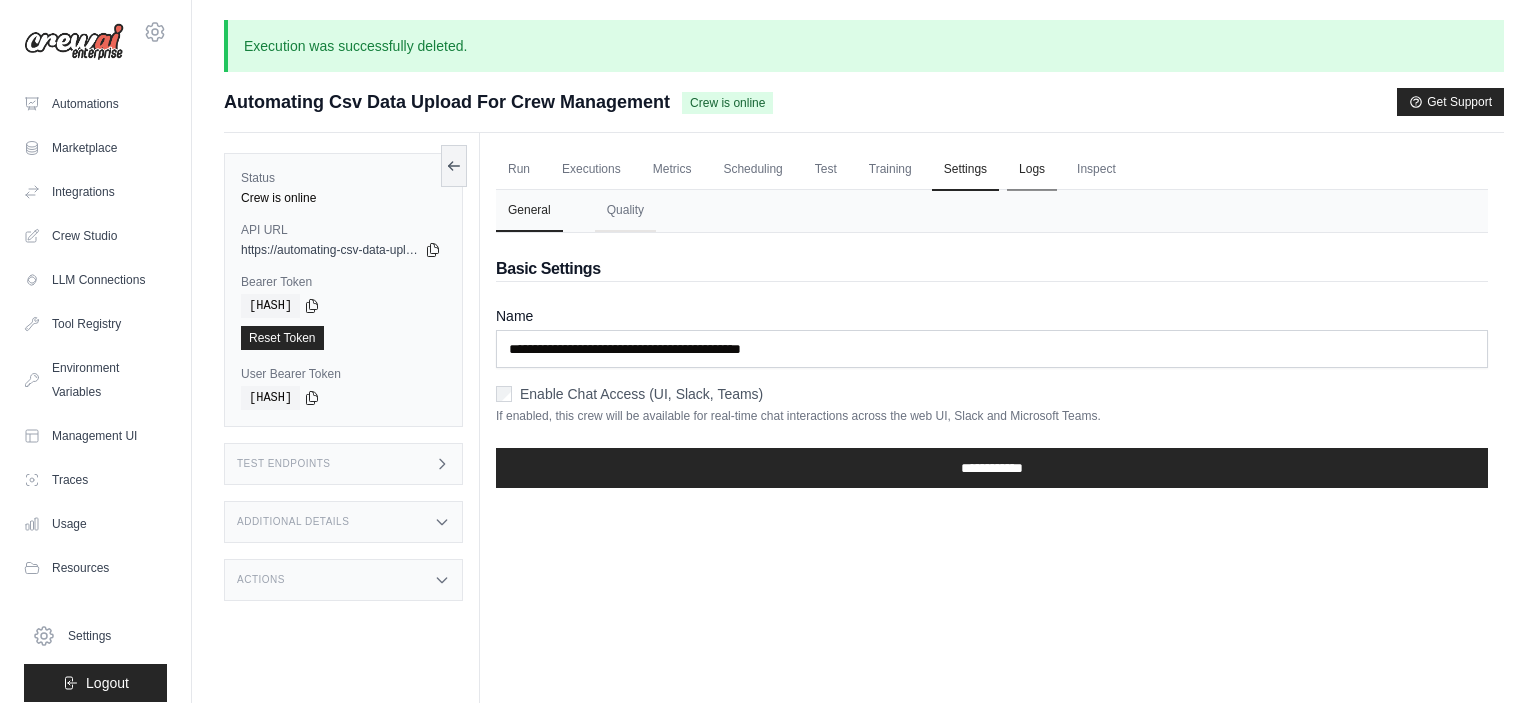 click on "Logs" at bounding box center [1032, 170] 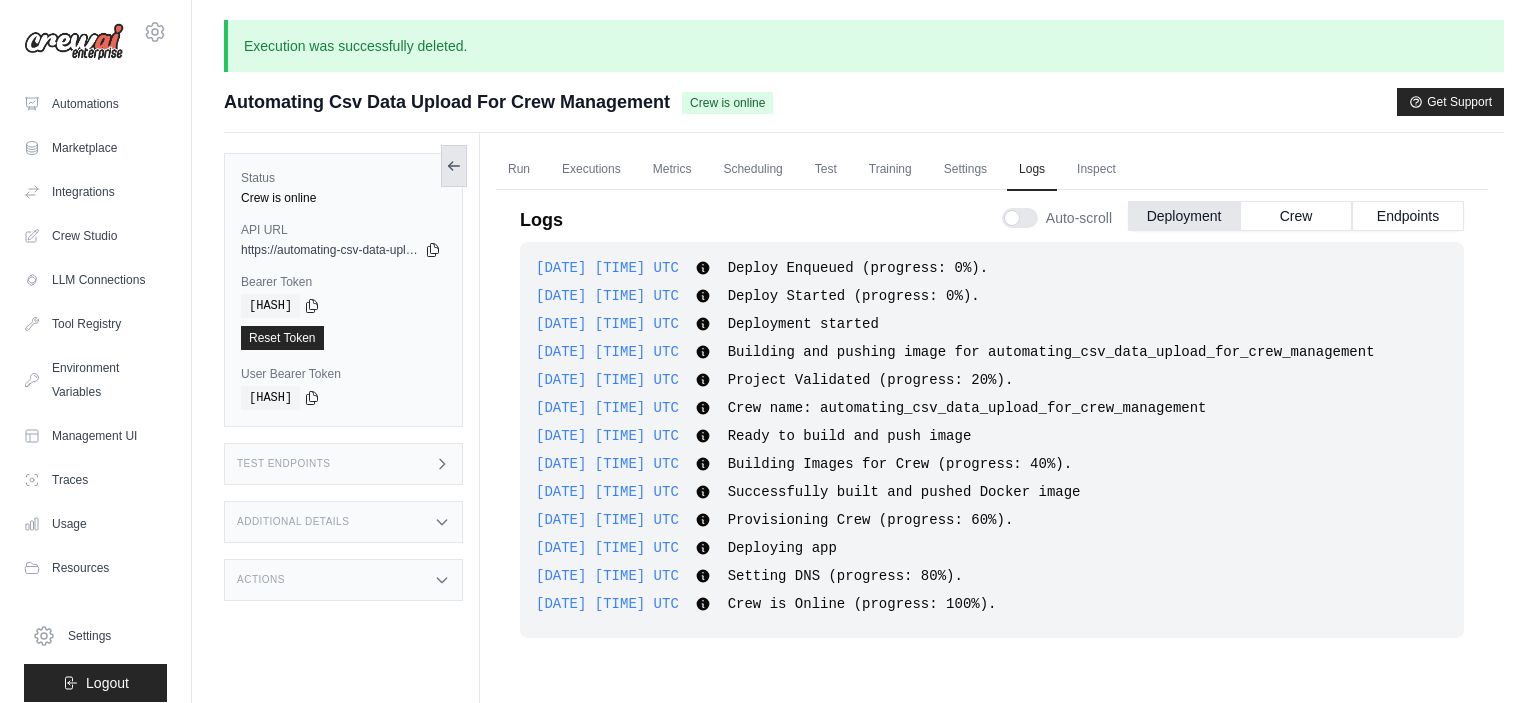 click at bounding box center [454, 166] 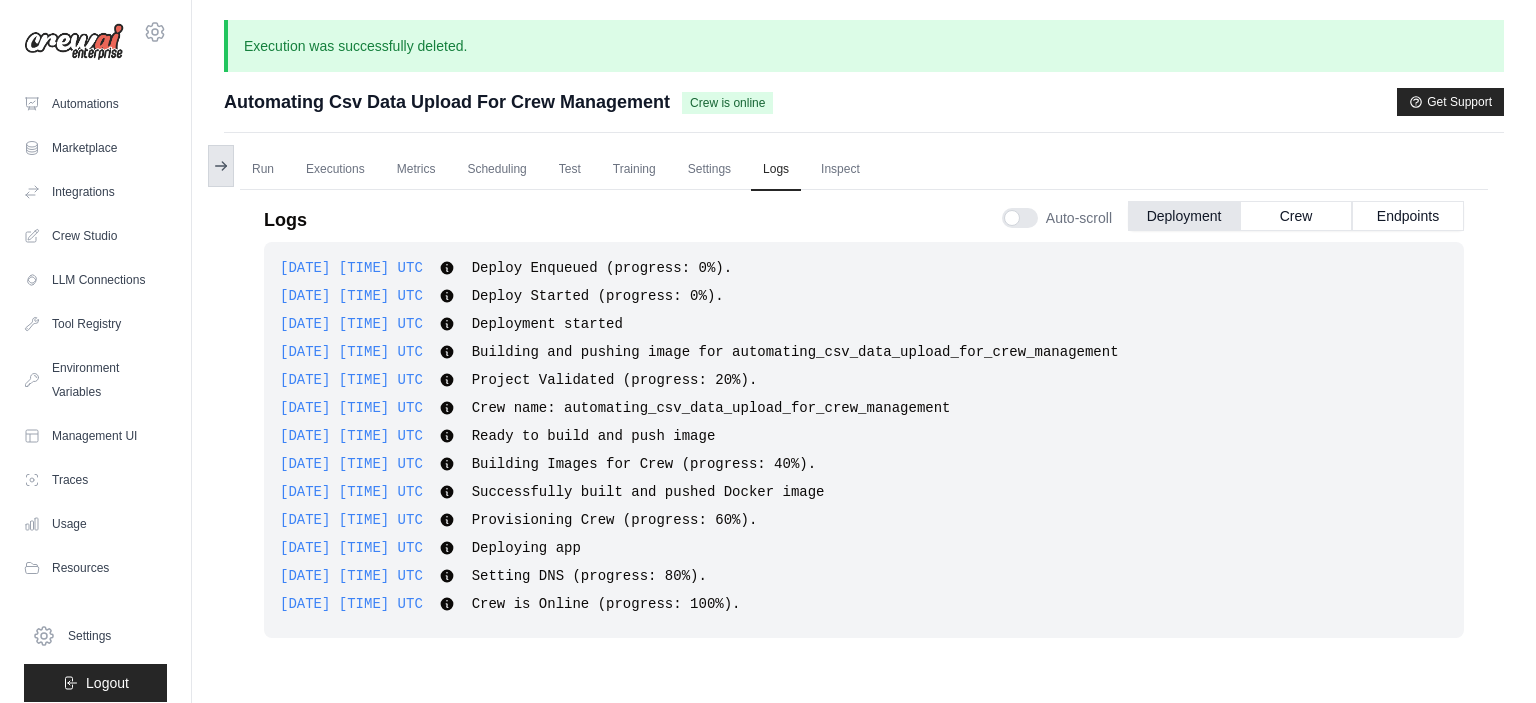click 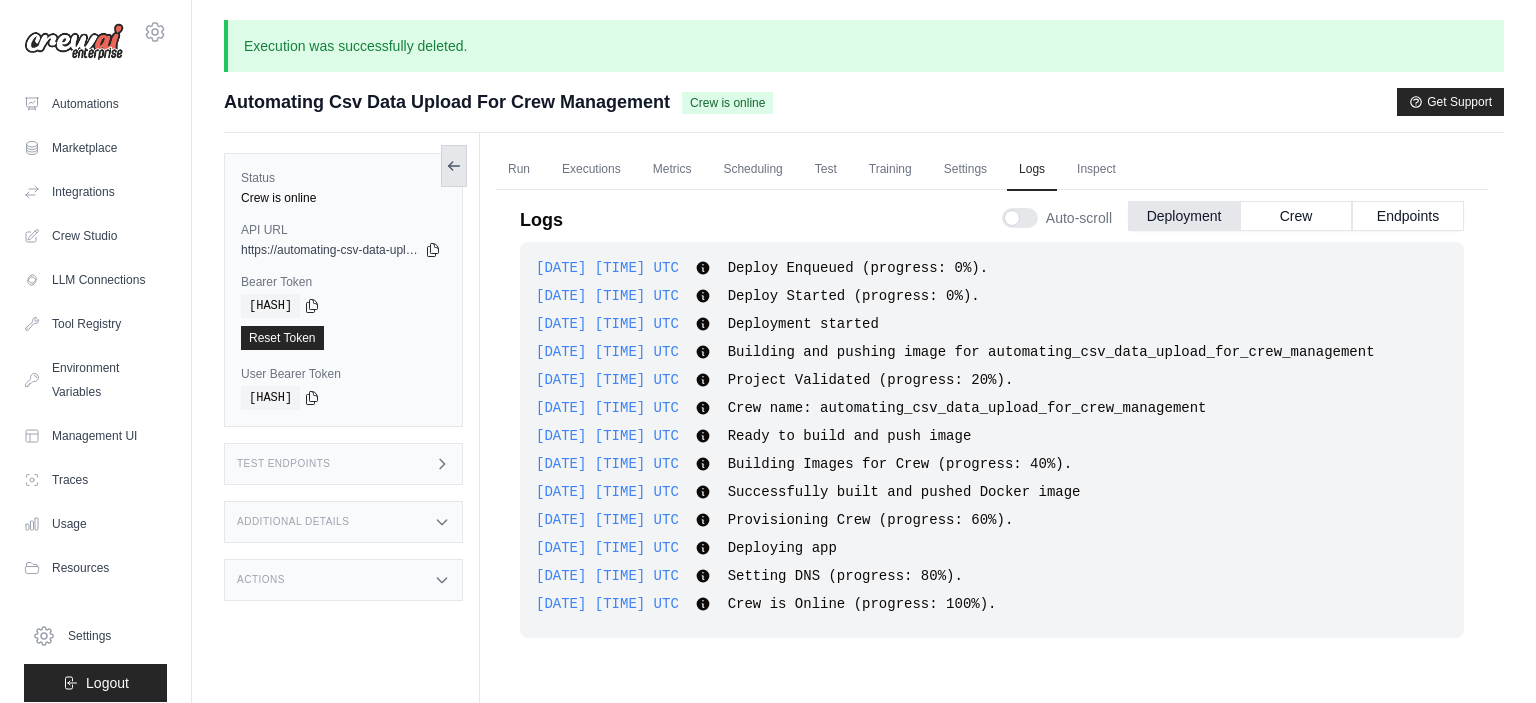 click 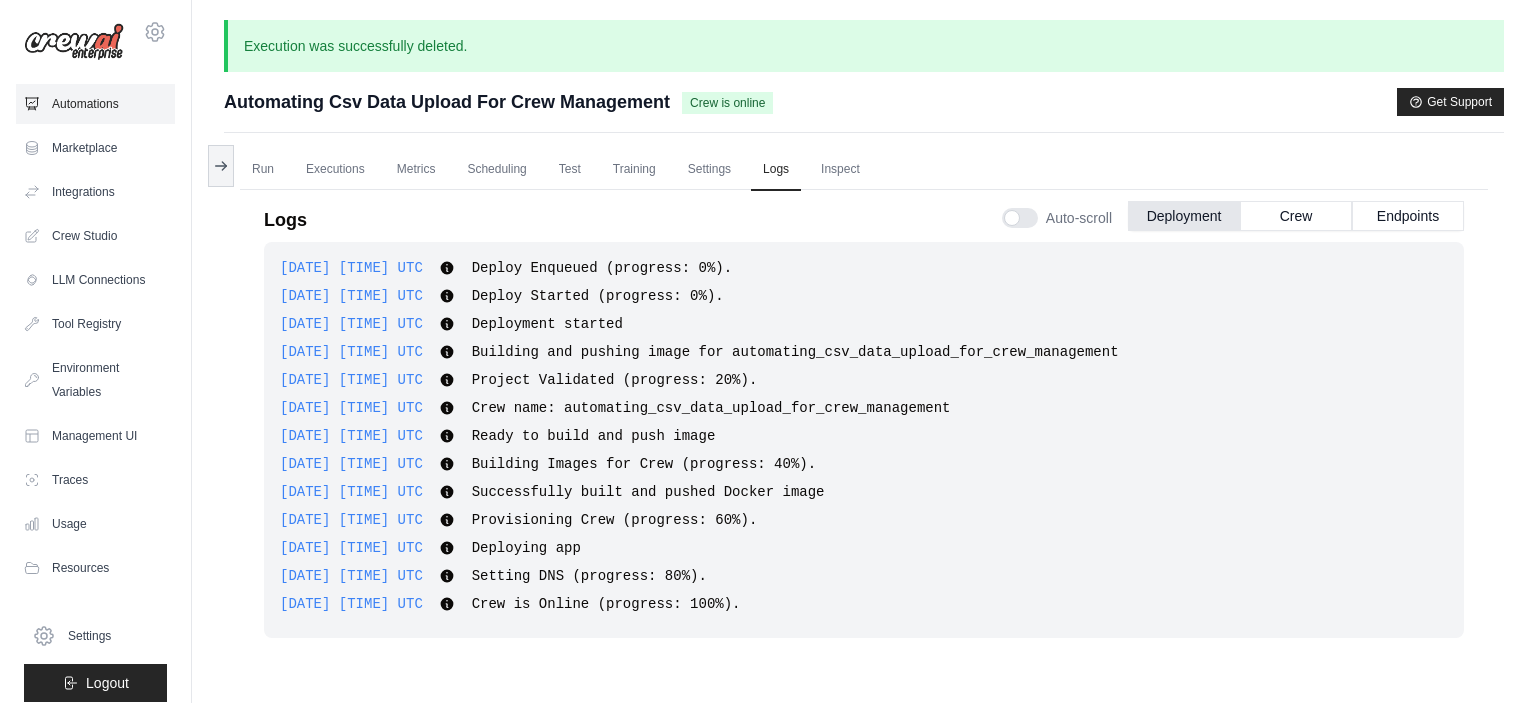 click on "Automations" at bounding box center (95, 104) 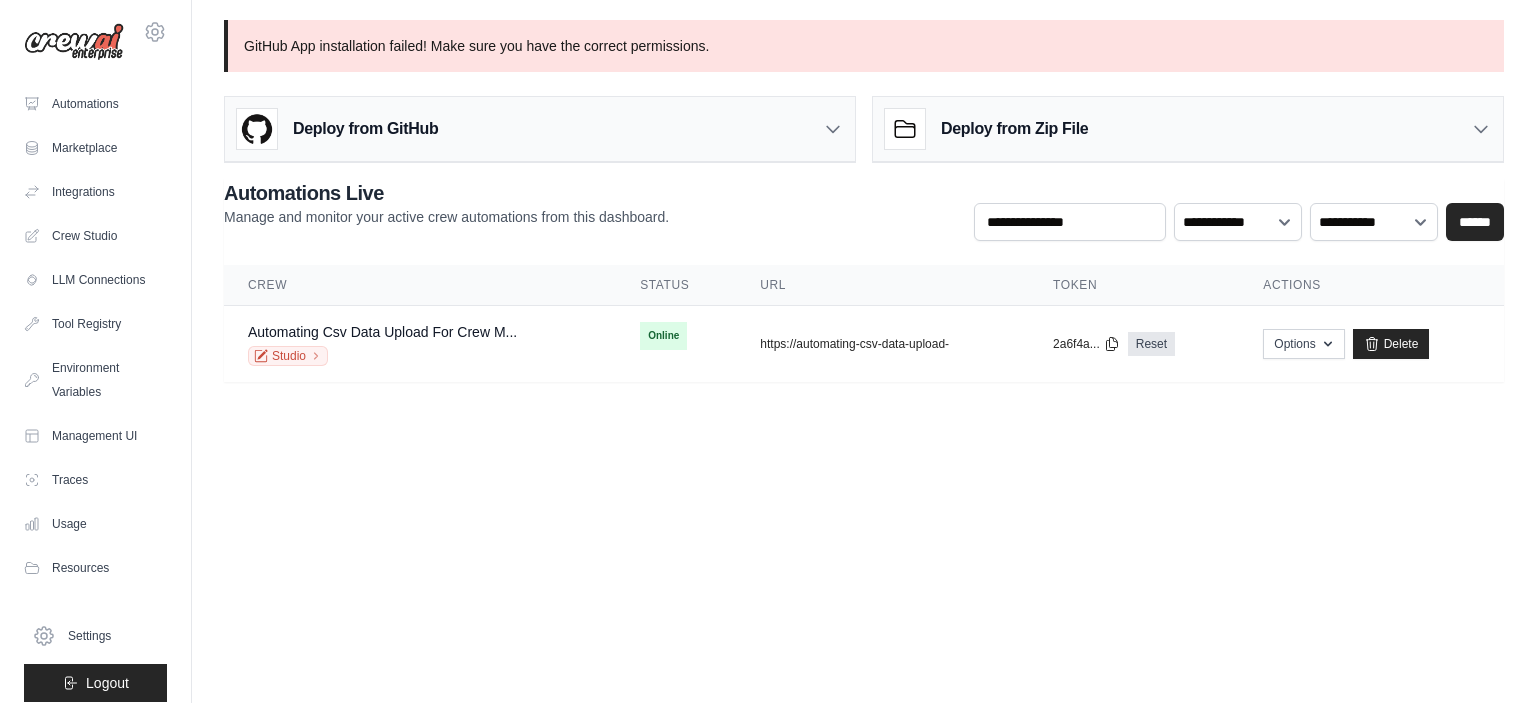 scroll, scrollTop: 0, scrollLeft: 0, axis: both 